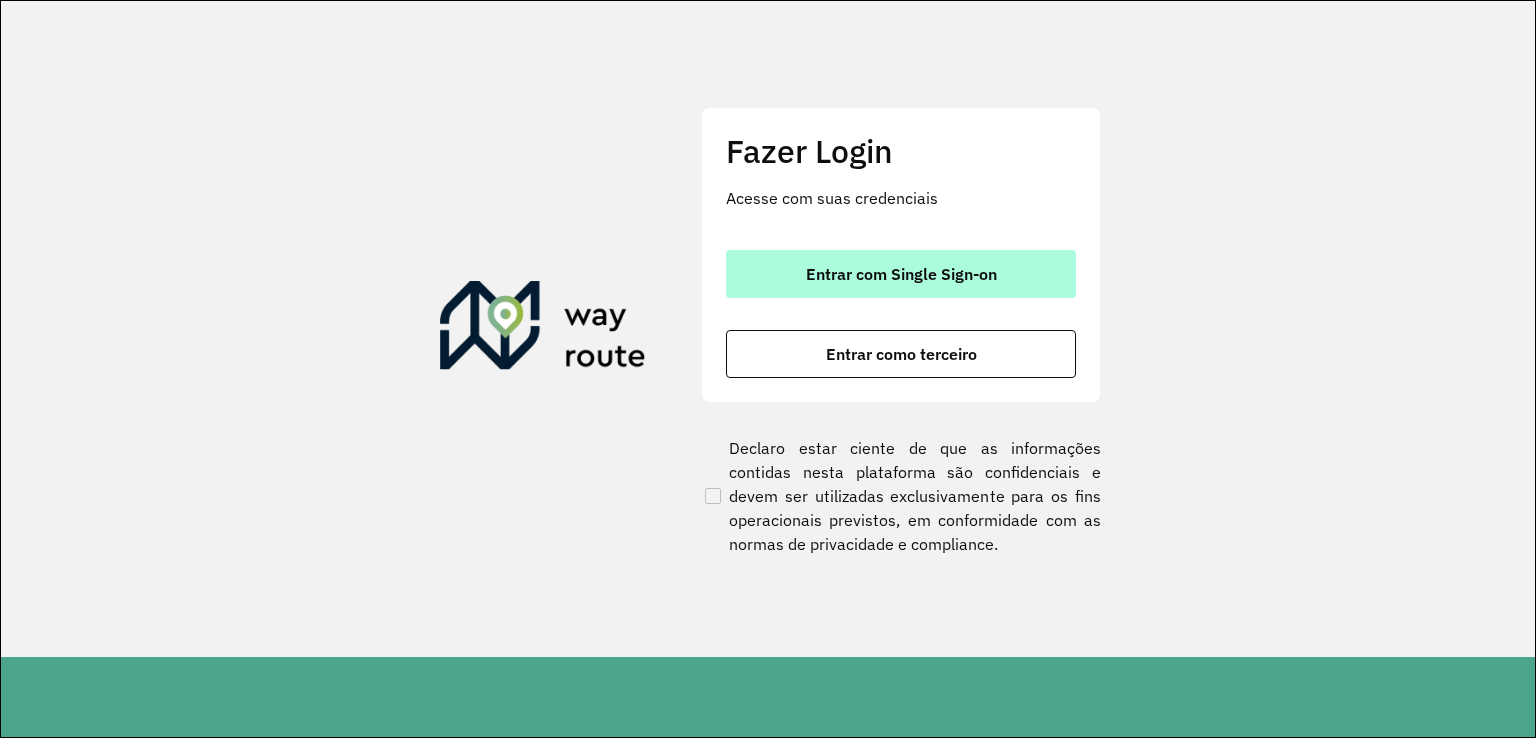 scroll, scrollTop: 0, scrollLeft: 0, axis: both 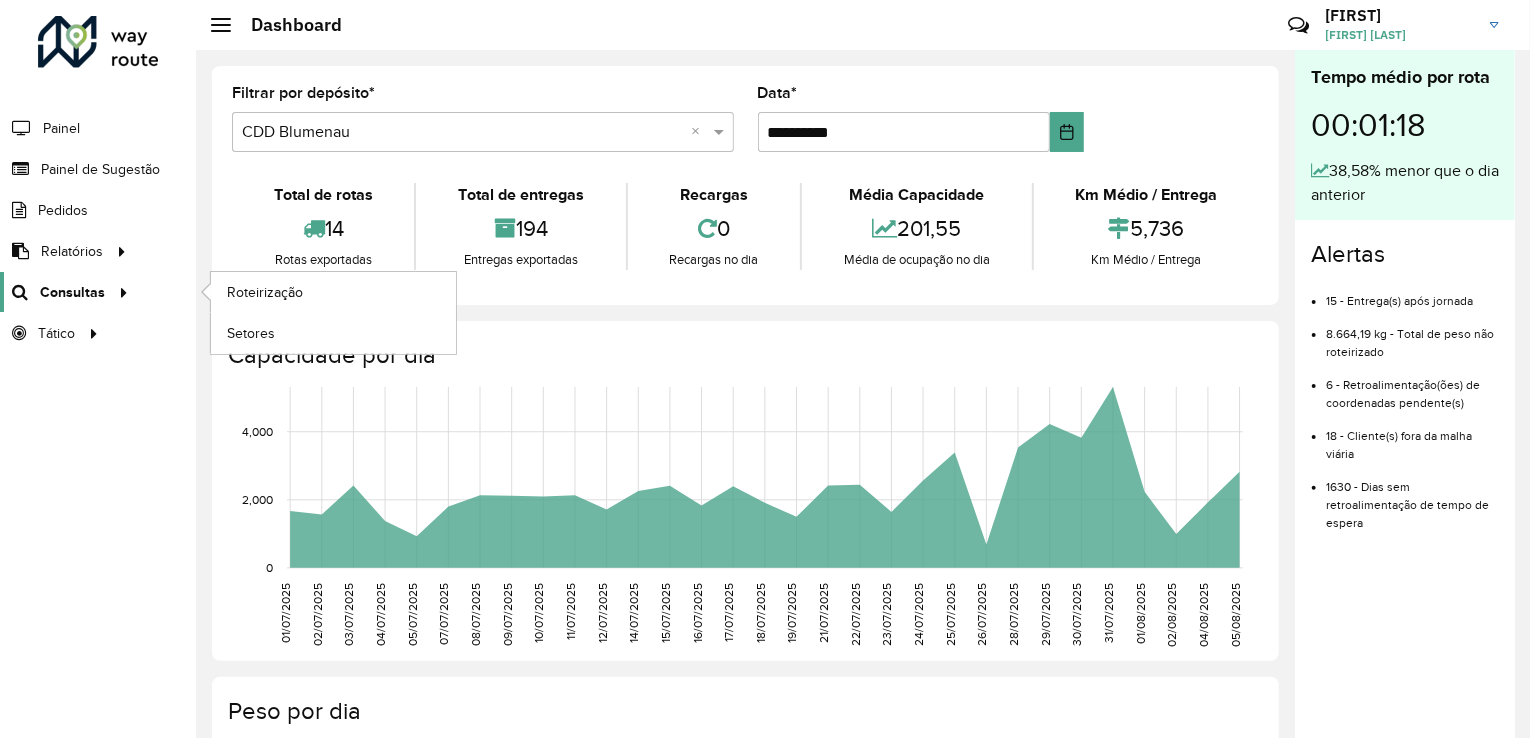 click on "Consultas" 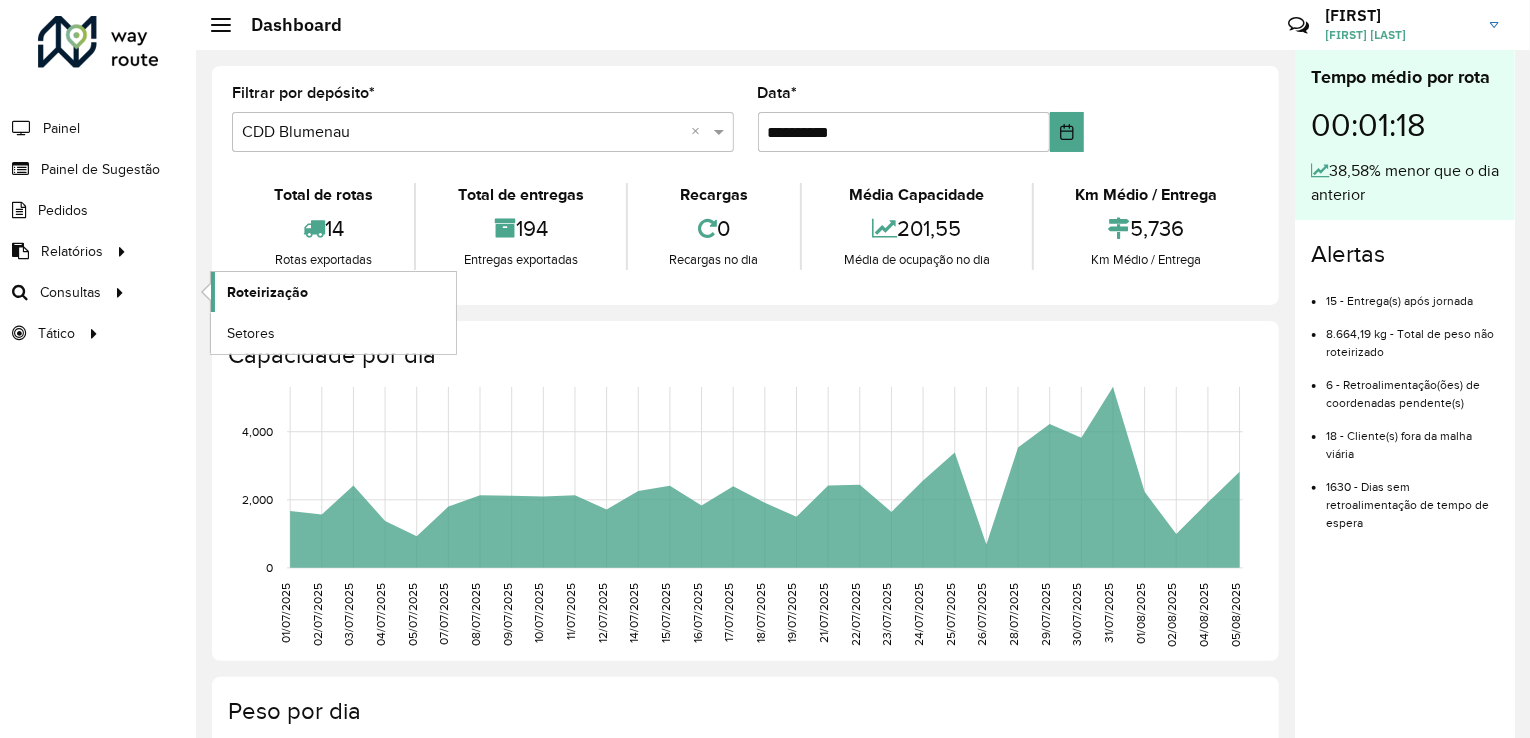 click on "Roteirização" 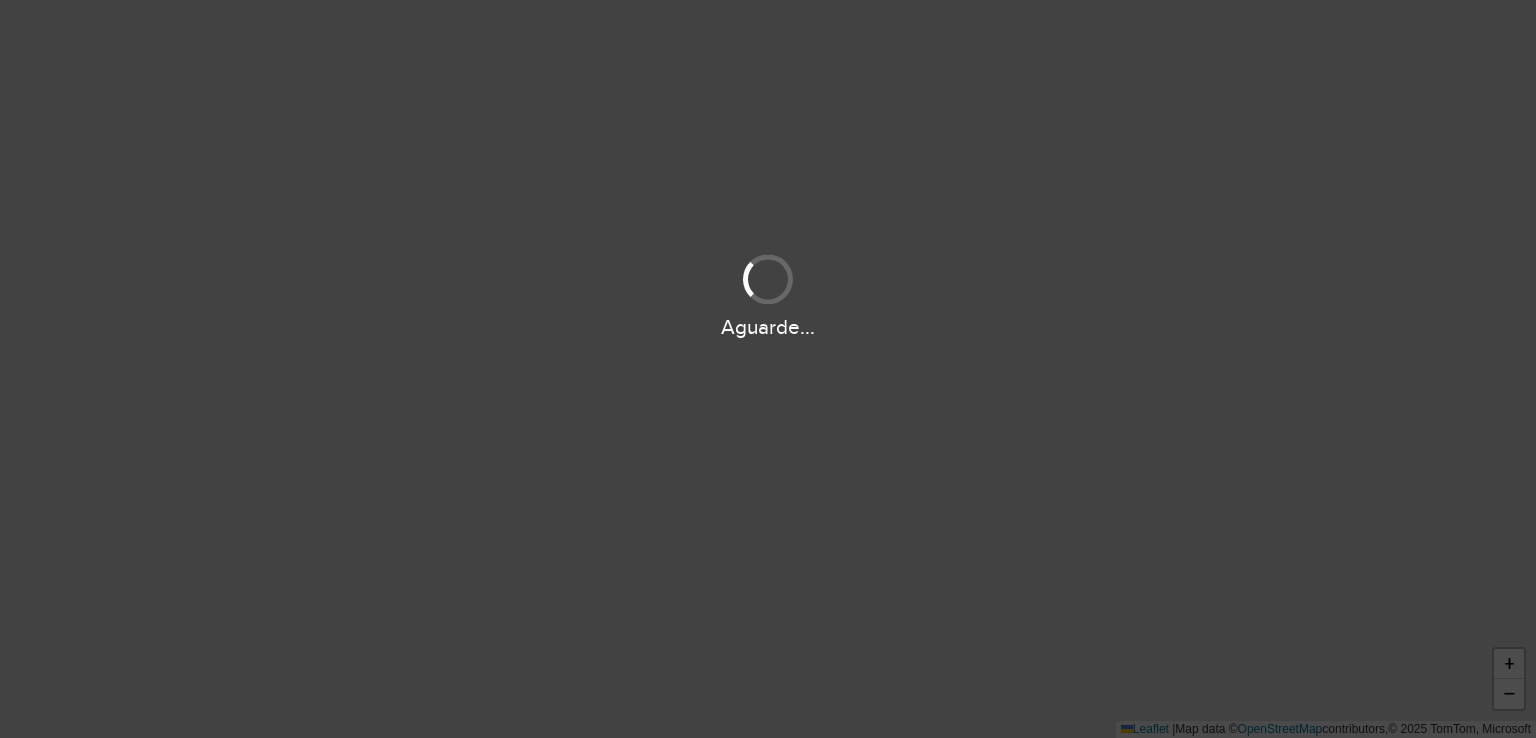 scroll, scrollTop: 0, scrollLeft: 0, axis: both 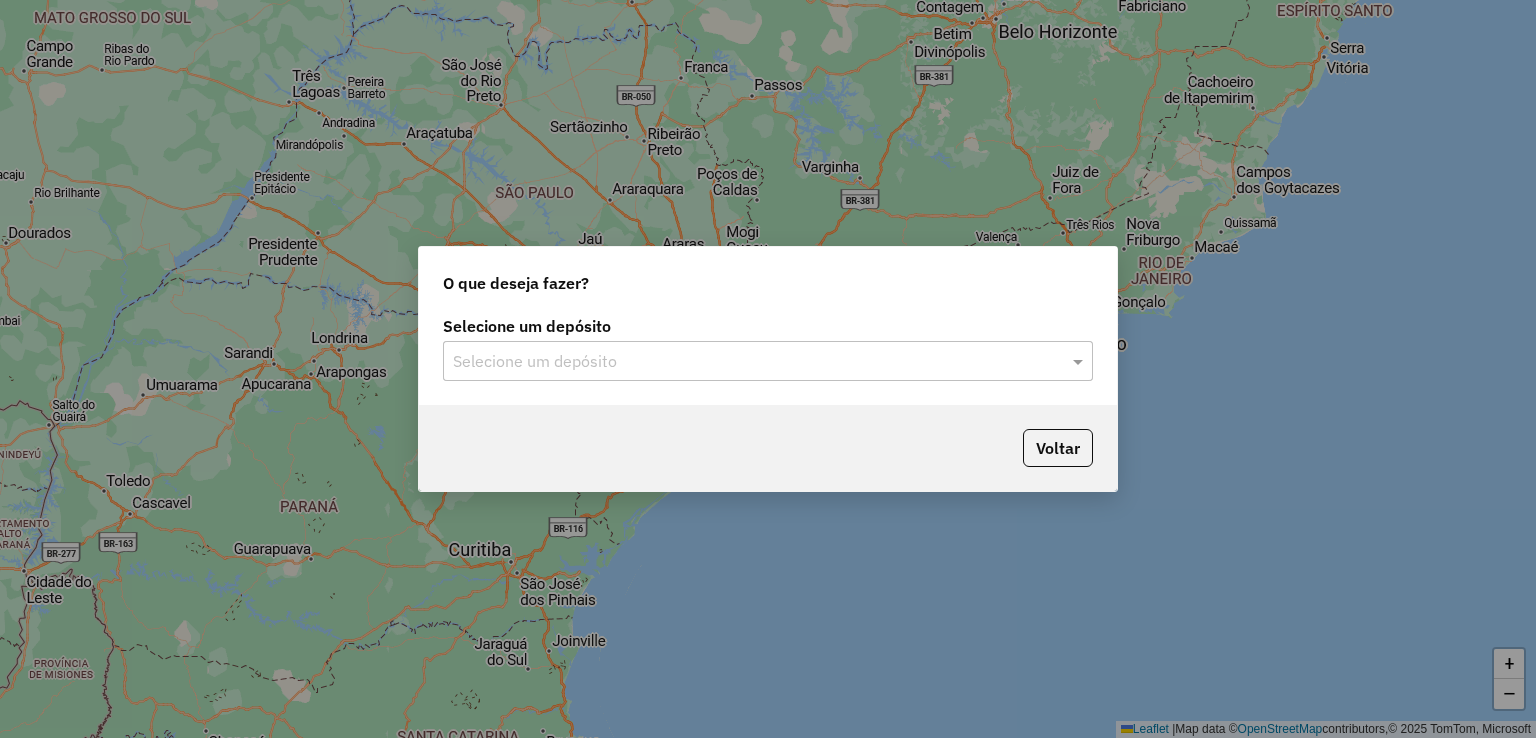 click on "Selecione um depósito" 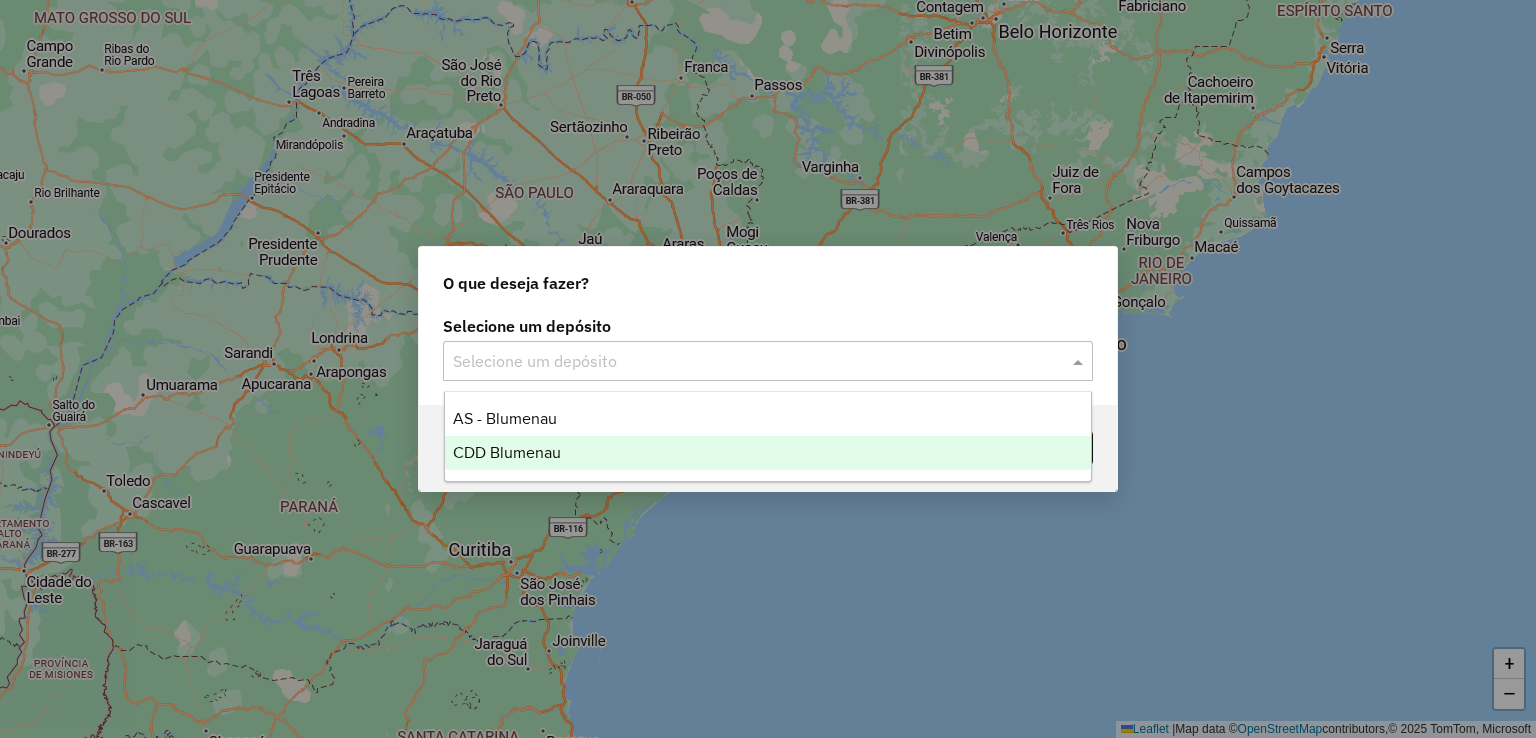 click on "CDD Blumenau" at bounding box center (507, 452) 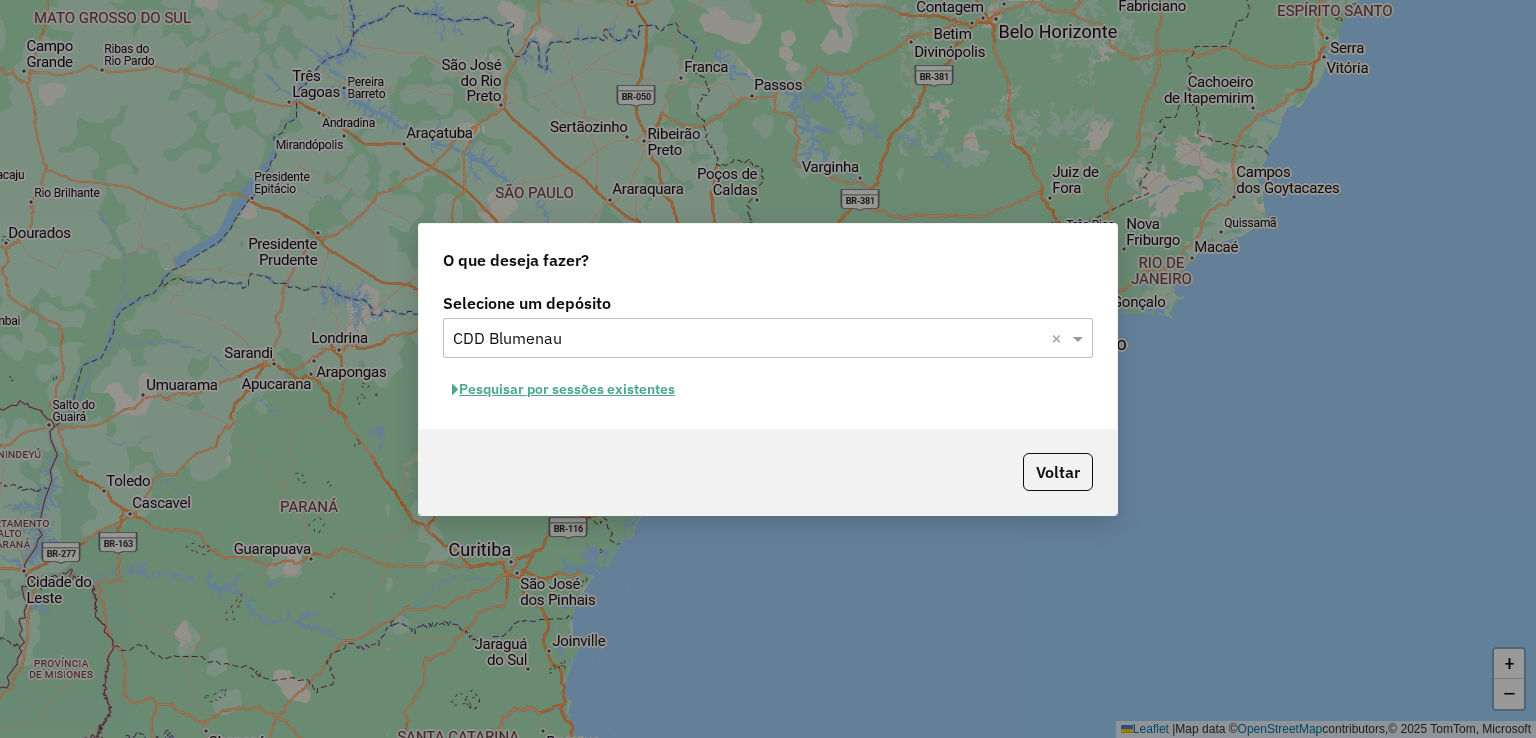 click on "Pesquisar por sessões existentes" 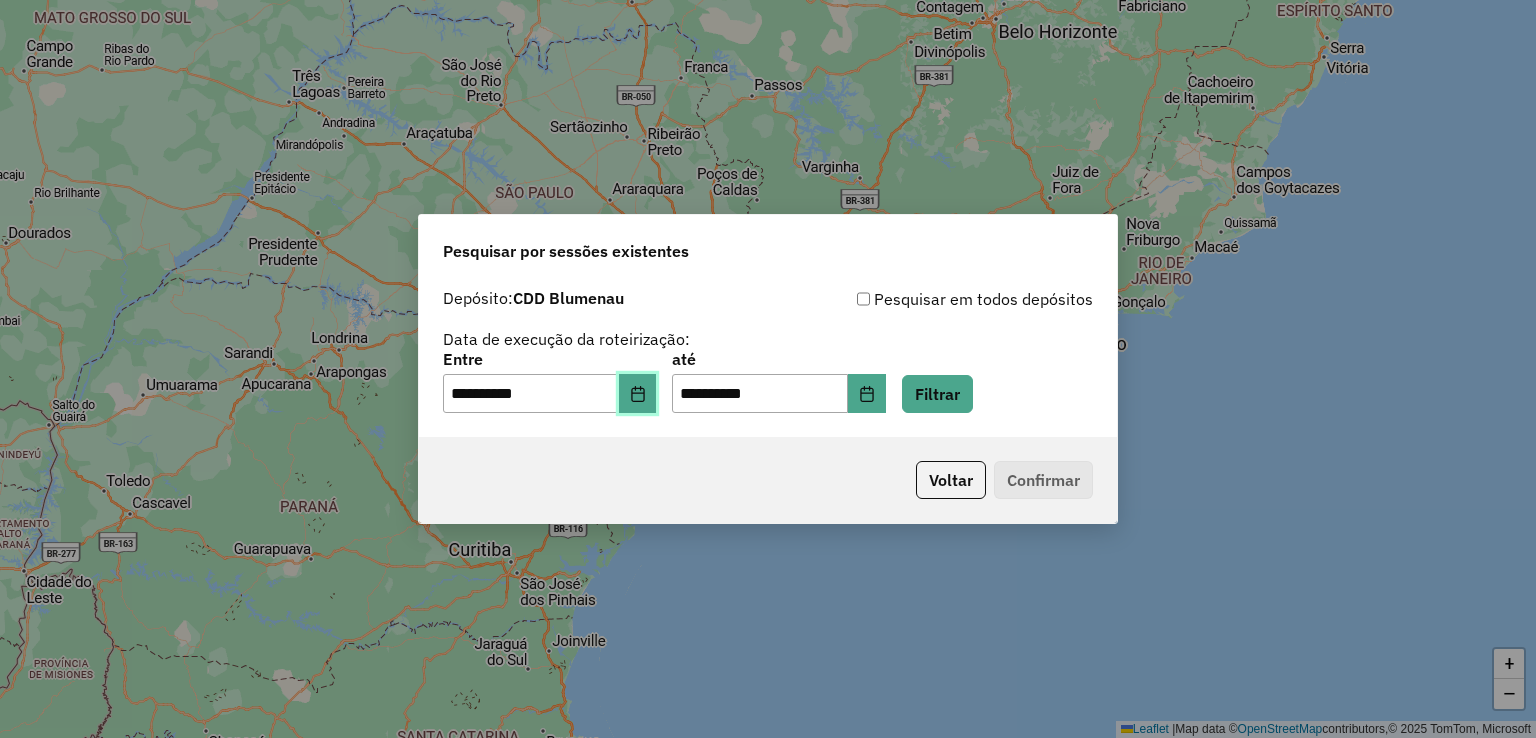 click 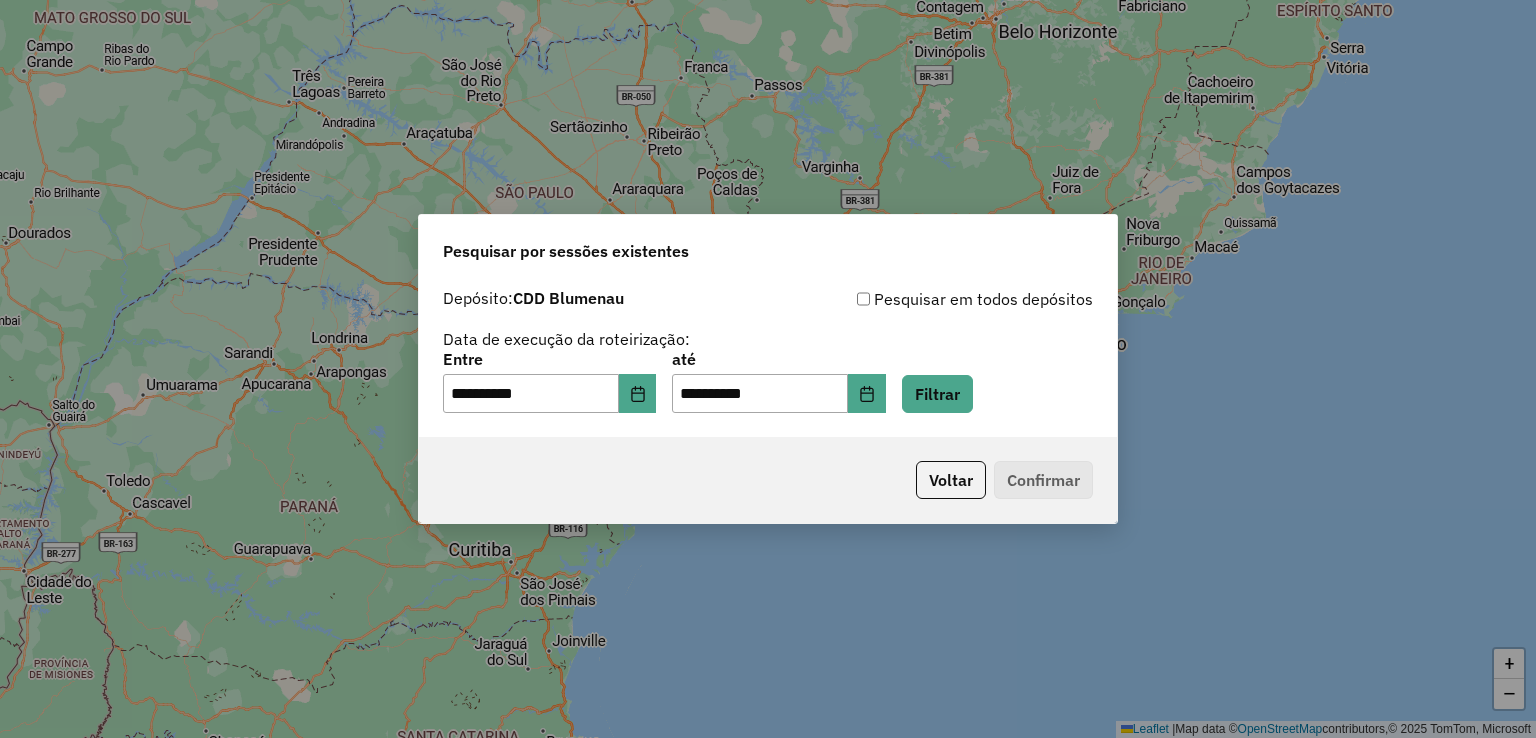 click on "Depósito: CDD [CITY] Pesquisar em todos depósitos Data de execução da roteirização: Entre [DATE] até [DATE] Filtrar" 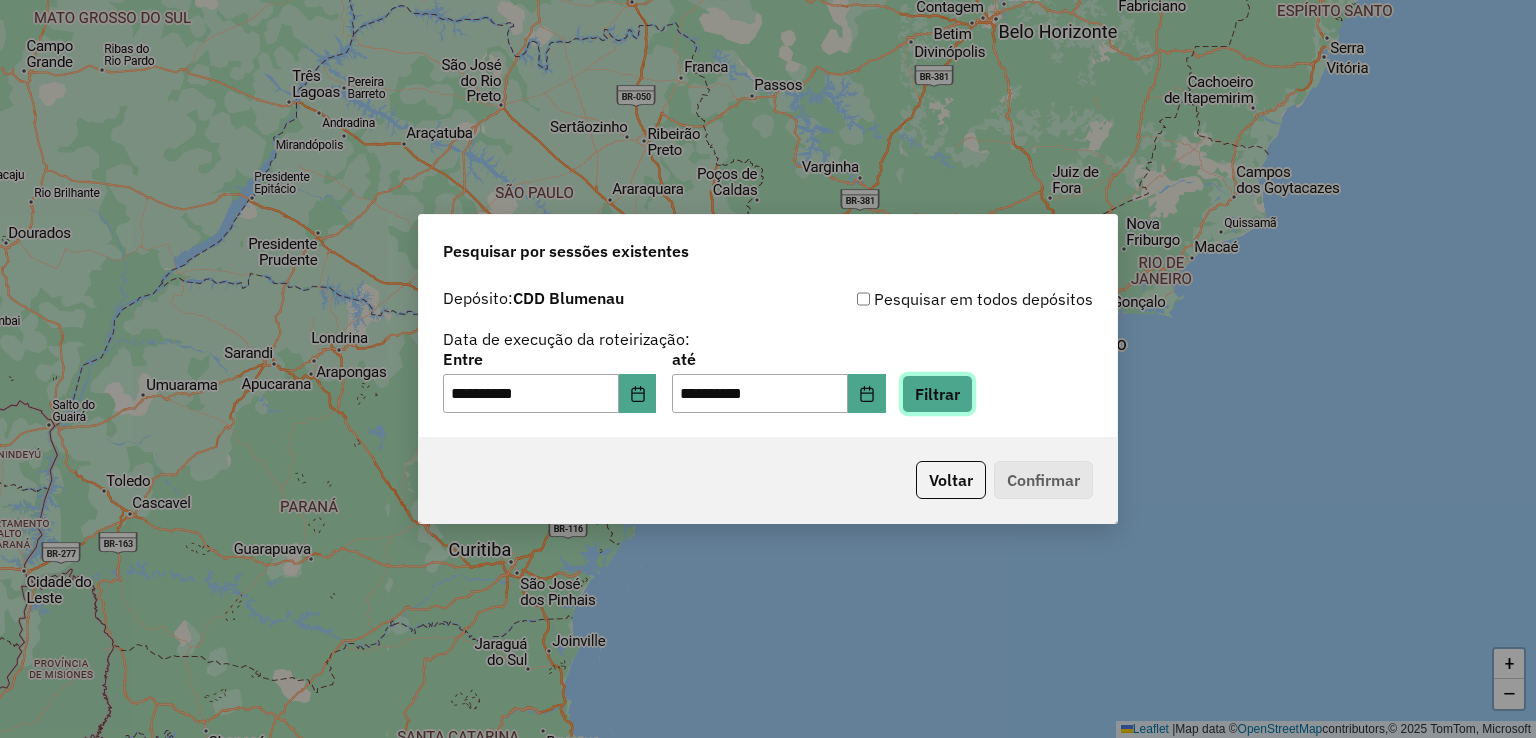 click on "Filtrar" 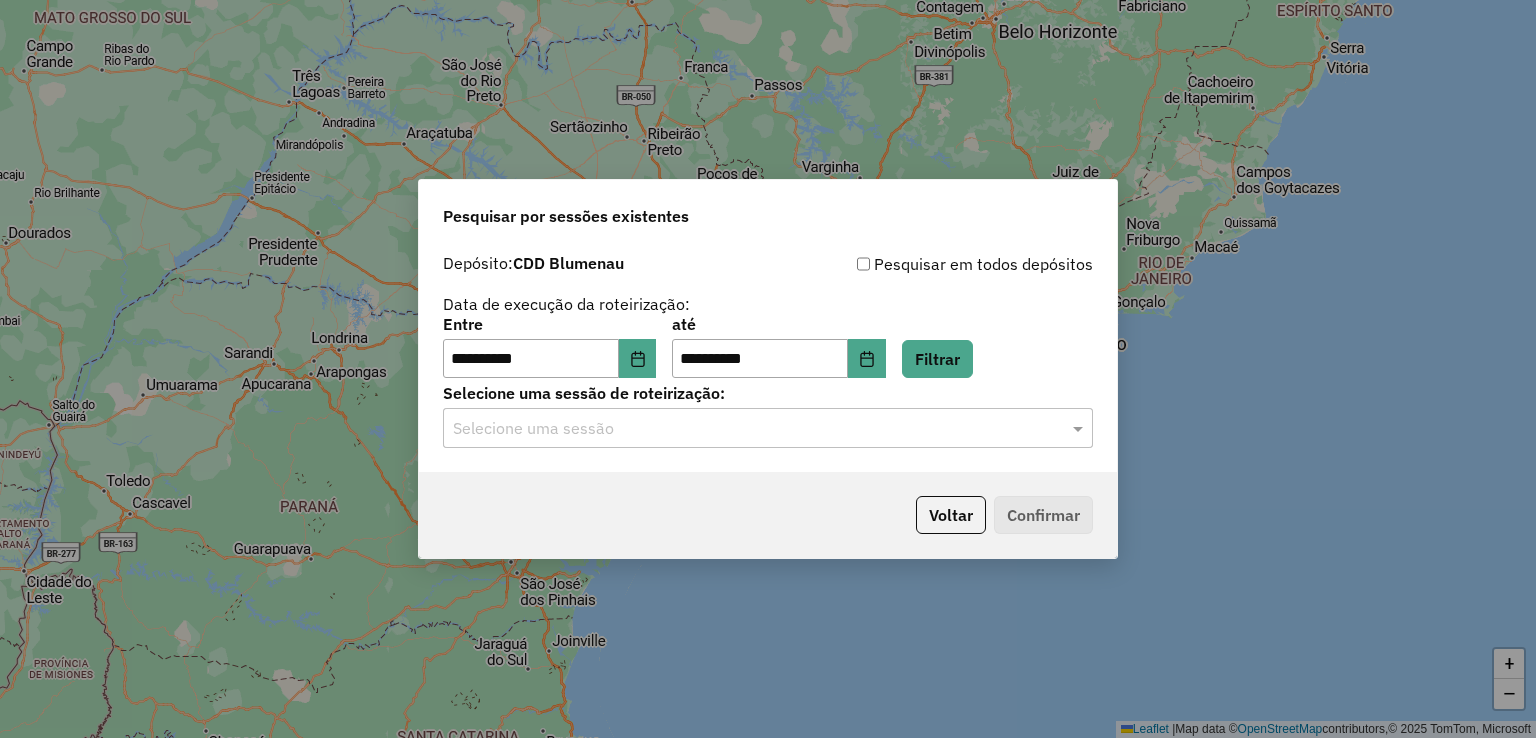 click 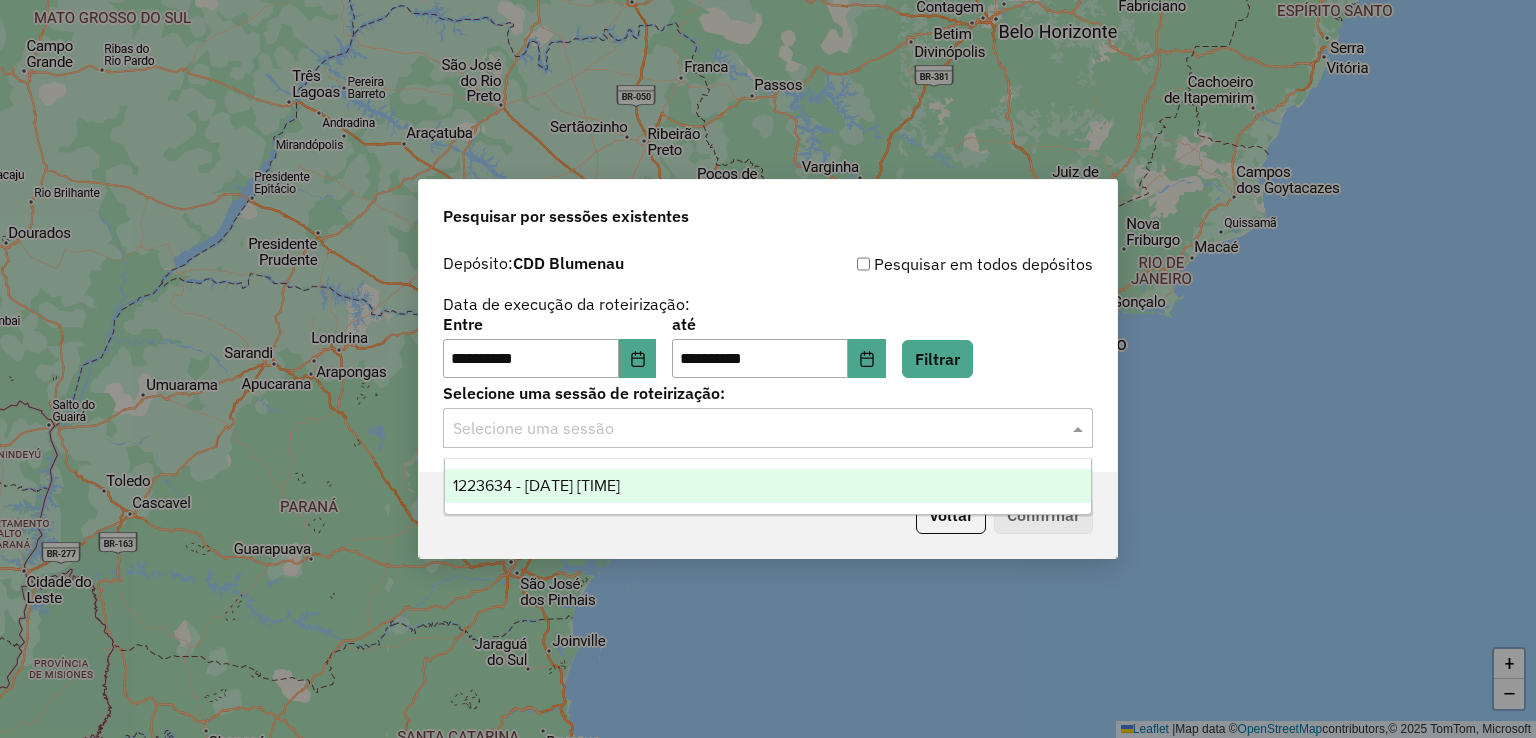 click on "1223634 - 05/08/2025 17:42" at bounding box center [768, 486] 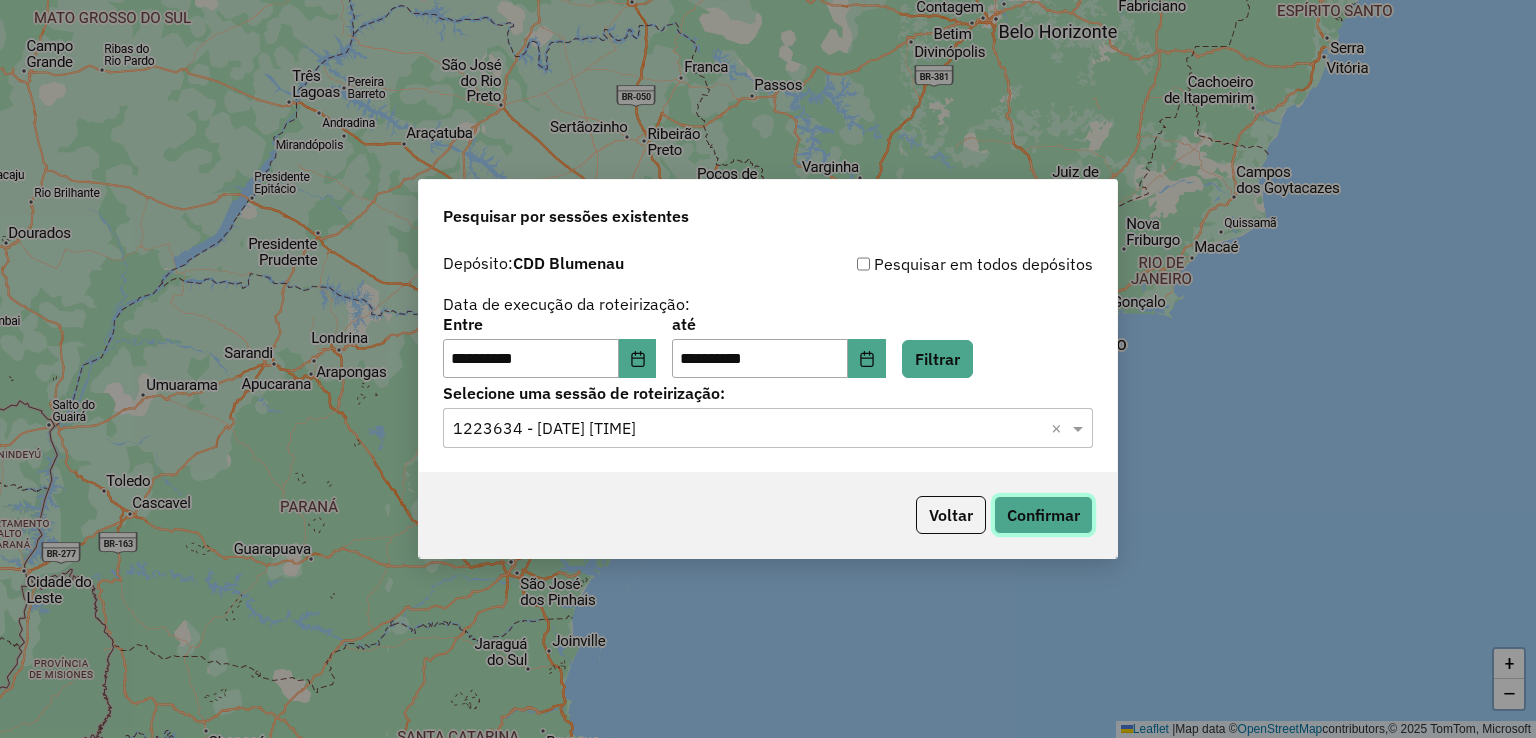 click on "Confirmar" 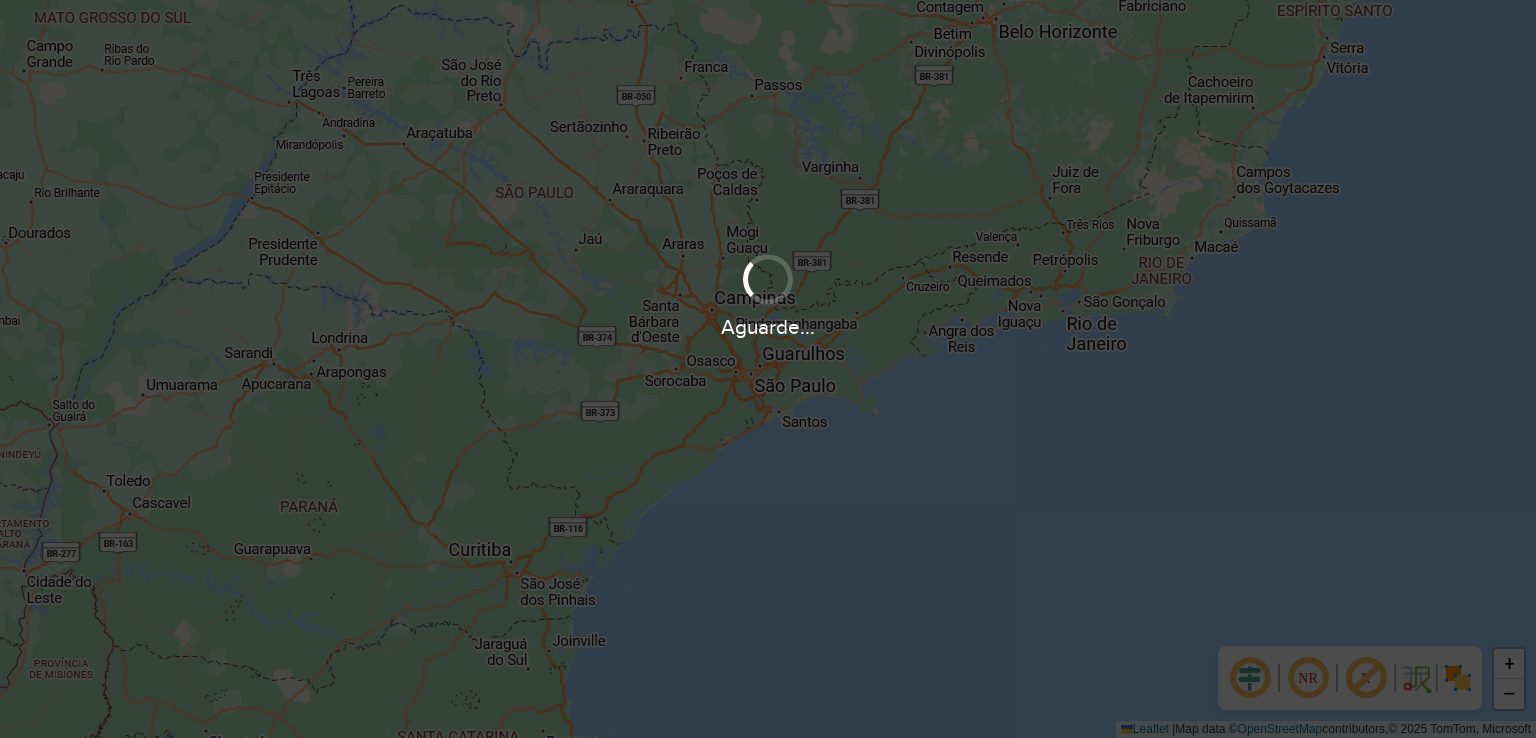scroll, scrollTop: 0, scrollLeft: 0, axis: both 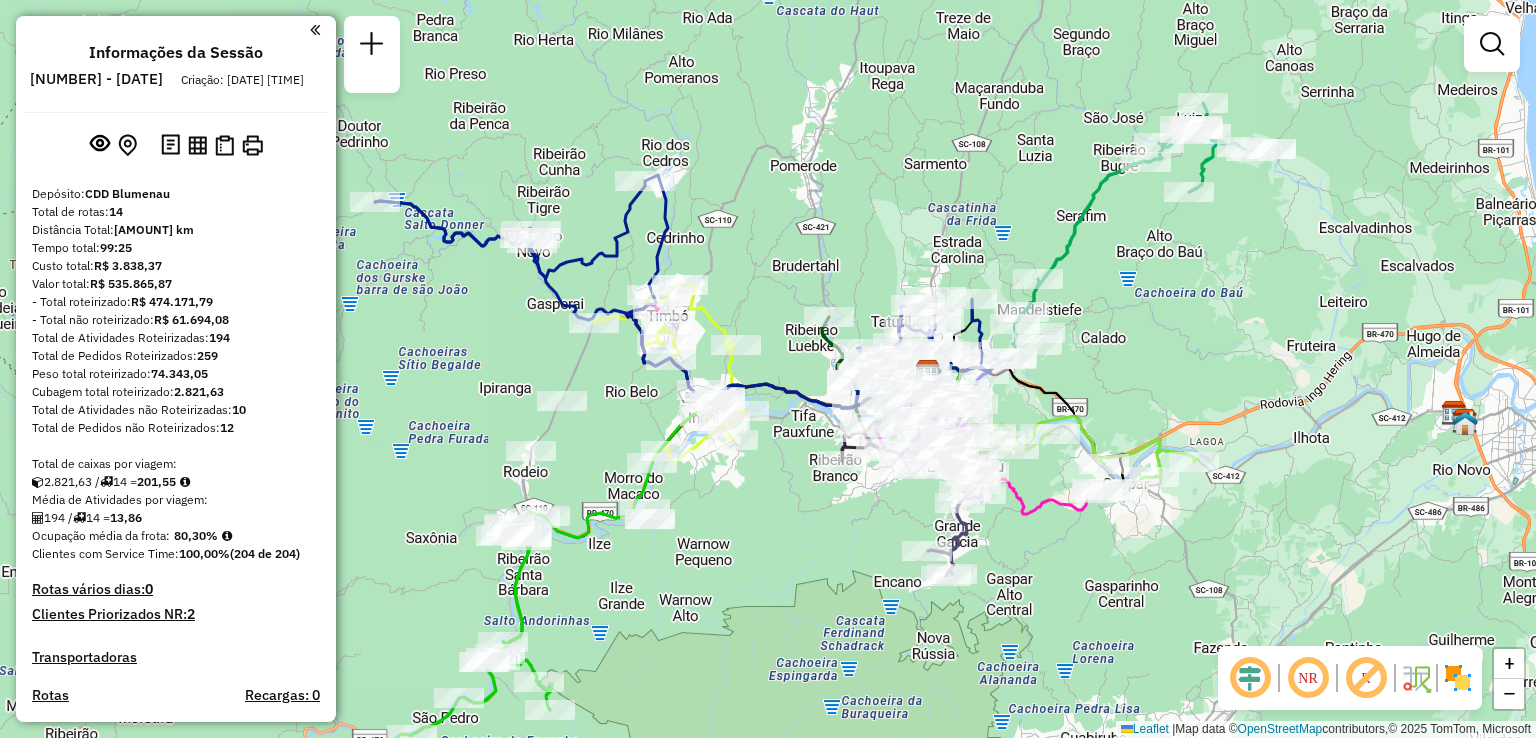 drag, startPoint x: 677, startPoint y: 460, endPoint x: 836, endPoint y: 559, distance: 187.3019 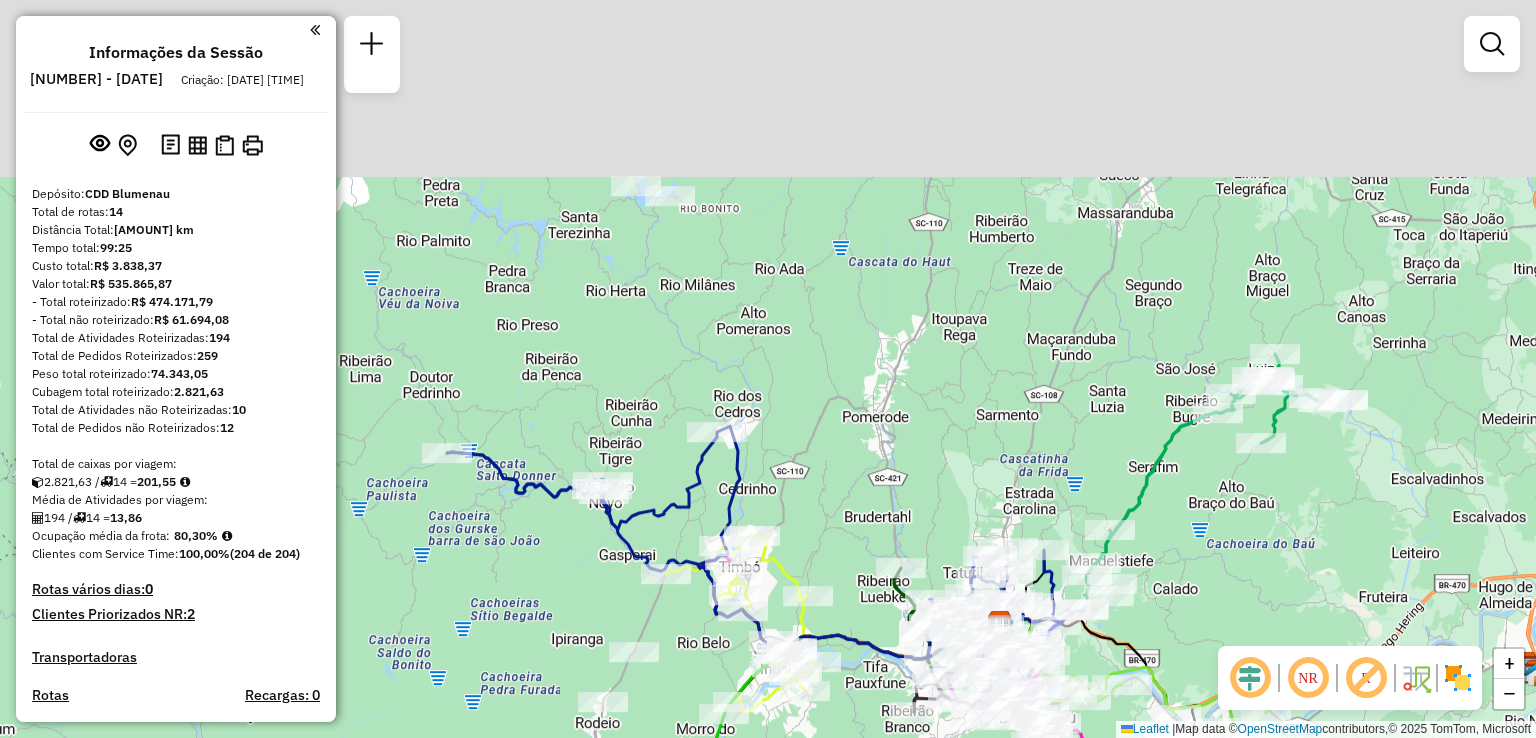 drag, startPoint x: 896, startPoint y: 302, endPoint x: 937, endPoint y: 514, distance: 215.92822 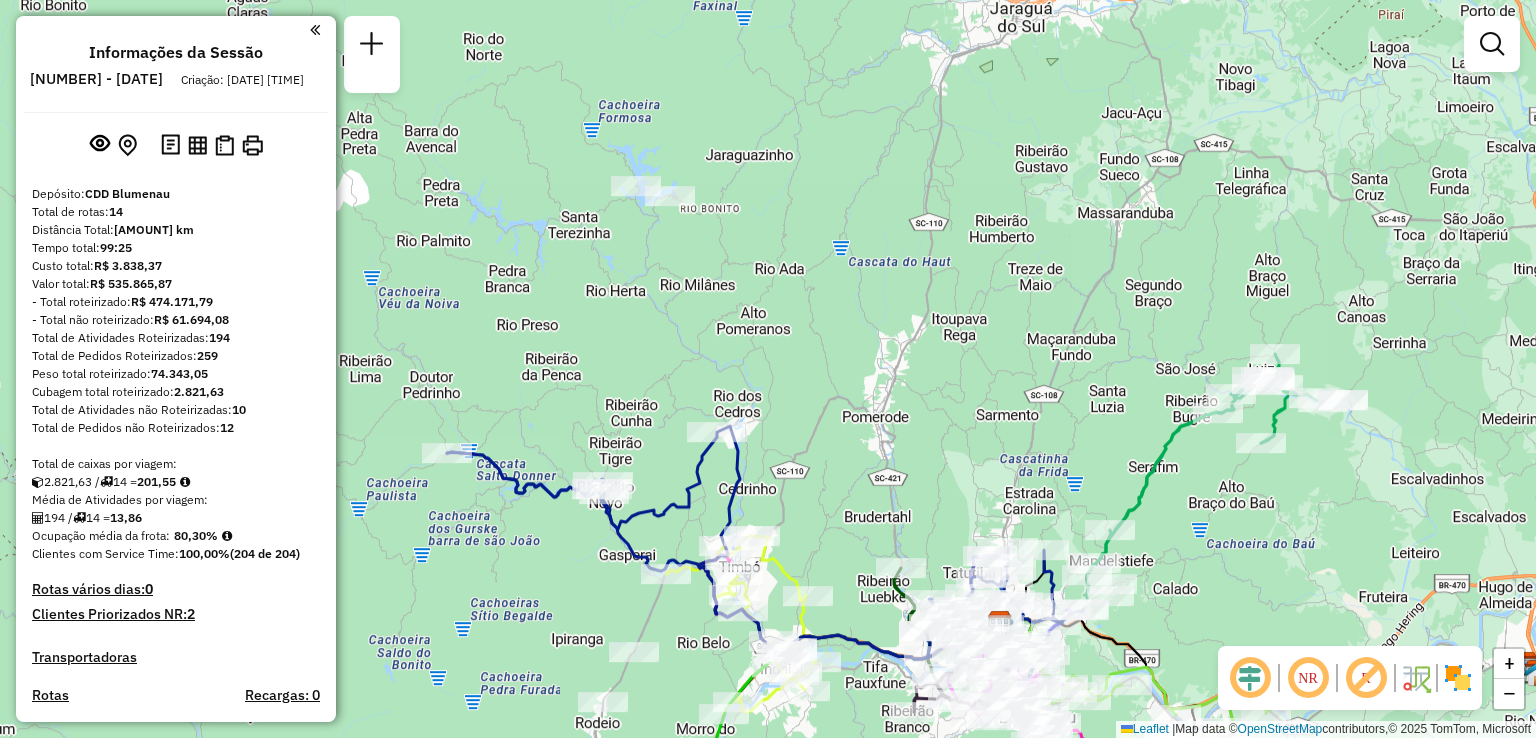 drag, startPoint x: 908, startPoint y: 401, endPoint x: 869, endPoint y: 373, distance: 48.010414 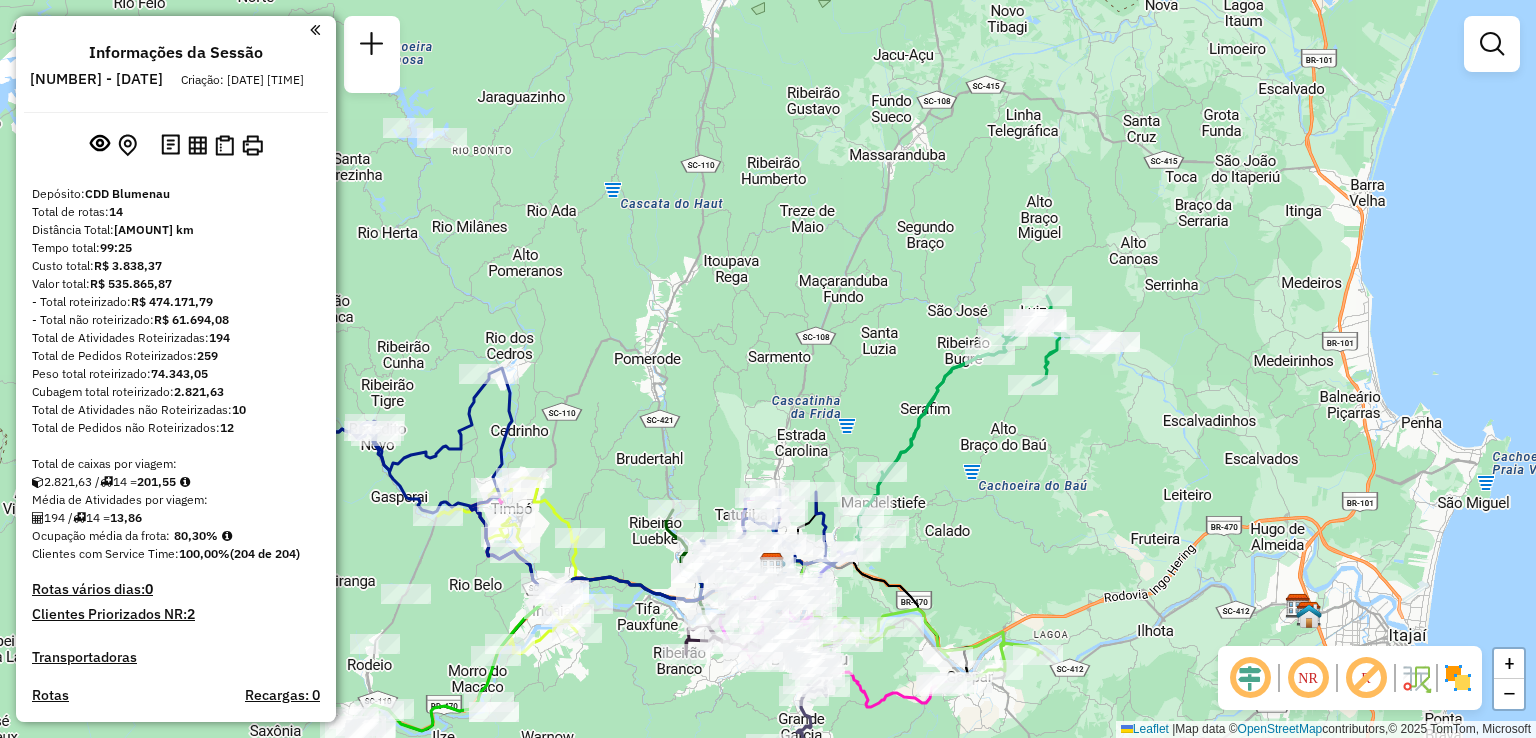 click on "Janela de atendimento Grade de atendimento Capacidade Transportadoras Veículos Cliente Pedidos  Rotas Selecione os dias de semana para filtrar as janelas de atendimento  Seg   Ter   Qua   Qui   Sex   Sáb   Dom  Informe o período da janela de atendimento: De: Até:  Filtrar exatamente a janela do cliente  Considerar janela de atendimento padrão  Selecione os dias de semana para filtrar as grades de atendimento  Seg   Ter   Qua   Qui   Sex   Sáb   Dom   Considerar clientes sem dia de atendimento cadastrado  Clientes fora do dia de atendimento selecionado Filtrar as atividades entre os valores definidos abaixo:  Peso mínimo:   Peso máximo:   Cubagem mínima:   Cubagem máxima:   De:   Até:  Filtrar as atividades entre o tempo de atendimento definido abaixo:  De:   Até:   Considerar capacidade total dos clientes não roteirizados Transportadora: Selecione um ou mais itens Tipo de veículo: Selecione um ou mais itens Veículo: Selecione um ou mais itens Motorista: Selecione um ou mais itens Nome: Rótulo:" 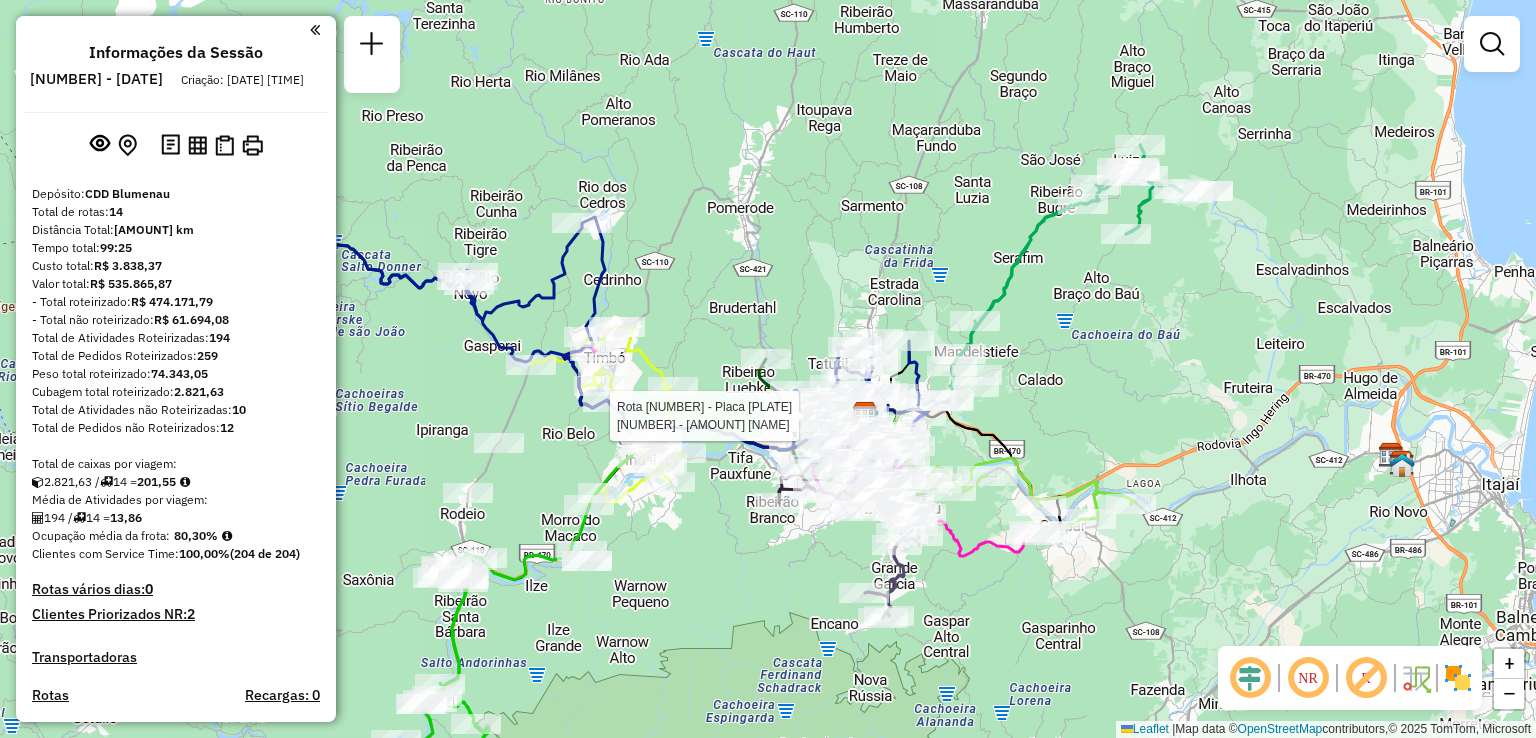 select on "**********" 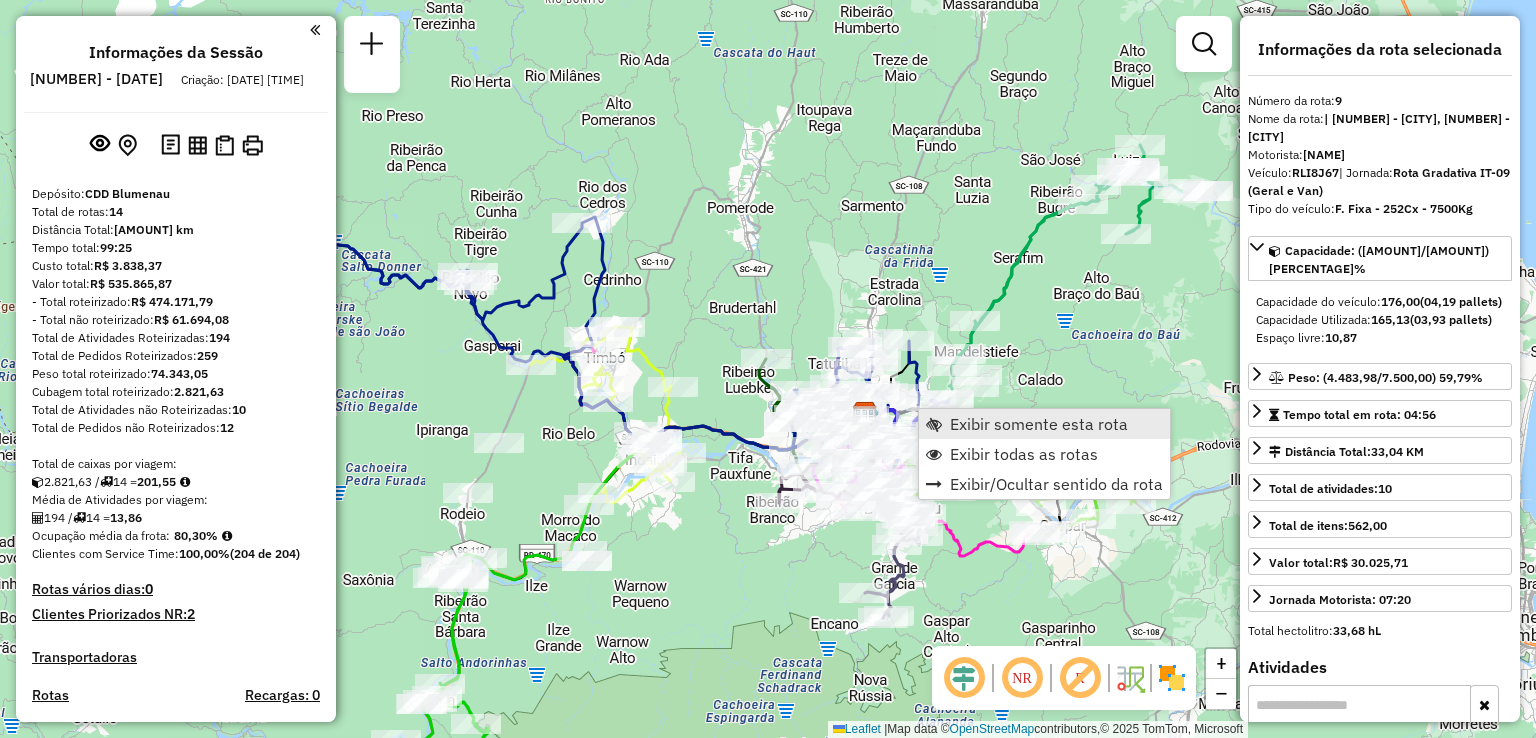 scroll, scrollTop: 1718, scrollLeft: 0, axis: vertical 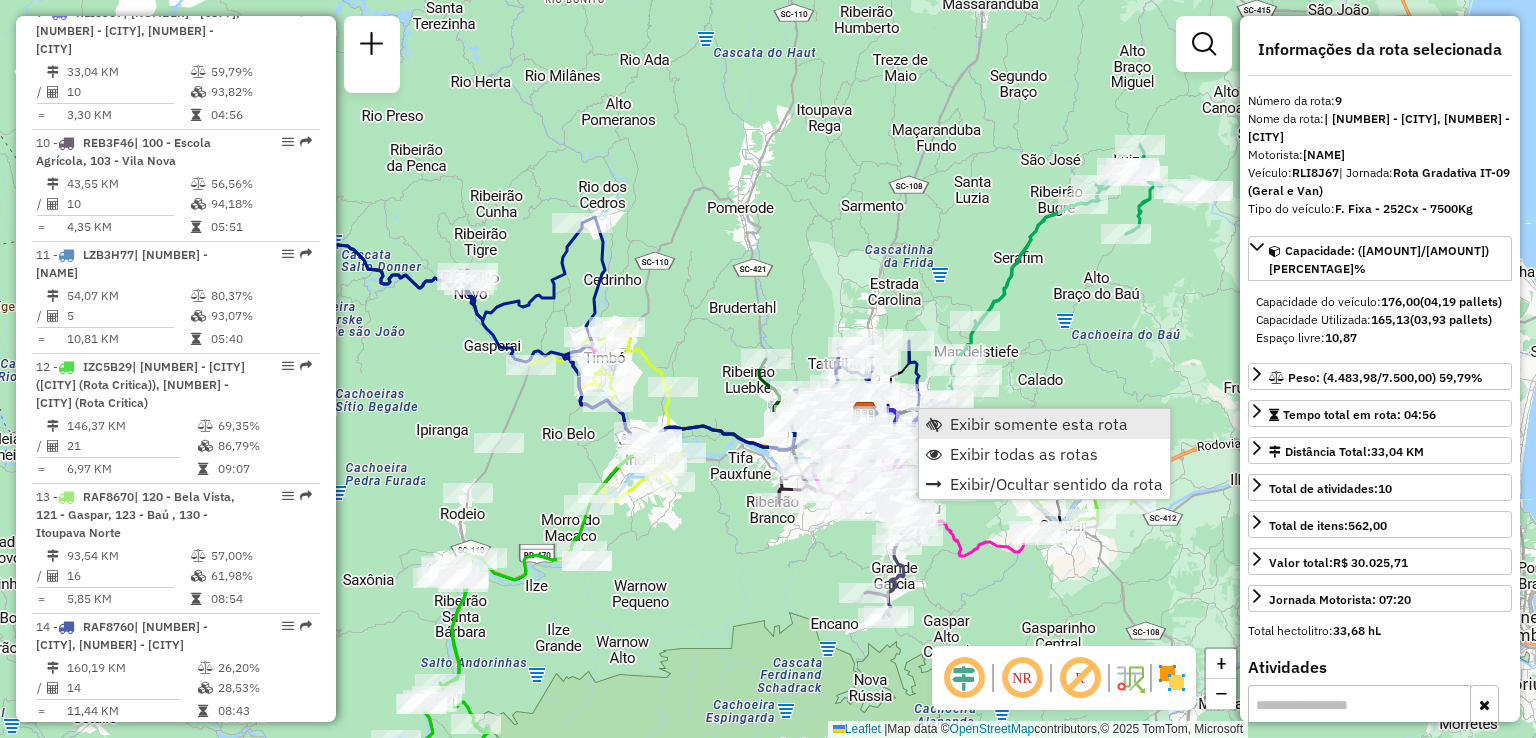 click on "Exibir somente esta rota" at bounding box center [1039, 424] 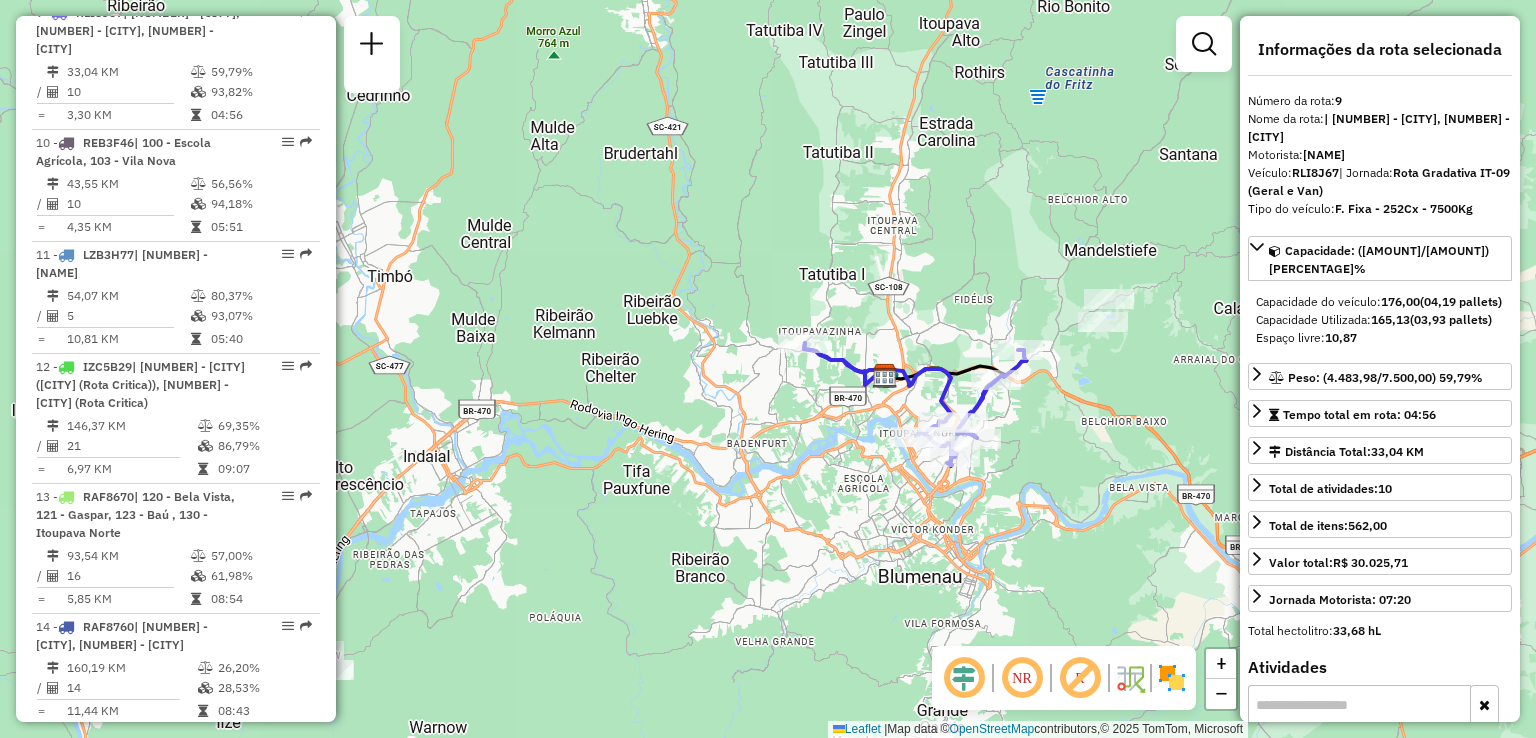 click on "Janela de atendimento Grade de atendimento Capacidade Transportadoras Veículos Cliente Pedidos  Rotas Selecione os dias de semana para filtrar as janelas de atendimento  Seg   Ter   Qua   Qui   Sex   Sáb   Dom  Informe o período da janela de atendimento: De: Até:  Filtrar exatamente a janela do cliente  Considerar janela de atendimento padrão  Selecione os dias de semana para filtrar as grades de atendimento  Seg   Ter   Qua   Qui   Sex   Sáb   Dom   Considerar clientes sem dia de atendimento cadastrado  Clientes fora do dia de atendimento selecionado Filtrar as atividades entre os valores definidos abaixo:  Peso mínimo:   Peso máximo:   Cubagem mínima:   Cubagem máxima:   De:   Até:  Filtrar as atividades entre o tempo de atendimento definido abaixo:  De:   Até:   Considerar capacidade total dos clientes não roteirizados Transportadora: Selecione um ou mais itens Tipo de veículo: Selecione um ou mais itens Veículo: Selecione um ou mais itens Motorista: Selecione um ou mais itens Nome: Rótulo:" 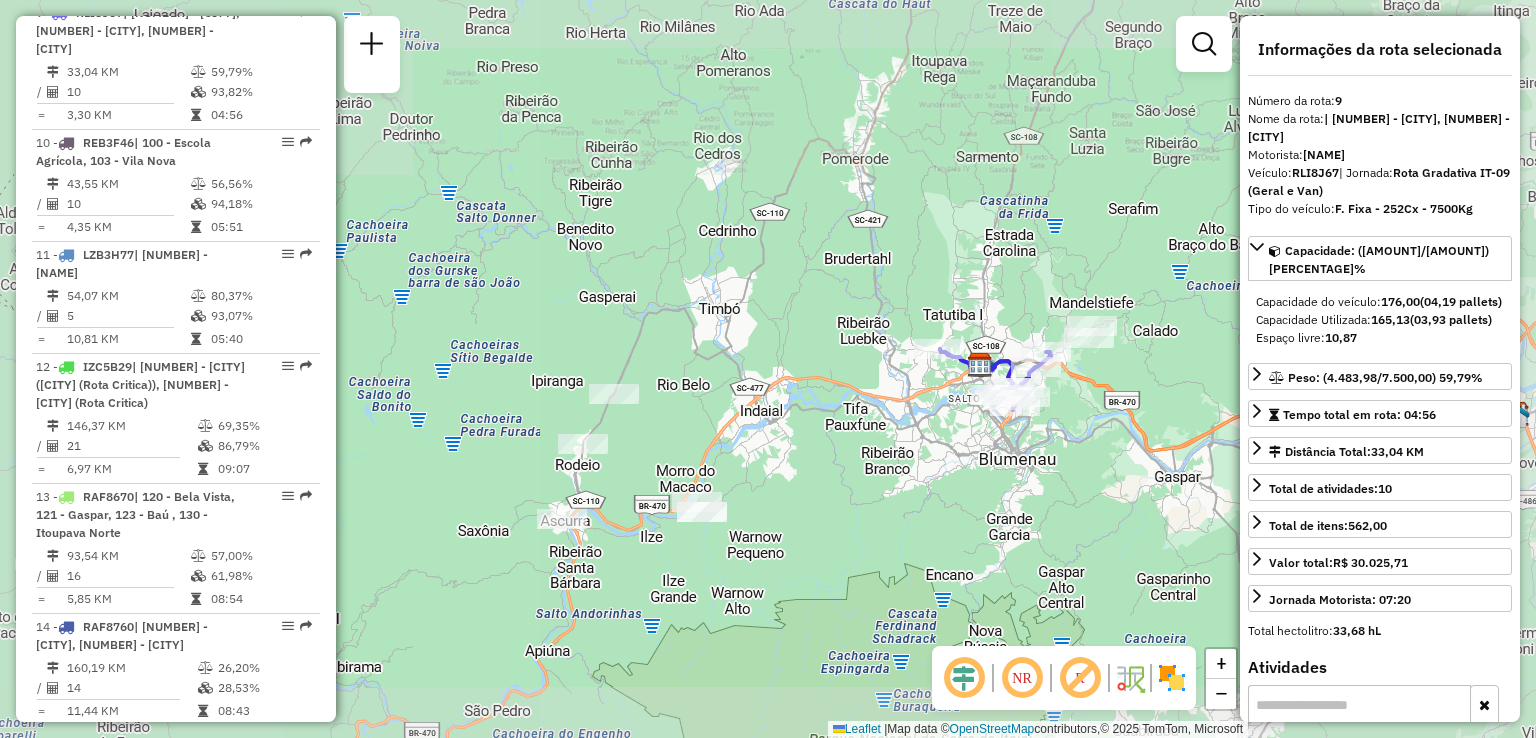drag, startPoint x: 813, startPoint y: 339, endPoint x: 836, endPoint y: 437, distance: 100.6628 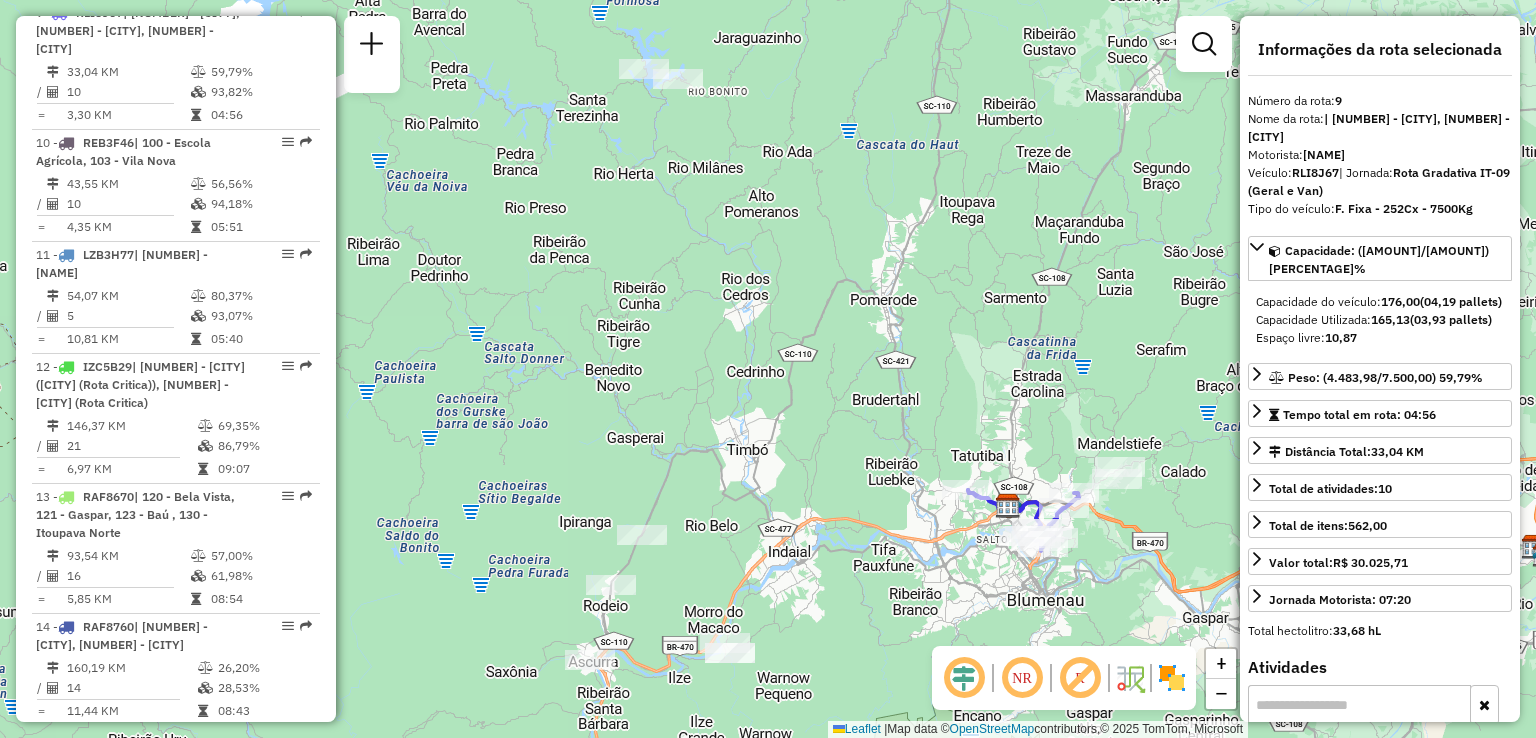 drag, startPoint x: 700, startPoint y: 233, endPoint x: 766, endPoint y: 371, distance: 152.97058 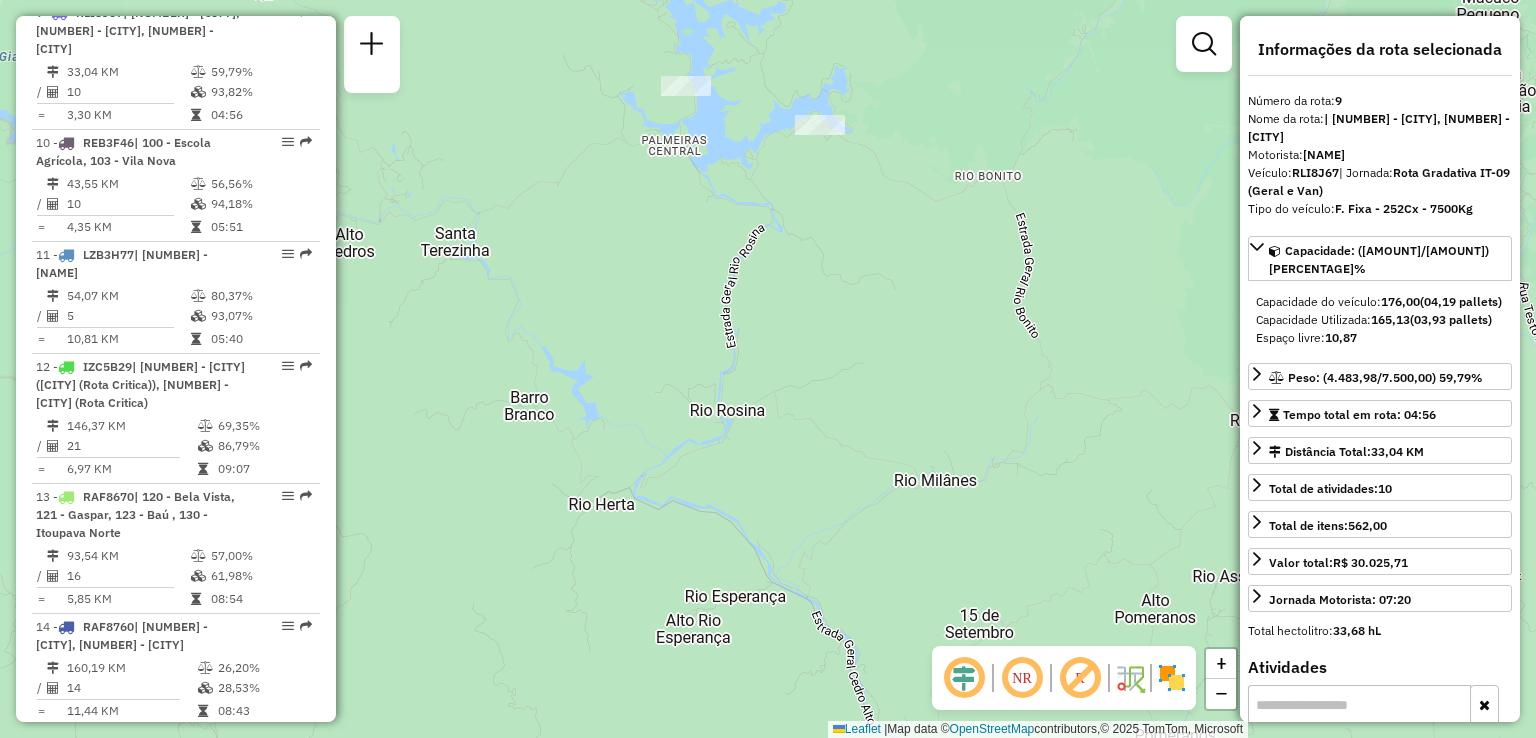 drag, startPoint x: 736, startPoint y: 253, endPoint x: 741, endPoint y: 336, distance: 83.15047 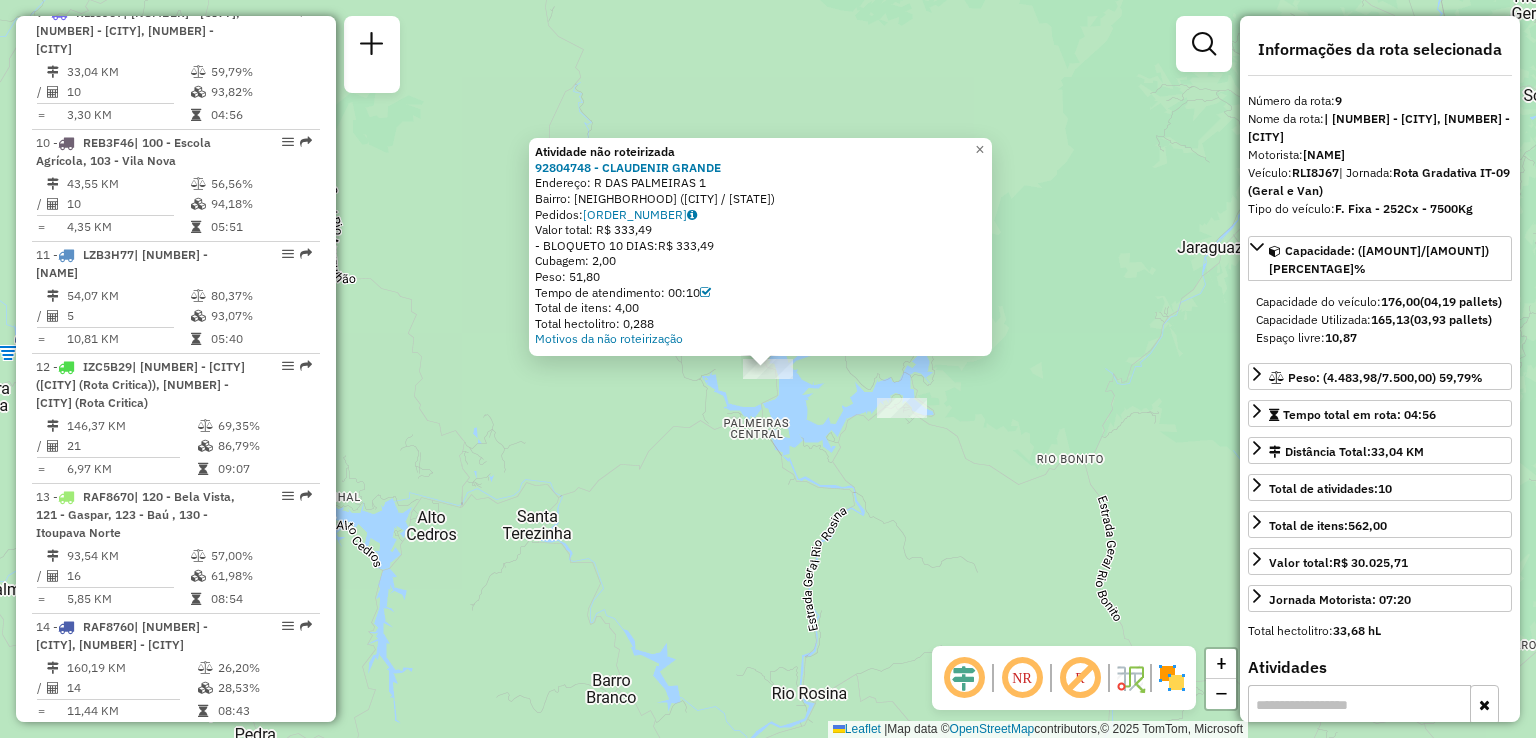 click on "Atividade não roteirizada [NUMBER] - [NAME]  Endereço: R   DAS PALMEIRAS                 1   Bairro: [NEIGHBORHOOD] ([CITY] / [STATE])   Pedidos:  [ORDER_NUMBER]   Valor total: [CURRENCY] [AMOUNT]   - BLOQUETO 10 DIAS:  [CURRENCY] [AMOUNT]   Cubagem: [AMOUNT]   Peso: [AMOUNT]   Tempo de atendimento: [TIME]   Total de itens: [AMOUNT]   Total hectolitro: [AMOUNT]  Motivos da não roteirização × Janela de atendimento Grade de atendimento Capacidade Transportadoras Veículos Cliente Pedidos  Rotas Selecione os dias de semana para filtrar as janelas de atendimento  Seg   Ter   Qua   Qui   Sex   Sáb   Dom  Informe o período da janela de atendimento: De: Até:  Filtrar exatamente a janela do cliente  Considerar janela de atendimento padrão  Selecione os dias de semana para filtrar as grades de atendimento  Seg   Ter   Qua   Qui   Sex   Sáb   Dom   Considerar clientes sem dia de atendimento cadastrado  Clientes fora do dia de atendimento selecionado Filtrar as atividades entre os valores definidos abaixo:  Peso mínimo:   Peso máximo:  De:" 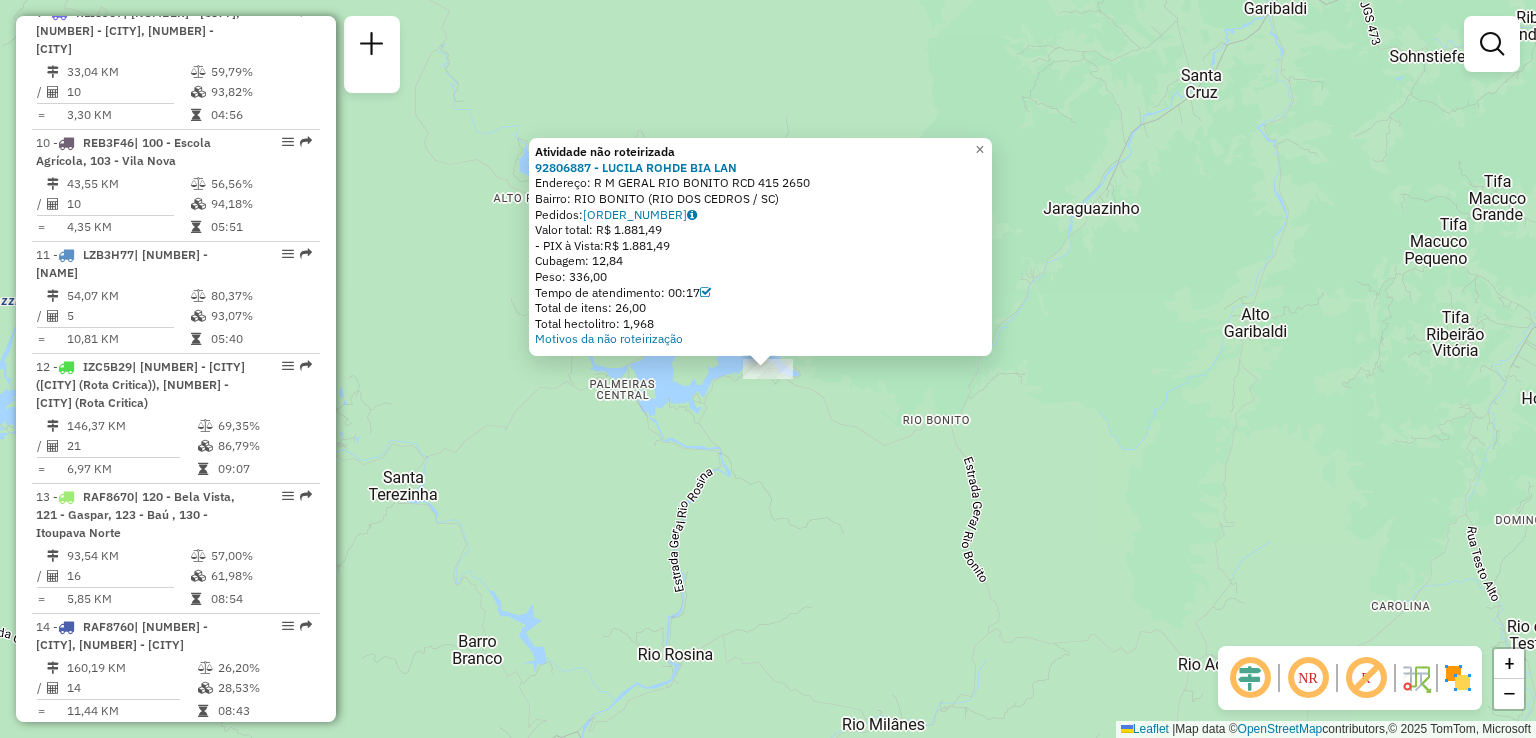 click on "Atividade não roteirizada [NUMBER] - [NAME] Endereço: R [NAME] [NAME] [NUMBER] [NUMBER] Bairro: [NAME] ([CITY] / [STATE]) Pedidos: [NUMBER] Valor total: R$ [PRICE] - PIX à Vista: R$ [PRICE] Cubagem: [NUMBER] Peso: [NUMBER] Tempo de atendimento: [TIME] Total de itens: [NUMBER] Total hectolitro: [NUMBER] Motivos da não roteirização × Janela de atendimento Grade de atendimento Capacidade Transportadoras Veículos Cliente Pedidos Rotas Selecione os dias de semana para filtrar as janelas de atendimento Seg Ter Qua Qui Sex Sáb Dom Informe o período da janela de atendimento: De: Até: Filtrar exatamente a janela do cliente Considerar janela de atendimento padrão Selecione os dias de semana para filtrar as grades de atendimento Seg Ter Qua Qui Sex Sáb Dom Considerar clientes sem dia de atendimento cadastrado Clientes fora do dia de atendimento selecionado Filtrar as atividades entre os valores definidos abaixo: Peso mínimo: De: +" 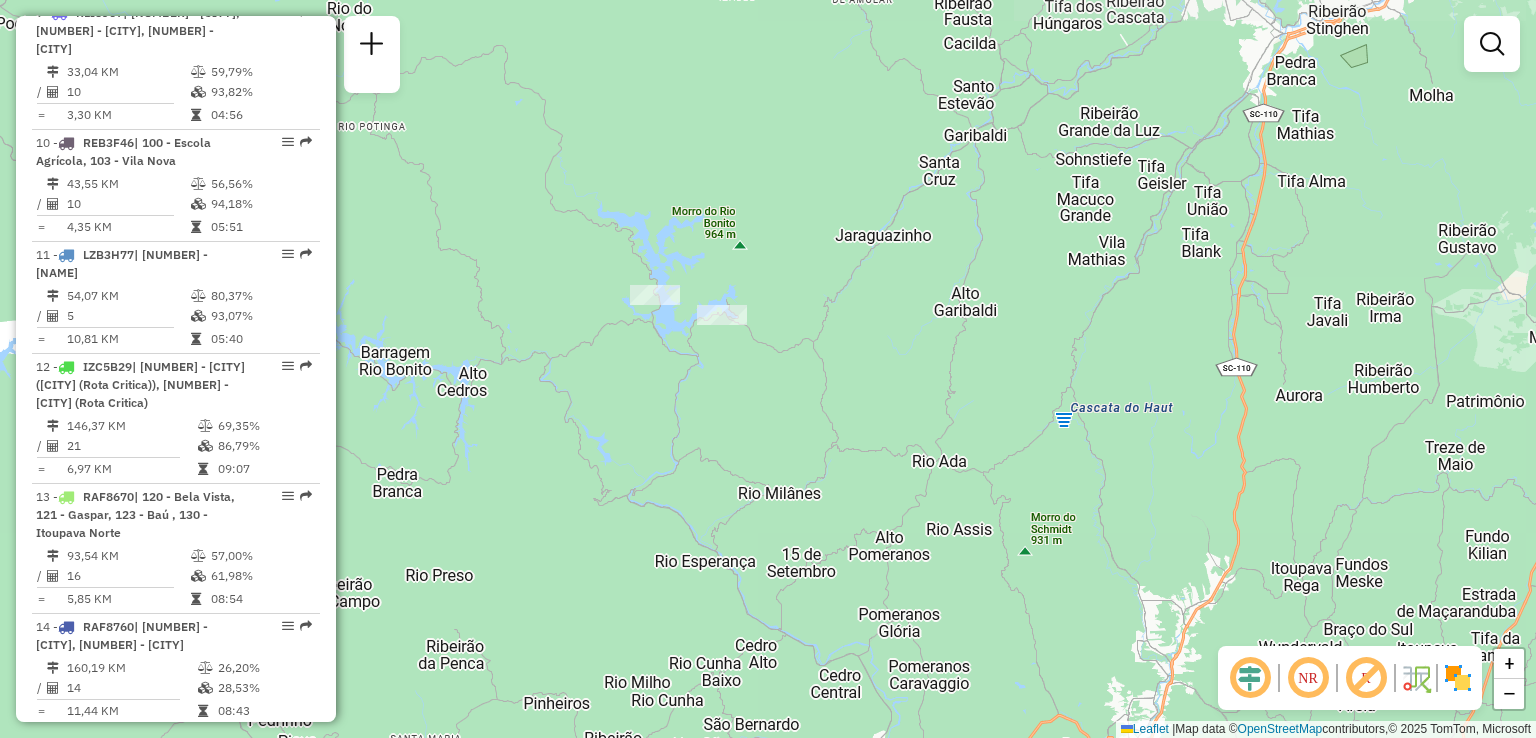 drag, startPoint x: 692, startPoint y: 457, endPoint x: 715, endPoint y: 312, distance: 146.8128 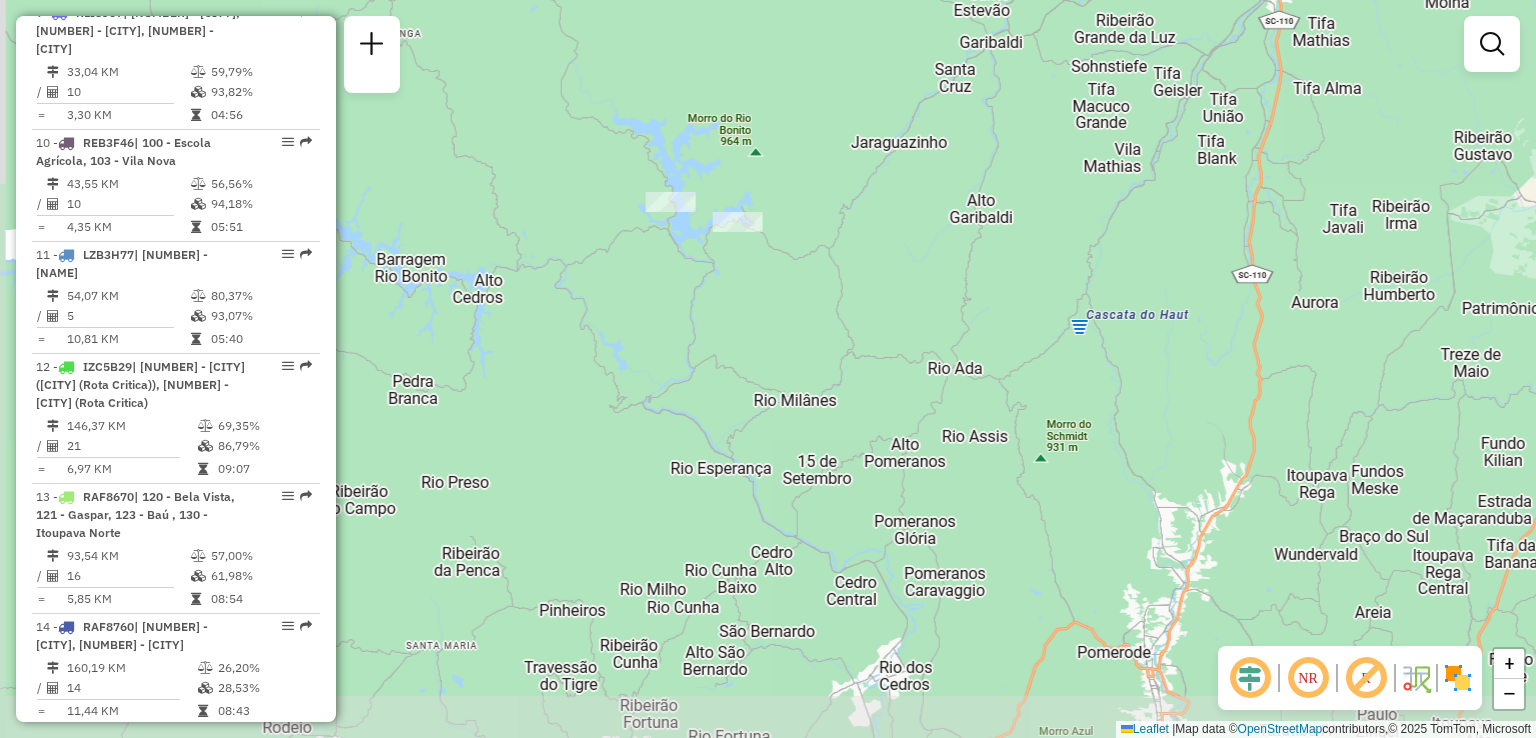 drag, startPoint x: 682, startPoint y: 515, endPoint x: 682, endPoint y: 421, distance: 94 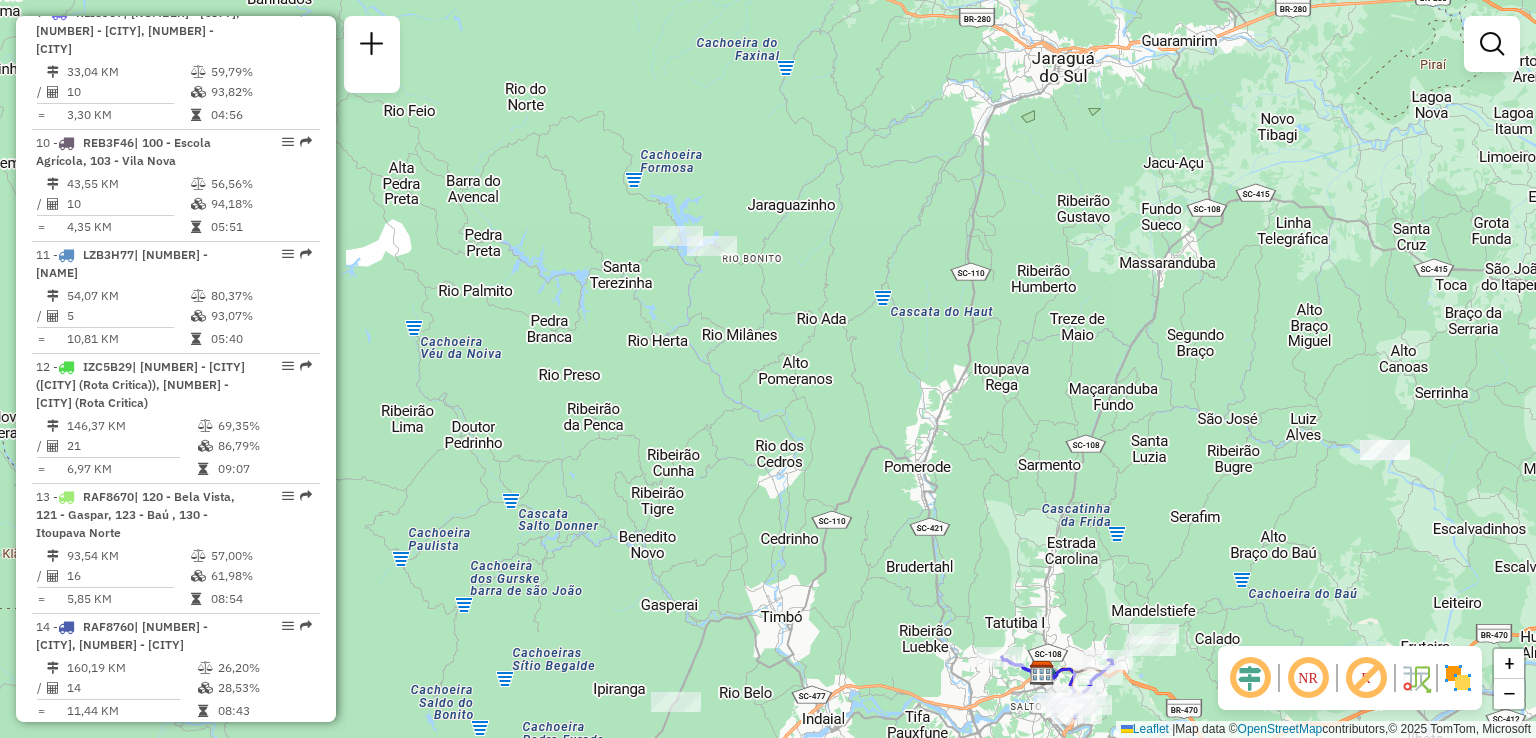 drag, startPoint x: 775, startPoint y: 473, endPoint x: 724, endPoint y: 342, distance: 140.57738 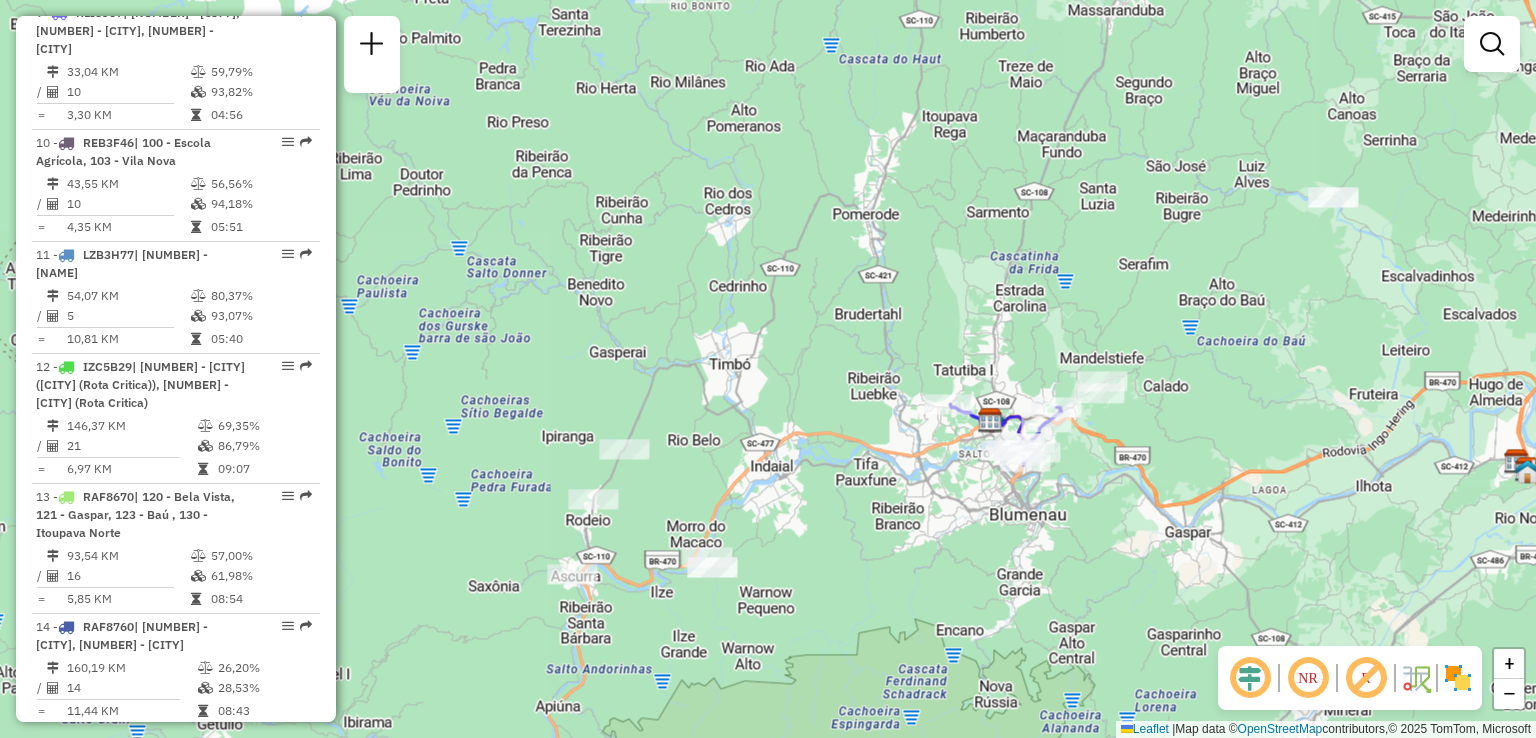 drag, startPoint x: 748, startPoint y: 416, endPoint x: 748, endPoint y: 397, distance: 19 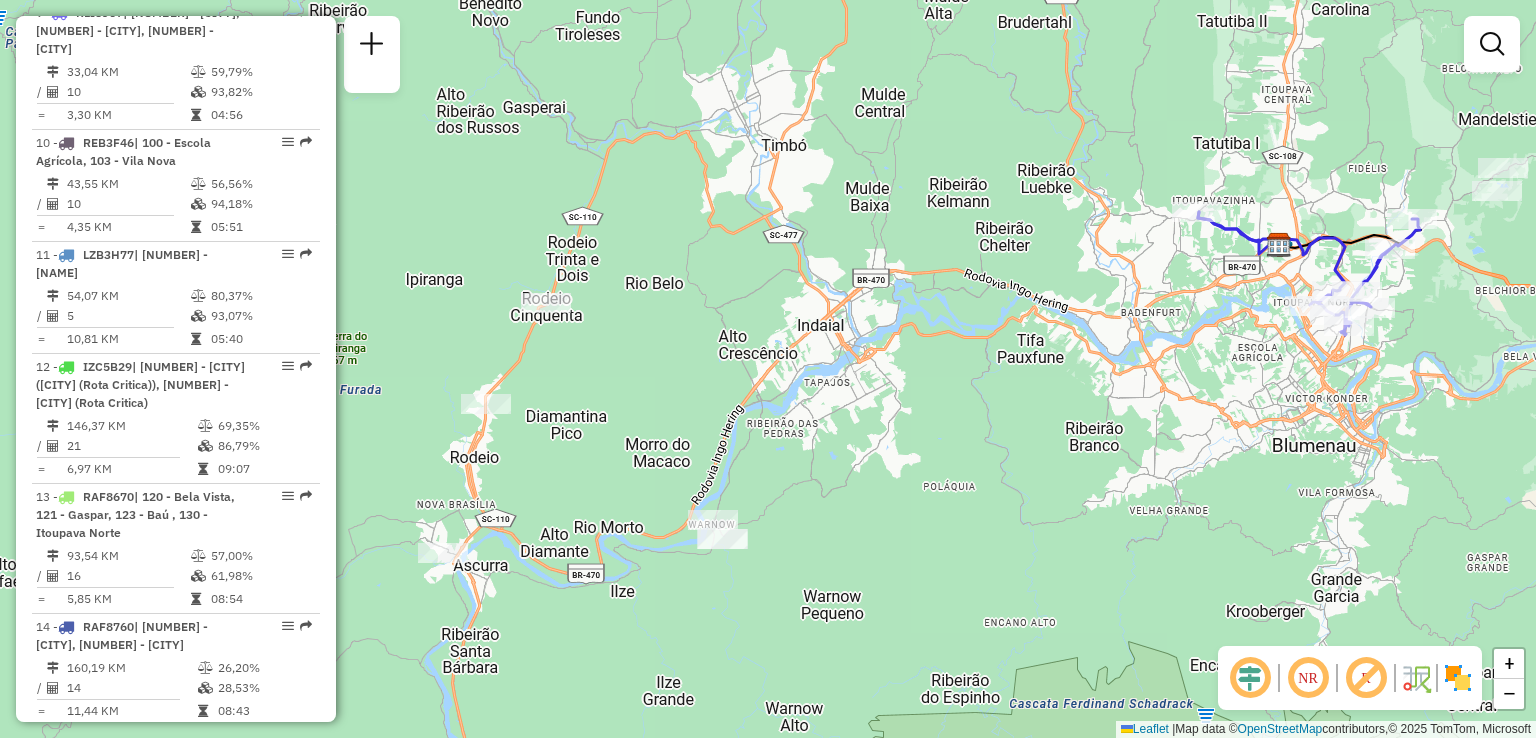 drag, startPoint x: 1018, startPoint y: 508, endPoint x: 860, endPoint y: 614, distance: 190.26297 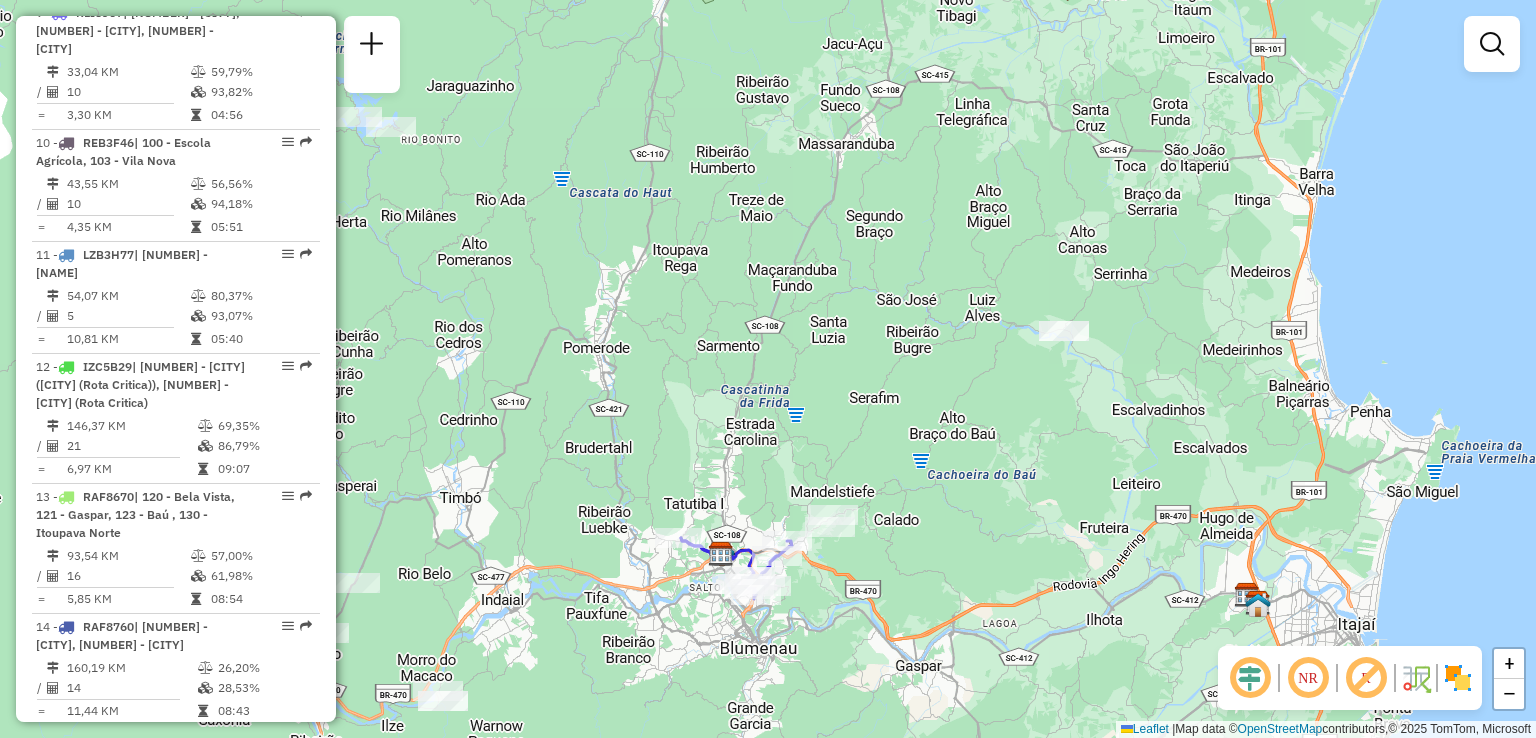 drag, startPoint x: 866, startPoint y: 397, endPoint x: 907, endPoint y: 369, distance: 49.648766 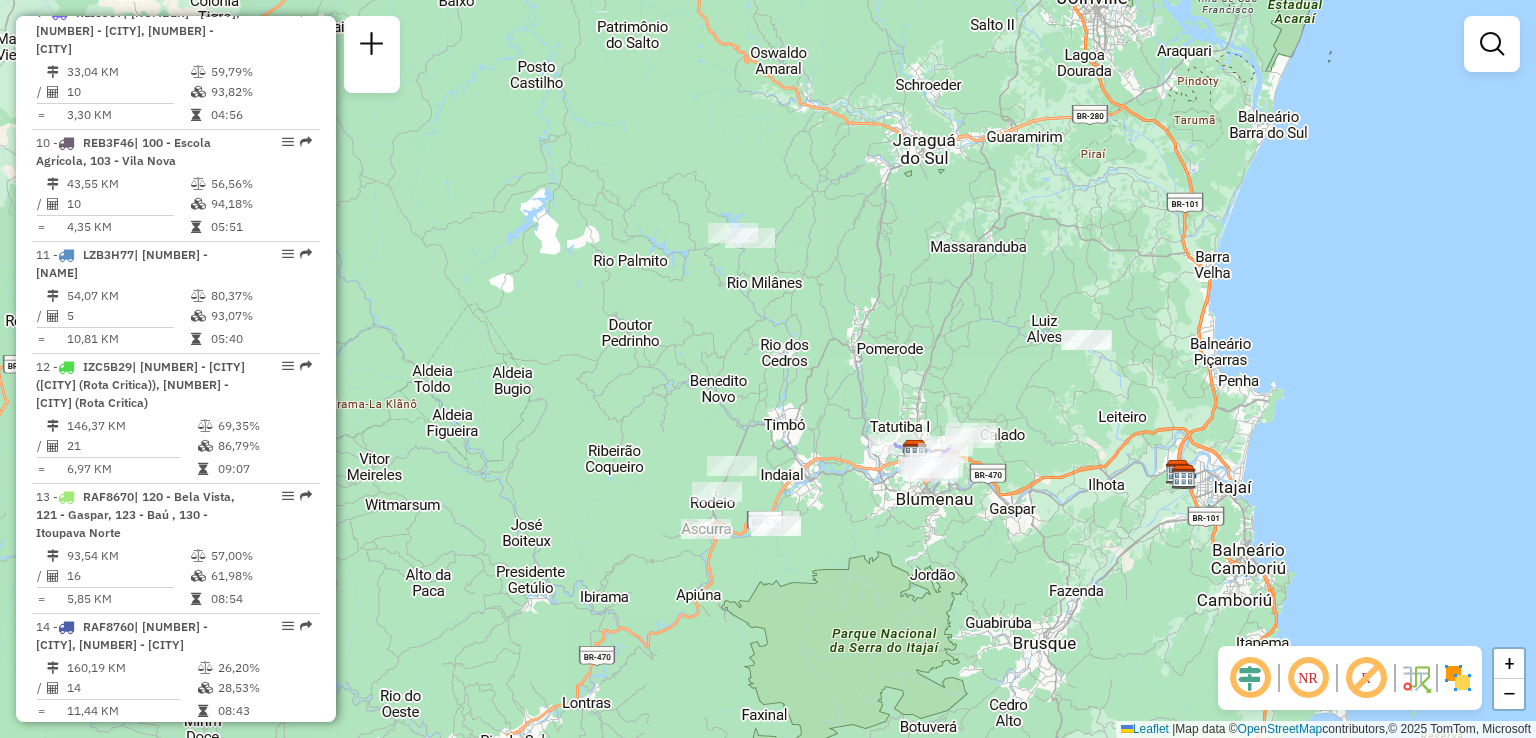 drag, startPoint x: 830, startPoint y: 413, endPoint x: 841, endPoint y: 330, distance: 83.725746 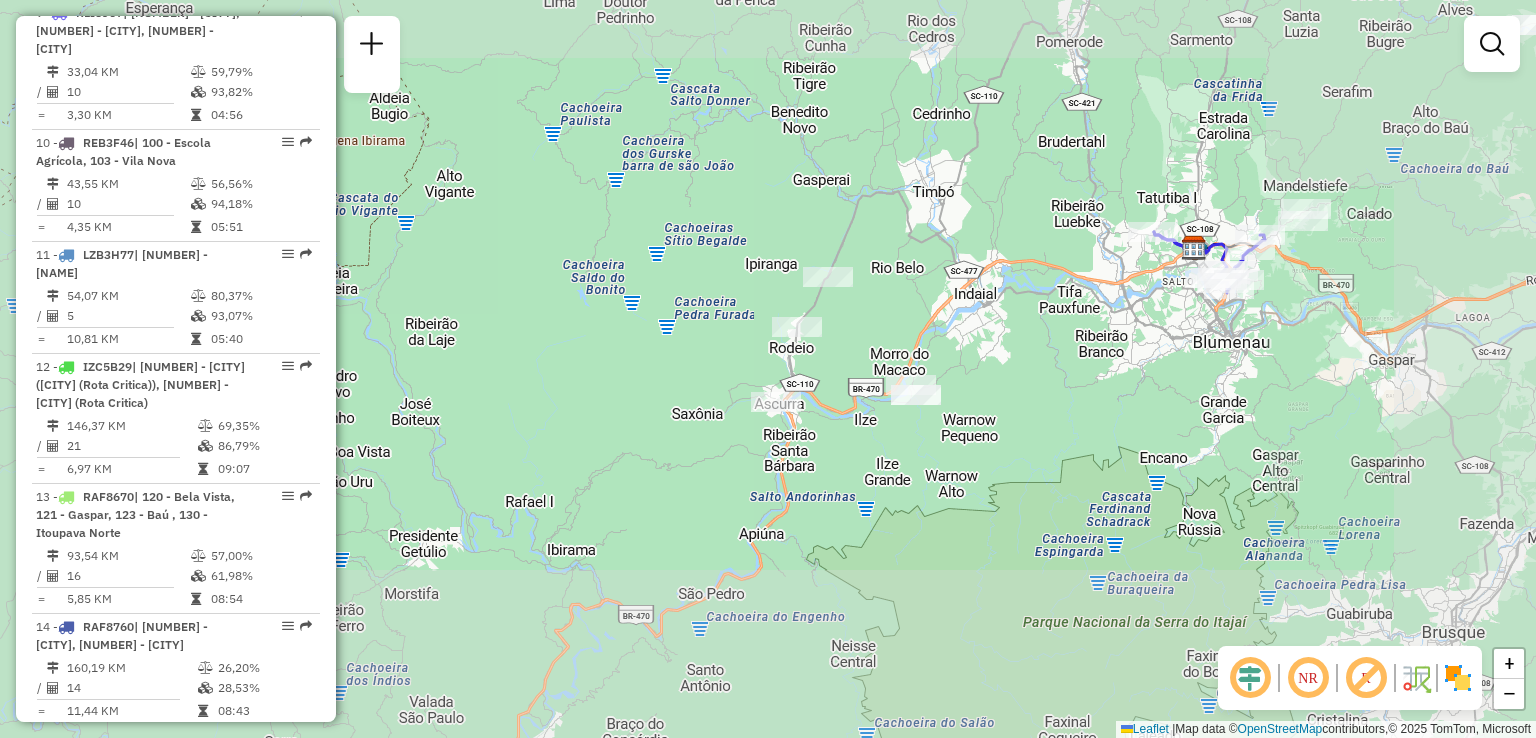 drag, startPoint x: 1156, startPoint y: 380, endPoint x: 1104, endPoint y: 404, distance: 57.271286 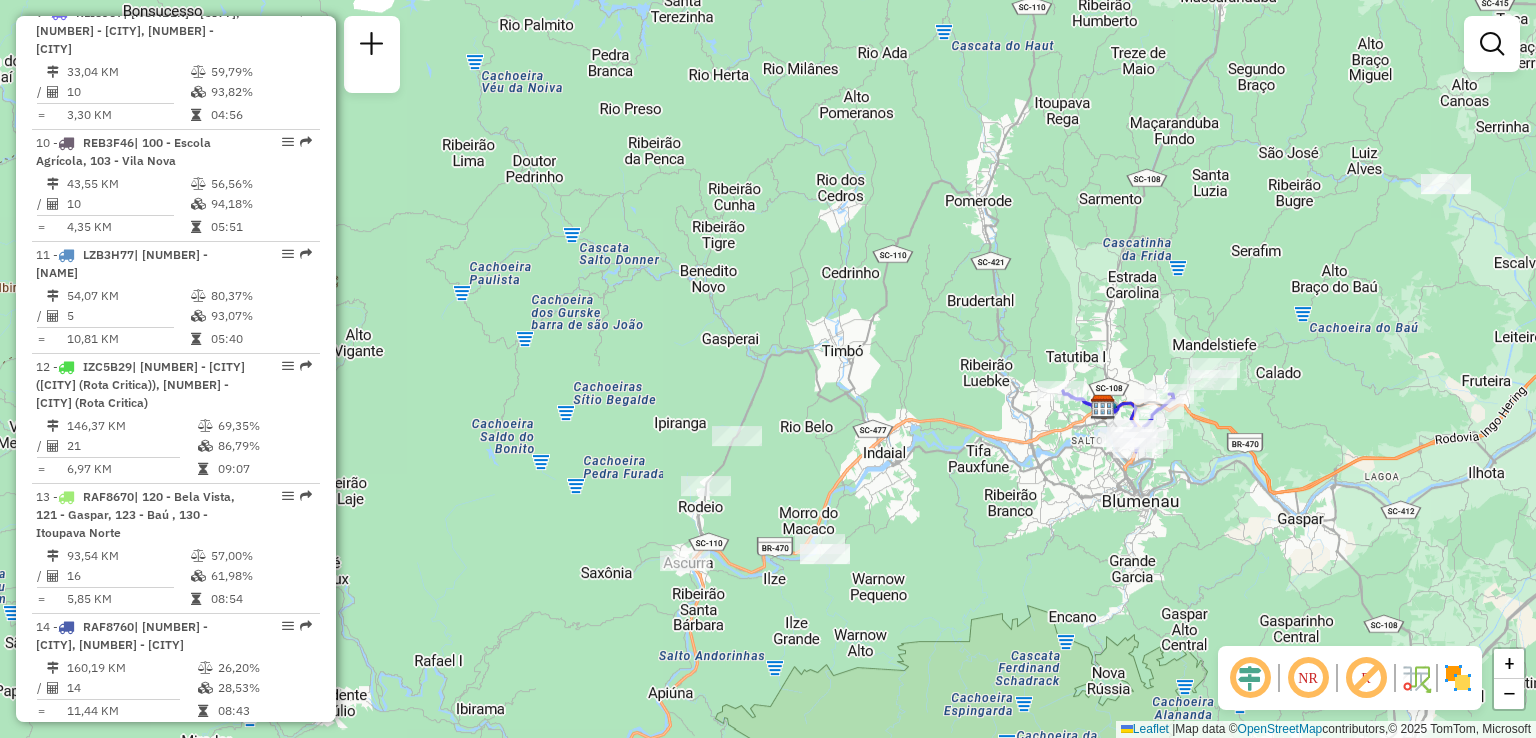 drag, startPoint x: 1390, startPoint y: 272, endPoint x: 1380, endPoint y: 367, distance: 95.524864 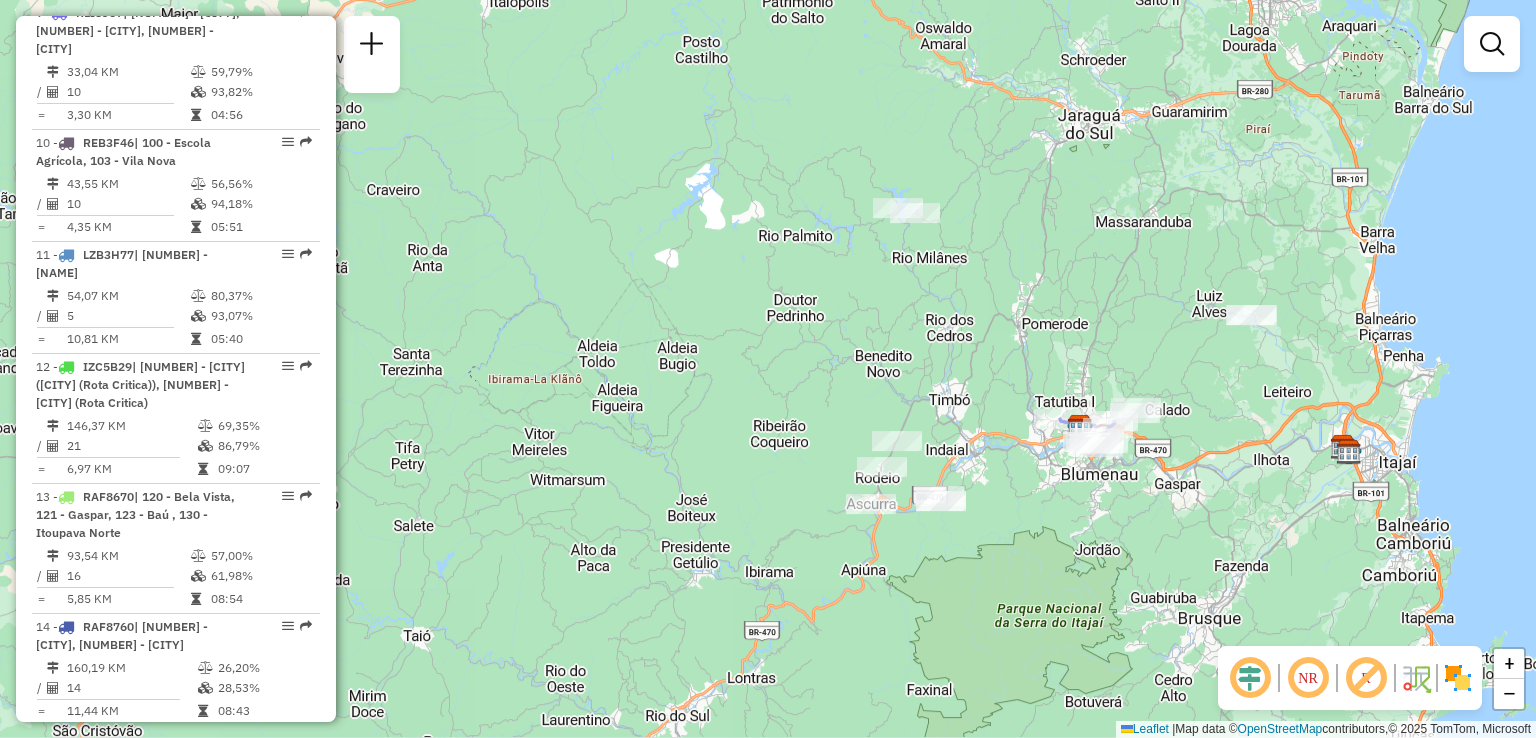 drag, startPoint x: 1039, startPoint y: 397, endPoint x: 1031, endPoint y: 417, distance: 21.540659 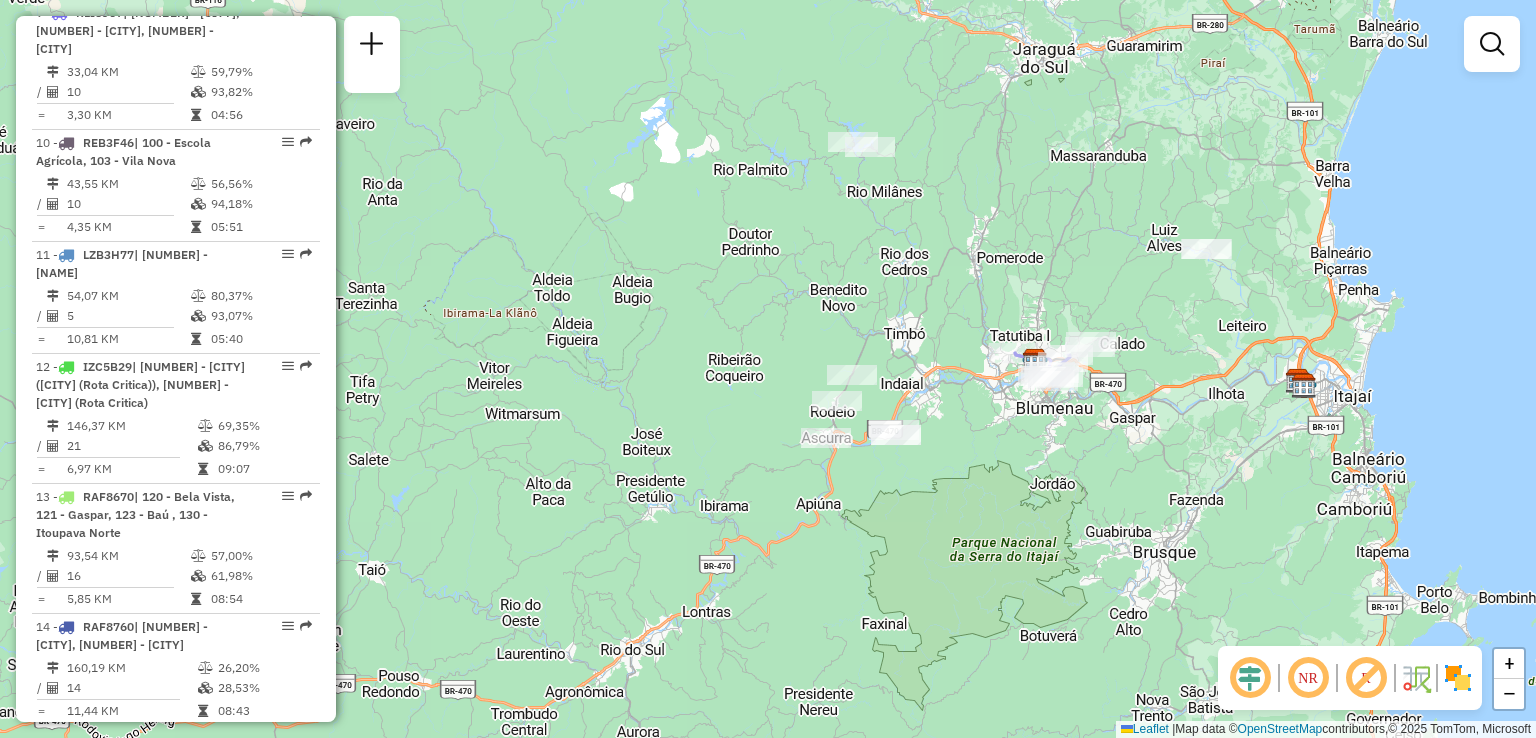 click on "Janela de atendimento Grade de atendimento Capacidade Transportadoras Veículos Cliente Pedidos  Rotas Selecione os dias de semana para filtrar as janelas de atendimento  Seg   Ter   Qua   Qui   Sex   Sáb   Dom  Informe o período da janela de atendimento: De: Até:  Filtrar exatamente a janela do cliente  Considerar janela de atendimento padrão  Selecione os dias de semana para filtrar as grades de atendimento  Seg   Ter   Qua   Qui   Sex   Sáb   Dom   Considerar clientes sem dia de atendimento cadastrado  Clientes fora do dia de atendimento selecionado Filtrar as atividades entre os valores definidos abaixo:  Peso mínimo:   Peso máximo:   Cubagem mínima:   Cubagem máxima:   De:   Até:  Filtrar as atividades entre o tempo de atendimento definido abaixo:  De:   Até:   Considerar capacidade total dos clientes não roteirizados Transportadora: Selecione um ou mais itens Tipo de veículo: Selecione um ou mais itens Veículo: Selecione um ou mais itens Motorista: Selecione um ou mais itens Nome: Rótulo:" 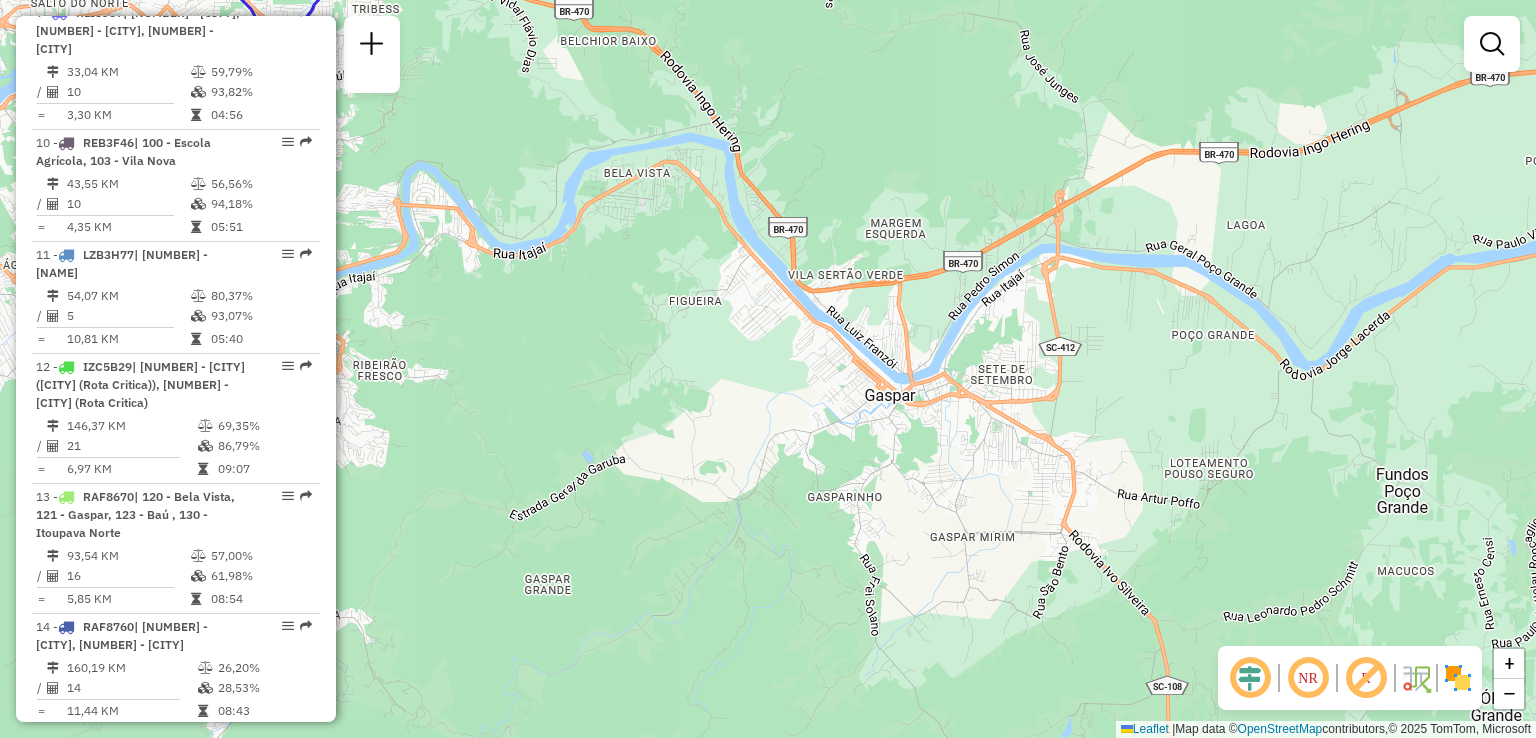 drag, startPoint x: 1214, startPoint y: 424, endPoint x: 1163, endPoint y: 495, distance: 87.41853 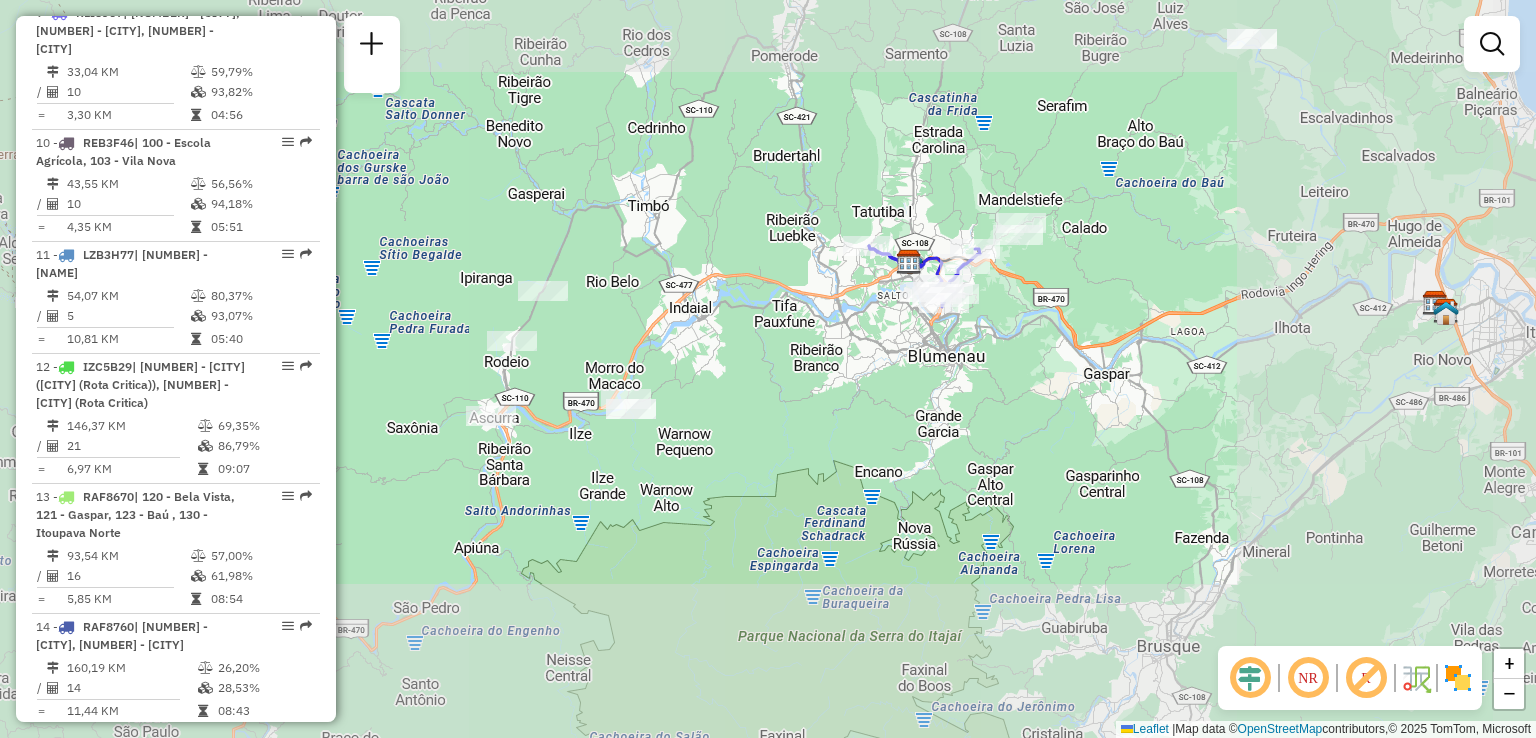 drag, startPoint x: 1200, startPoint y: 263, endPoint x: 1203, endPoint y: 349, distance: 86.05231 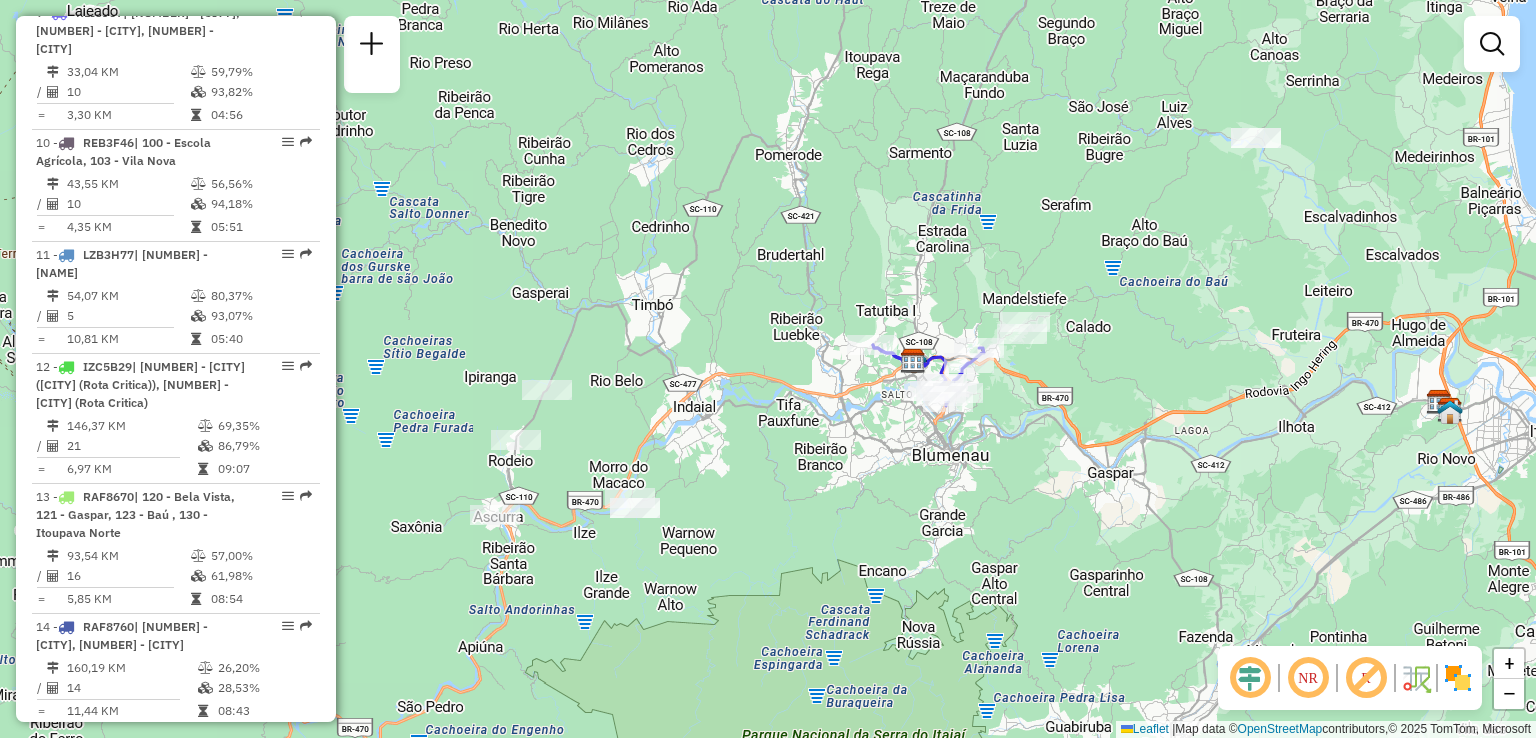click on "Janela de atendimento Grade de atendimento Capacidade Transportadoras Veículos Cliente Pedidos  Rotas Selecione os dias de semana para filtrar as janelas de atendimento  Seg   Ter   Qua   Qui   Sex   Sáb   Dom  Informe o período da janela de atendimento: De: Até:  Filtrar exatamente a janela do cliente  Considerar janela de atendimento padrão  Selecione os dias de semana para filtrar as grades de atendimento  Seg   Ter   Qua   Qui   Sex   Sáb   Dom   Considerar clientes sem dia de atendimento cadastrado  Clientes fora do dia de atendimento selecionado Filtrar as atividades entre os valores definidos abaixo:  Peso mínimo:   Peso máximo:   Cubagem mínima:   Cubagem máxima:   De:   Até:  Filtrar as atividades entre o tempo de atendimento definido abaixo:  De:   Até:   Considerar capacidade total dos clientes não roteirizados Transportadora: Selecione um ou mais itens Tipo de veículo: Selecione um ou mais itens Veículo: Selecione um ou mais itens Motorista: Selecione um ou mais itens Nome: Rótulo:" 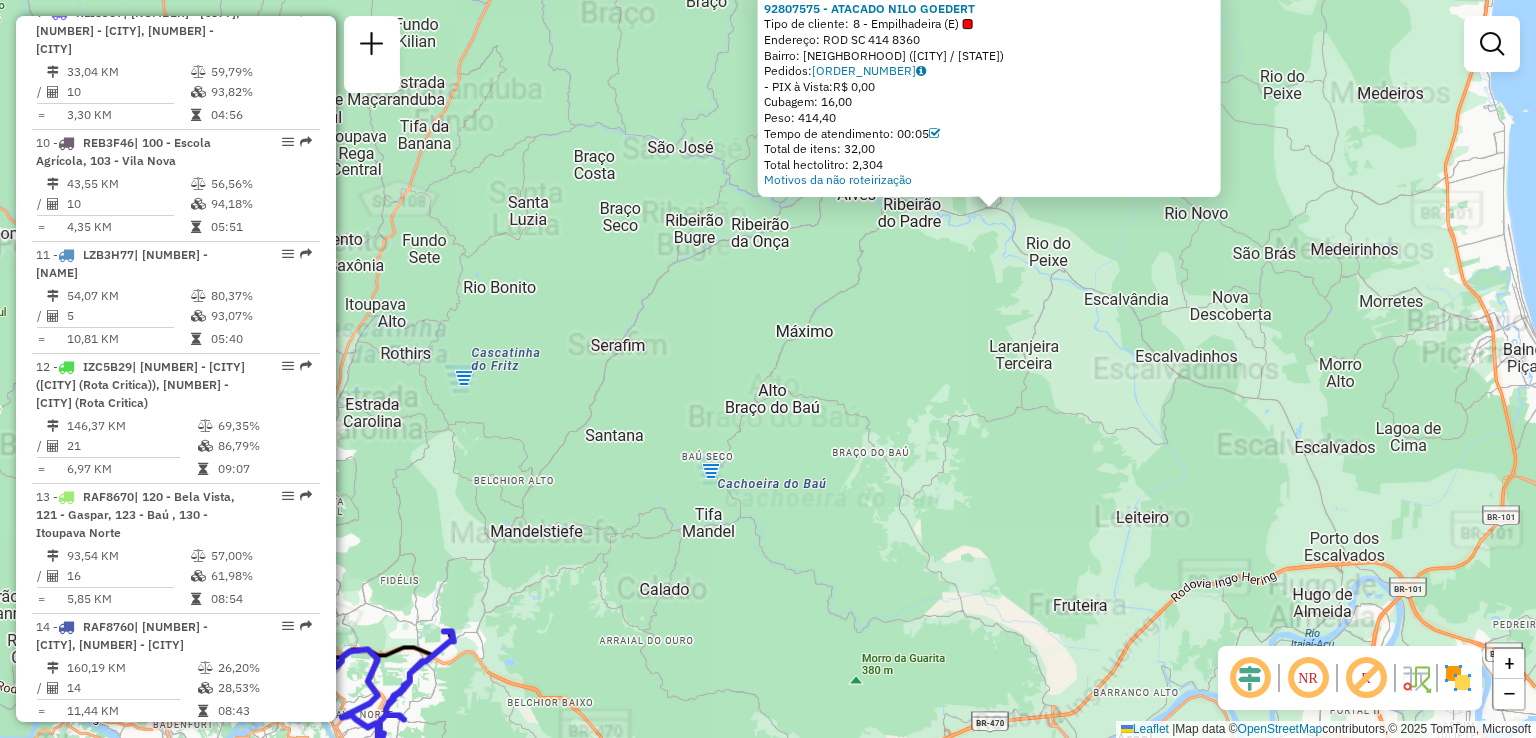 drag, startPoint x: 588, startPoint y: 449, endPoint x: 594, endPoint y: 439, distance: 11.661903 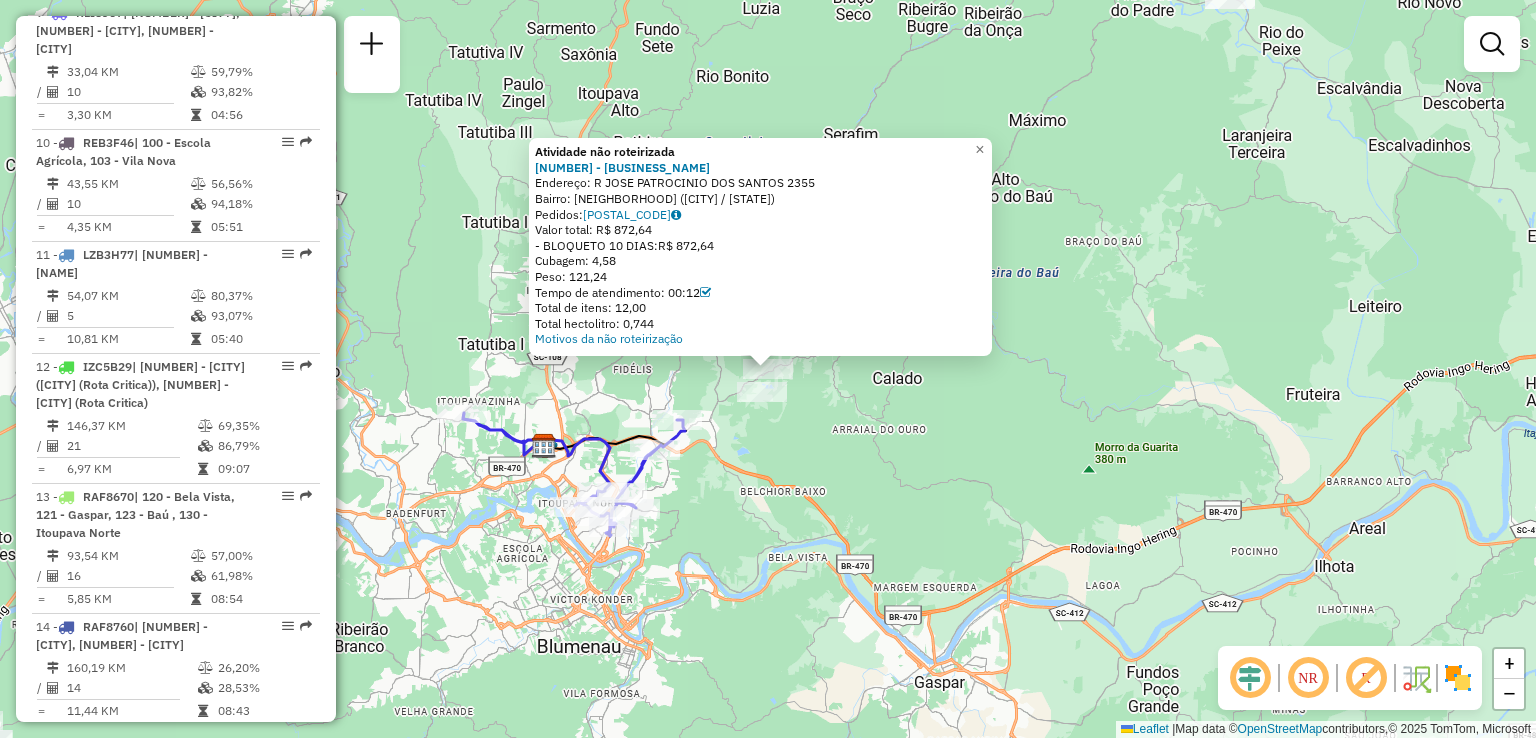 click on "Atividade não roteirizada [NUMBER] - [BUSINESS_NAME]  Tipo de cliente:   [NUMBER] - Empilhadeira (E)   Endereço: [ADDRESS]   Bairro: [NEIGHBORHOOD] ([CITY] / [STATE])   Pedidos:  [ORDER_NUMBER]   - PIX à Vista:  [CURRENCY] [AMOUNT]   Cubagem: [AMOUNT]   Peso: [AMOUNT]   Tempo de atendimento: [TIME]   Total de itens: [AMOUNT]   Total hectolitro: [AMOUNT]  Motivos da não roteirização × Janela de atendimento Grade de atendimento Capacidade Transportadoras Veículos Cliente Pedidos  Rotas Selecione os dias de semana para filtrar as janelas de atendimento  Seg   Ter   Qua   Qui   Sex   Sáb   Dom  Informe o período da janela de atendimento: De: Até:  Filtrar exatamente a janela do cliente  Considerar janela de atendimento padrão  Selecione os dias de semana para filtrar as grades de atendimento  Seg   Ter   Qua   Qui   Sex   Sáb   Dom   Considerar clientes sem dia de atendimento cadastrado  Clientes fora do dia de atendimento selecionado Filtrar as atividades entre os valores definidos abaixo:  Peso mínimo:  +" 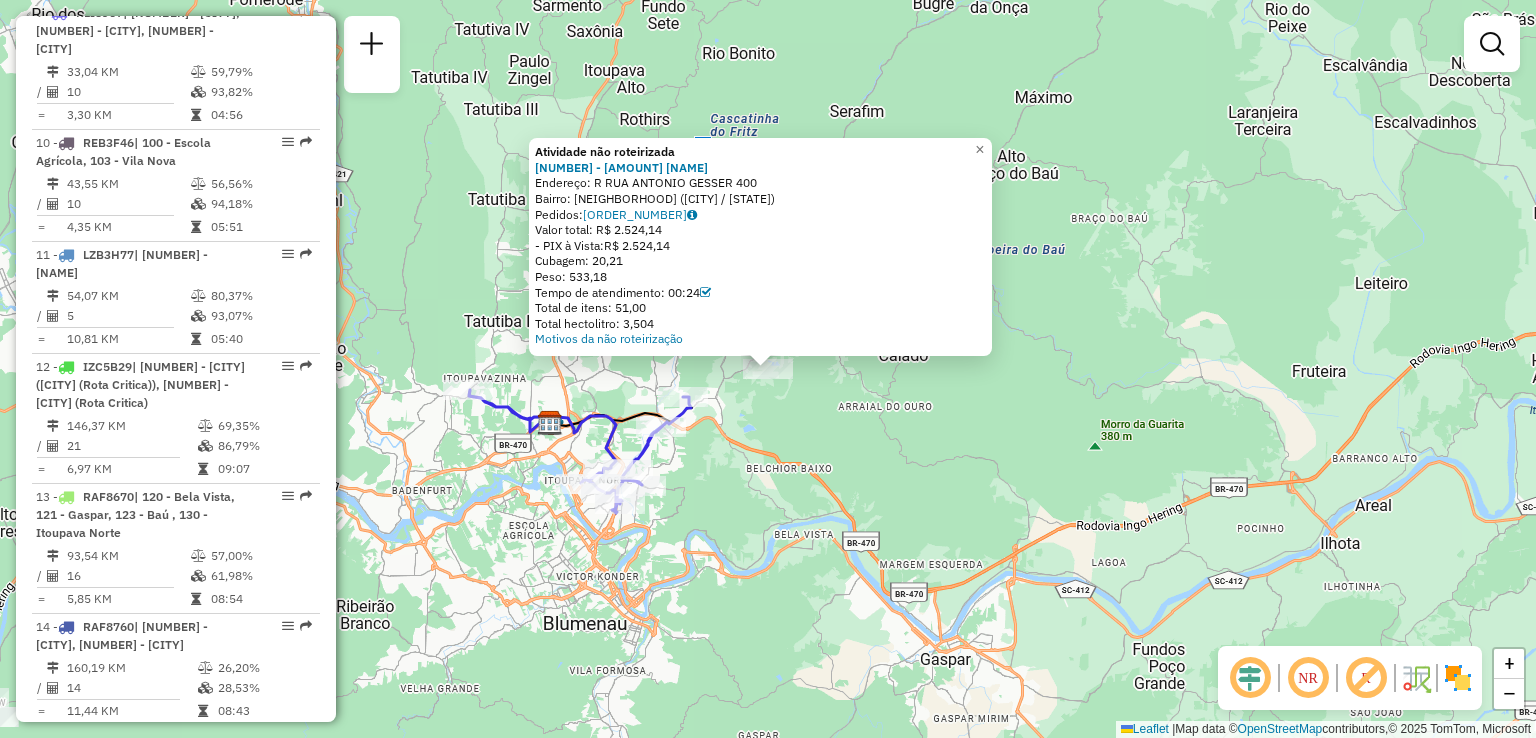 click on "Atividade não roteirizada [NUMBER] - [AMOUNT] [NAME]  Endereço: R   RUA ANTONIO GESSER            400   Bairro: [NEIGHBORHOOD] ([CITY] / [STATE])   Pedidos:  [ORDER_NUMBER]   Valor total: [CURRENCY] [AMOUNT]   - PIX à Vista:  [CURRENCY] [AMOUNT]   Cubagem: [AMOUNT]   Peso: [AMOUNT]   Tempo de atendimento: [TIME]   Total de itens: [AMOUNT]   Total hectolitro: [AMOUNT]  Motivos da não roteirização × Janela de atendimento Grade de atendimento Capacidade Transportadoras Veículos Cliente Pedidos  Rotas Selecione os dias de semana para filtrar as janelas de atendimento  Seg   Ter   Qua   Qui   Sex   Sáb   Dom  Informe o período da janela de atendimento: De: Até:  Filtrar exatamente a janela do cliente  Considerar janela de atendimento padrão  Selecione os dias de semana para filtrar as grades de atendimento  Seg   Ter   Qua   Qui   Sex   Sáb   Dom   Considerar clientes sem dia de atendimento cadastrado  Clientes fora do dia de atendimento selecionado Filtrar as atividades entre os valores definidos abaixo:  Peso mínimo:   Peso máximo:   De:" 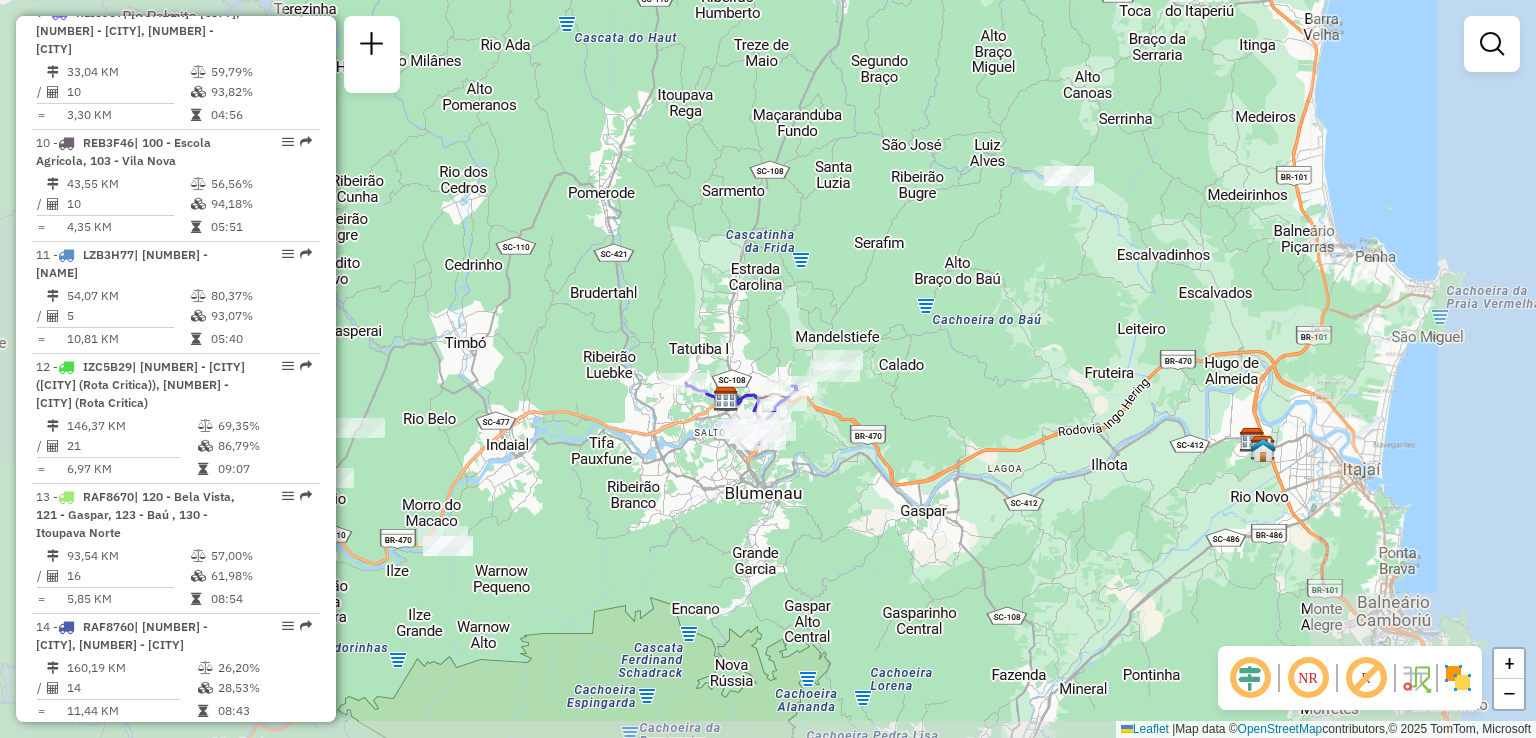 drag, startPoint x: 942, startPoint y: 361, endPoint x: 890, endPoint y: 431, distance: 87.20092 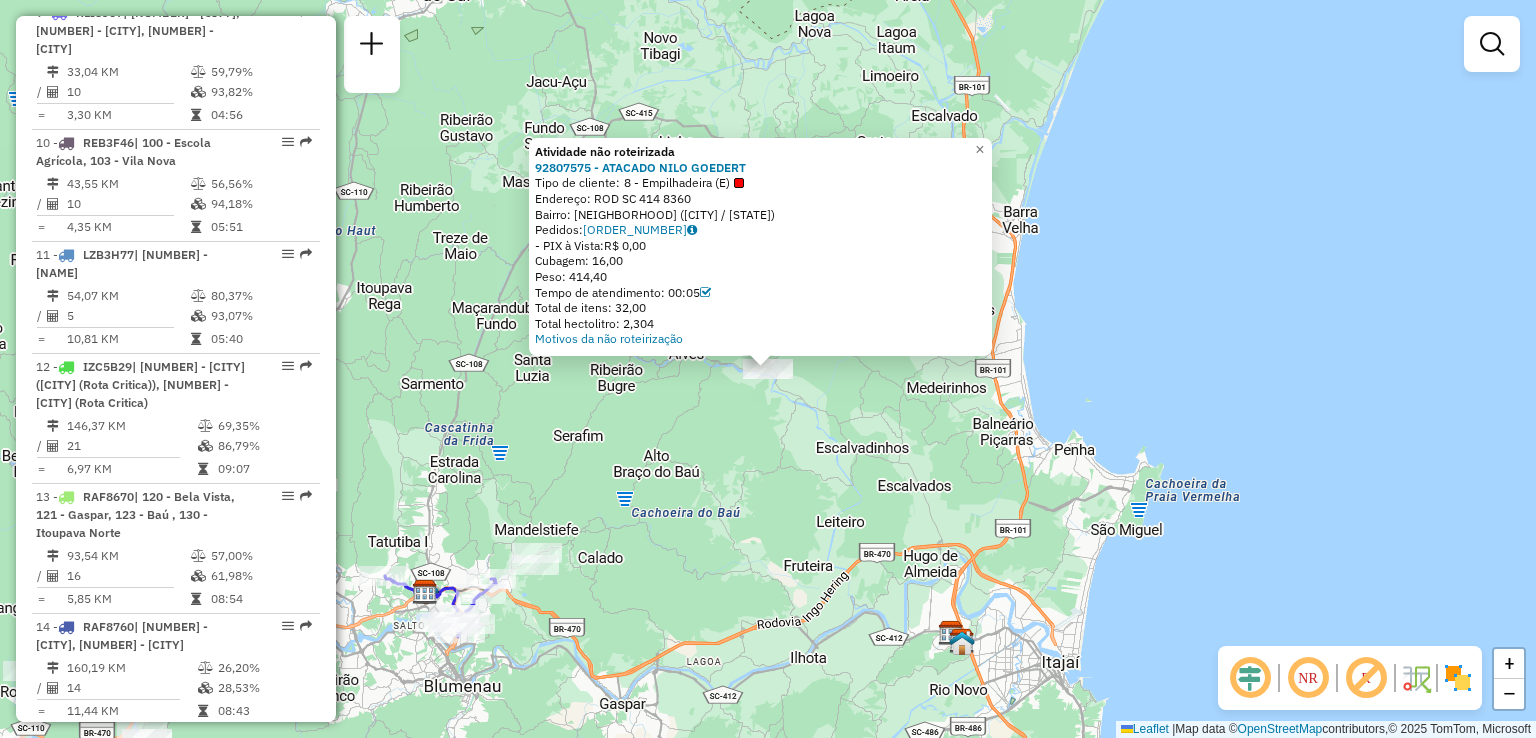 click on "Atividade não roteirizada [NUMBER] - [BUSINESS_NAME]  Tipo de cliente:   [NUMBER] - Empilhadeira (E)   Endereço: [ADDRESS]   Bairro: [NEIGHBORHOOD] ([CITY] / [STATE])   Pedidos:  [ORDER_NUMBER]   - PIX à Vista:  [CURRENCY] [AMOUNT]   Cubagem: [AMOUNT]   Peso: [AMOUNT]   Tempo de atendimento: [TIME]   Total de itens: [AMOUNT]   Total hectolitro: [AMOUNT]  Motivos da não roteirização × Janela de atendimento Grade de atendimento Capacidade Transportadoras Veículos Cliente Pedidos  Rotas Selecione os dias de semana para filtrar as janelas de atendimento  Seg   Ter   Qua   Qui   Sex   Sáb   Dom  Informe o período da janela de atendimento: De: Até:  Filtrar exatamente a janela do cliente  Considerar janela de atendimento padrão  Selecione os dias de semana para filtrar as grades de atendimento  Seg   Ter   Qua   Qui   Sex   Sáb   Dom   Considerar clientes sem dia de atendimento cadastrado  Clientes fora do dia de atendimento selecionado Filtrar as atividades entre os valores definidos abaixo:  Peso mínimo:  +" 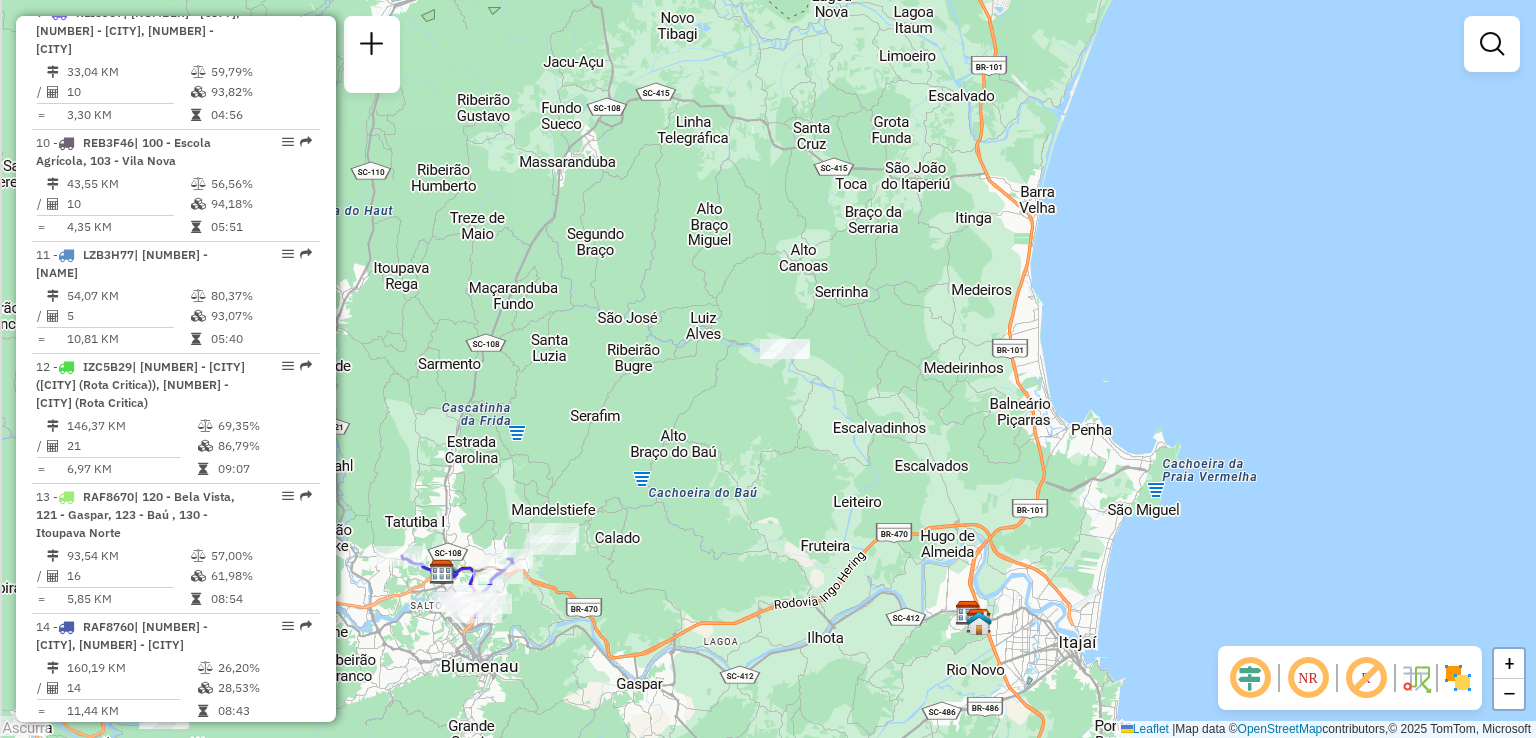 drag, startPoint x: 757, startPoint y: 457, endPoint x: 871, endPoint y: 386, distance: 134.3019 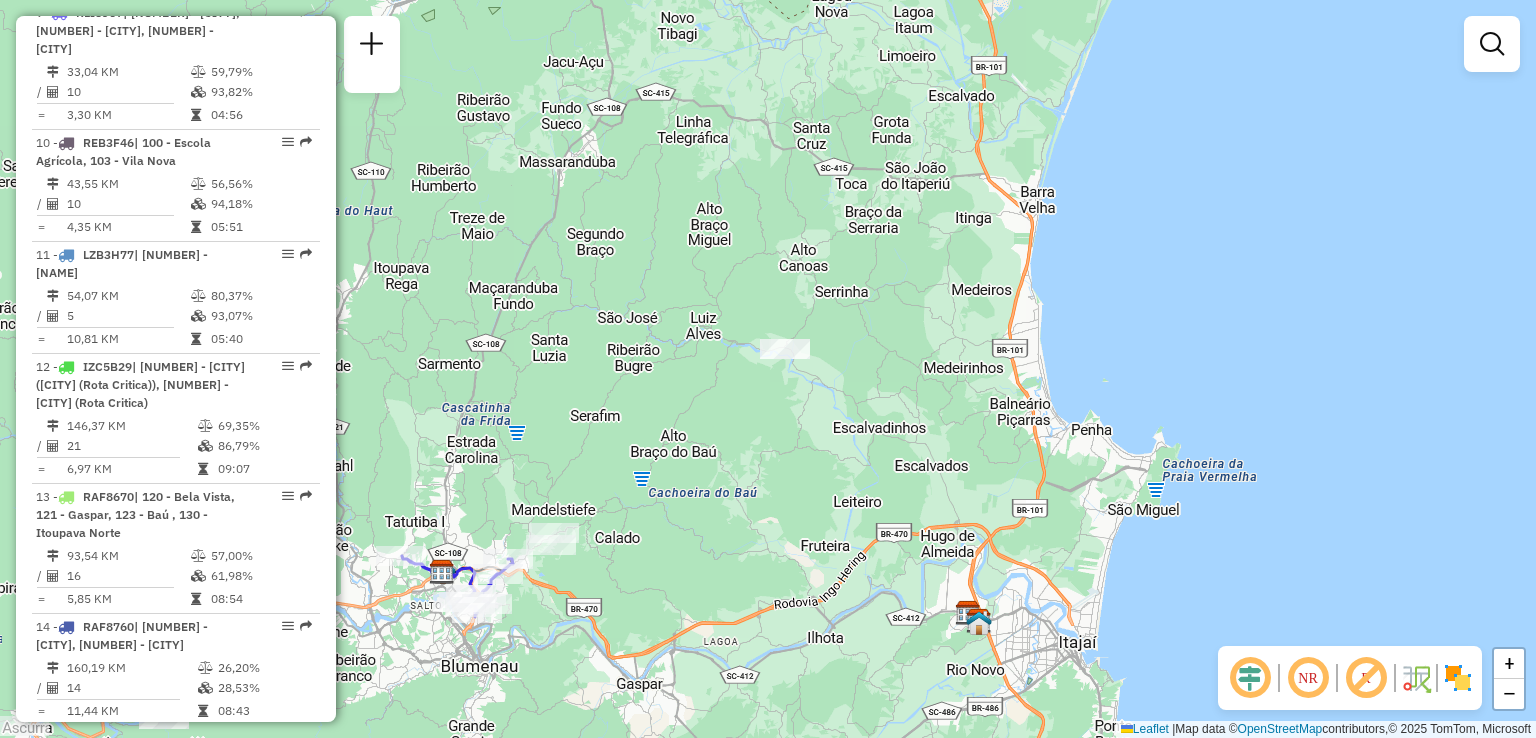 click on "Janela de atendimento Grade de atendimento Capacidade Transportadoras Veículos Cliente Pedidos  Rotas Selecione os dias de semana para filtrar as janelas de atendimento  Seg   Ter   Qua   Qui   Sex   Sáb   Dom  Informe o período da janela de atendimento: De: Até:  Filtrar exatamente a janela do cliente  Considerar janela de atendimento padrão  Selecione os dias de semana para filtrar as grades de atendimento  Seg   Ter   Qua   Qui   Sex   Sáb   Dom   Considerar clientes sem dia de atendimento cadastrado  Clientes fora do dia de atendimento selecionado Filtrar as atividades entre os valores definidos abaixo:  Peso mínimo:   Peso máximo:   Cubagem mínima:   Cubagem máxima:   De:   Até:  Filtrar as atividades entre o tempo de atendimento definido abaixo:  De:   Até:   Considerar capacidade total dos clientes não roteirizados Transportadora: Selecione um ou mais itens Tipo de veículo: Selecione um ou mais itens Veículo: Selecione um ou mais itens Motorista: Selecione um ou mais itens Nome: Rótulo:" 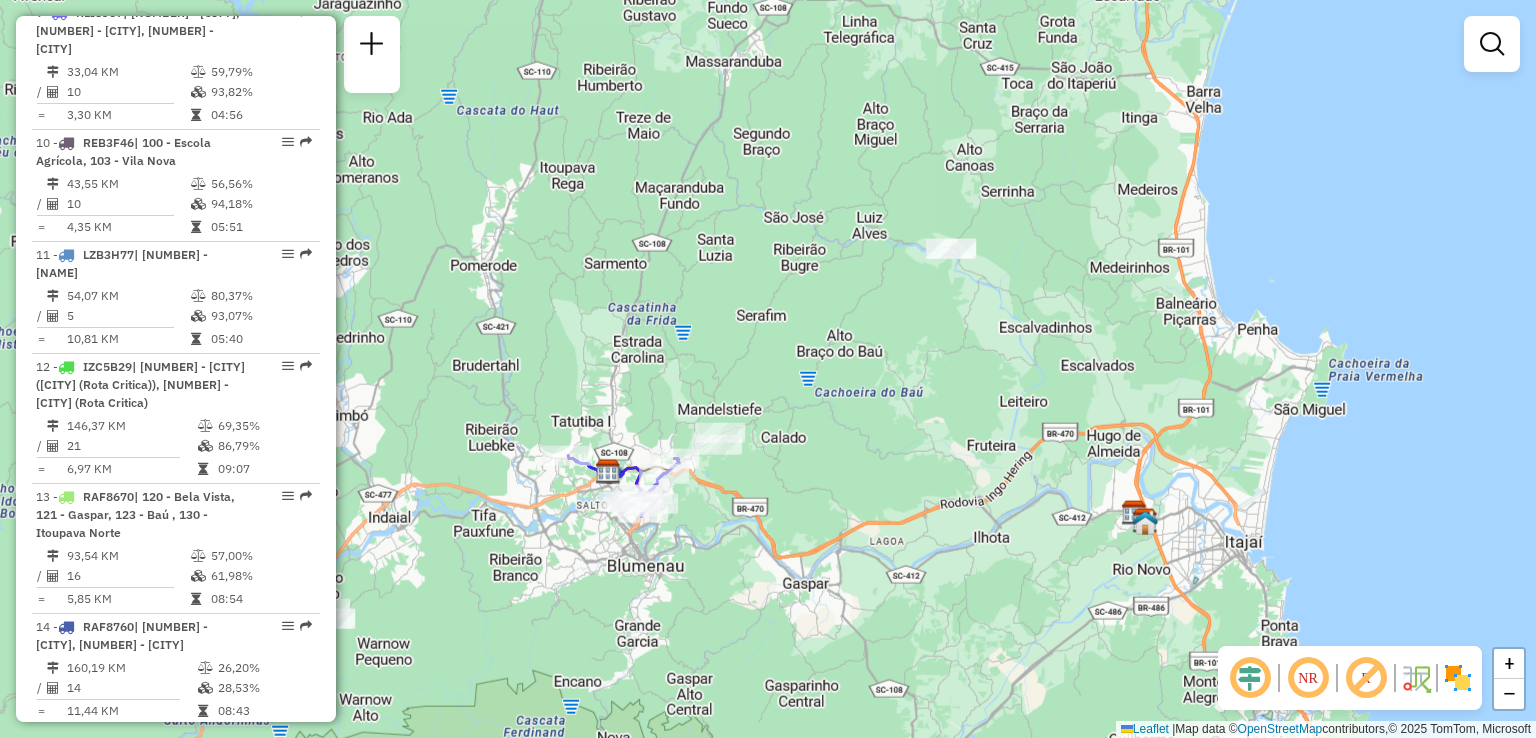 drag, startPoint x: 772, startPoint y: 446, endPoint x: 909, endPoint y: 363, distance: 160.18115 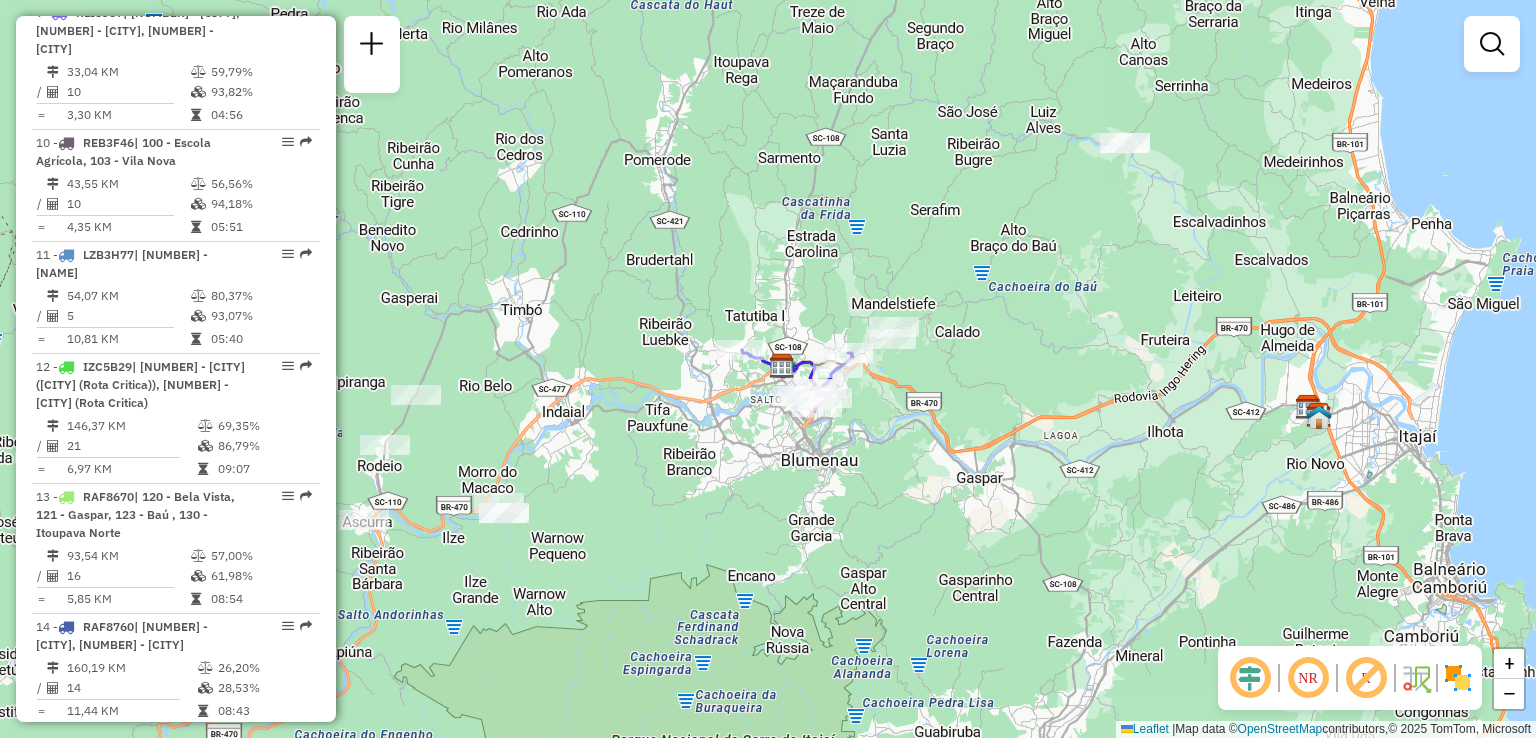 drag, startPoint x: 722, startPoint y: 466, endPoint x: 805, endPoint y: 448, distance: 84.92938 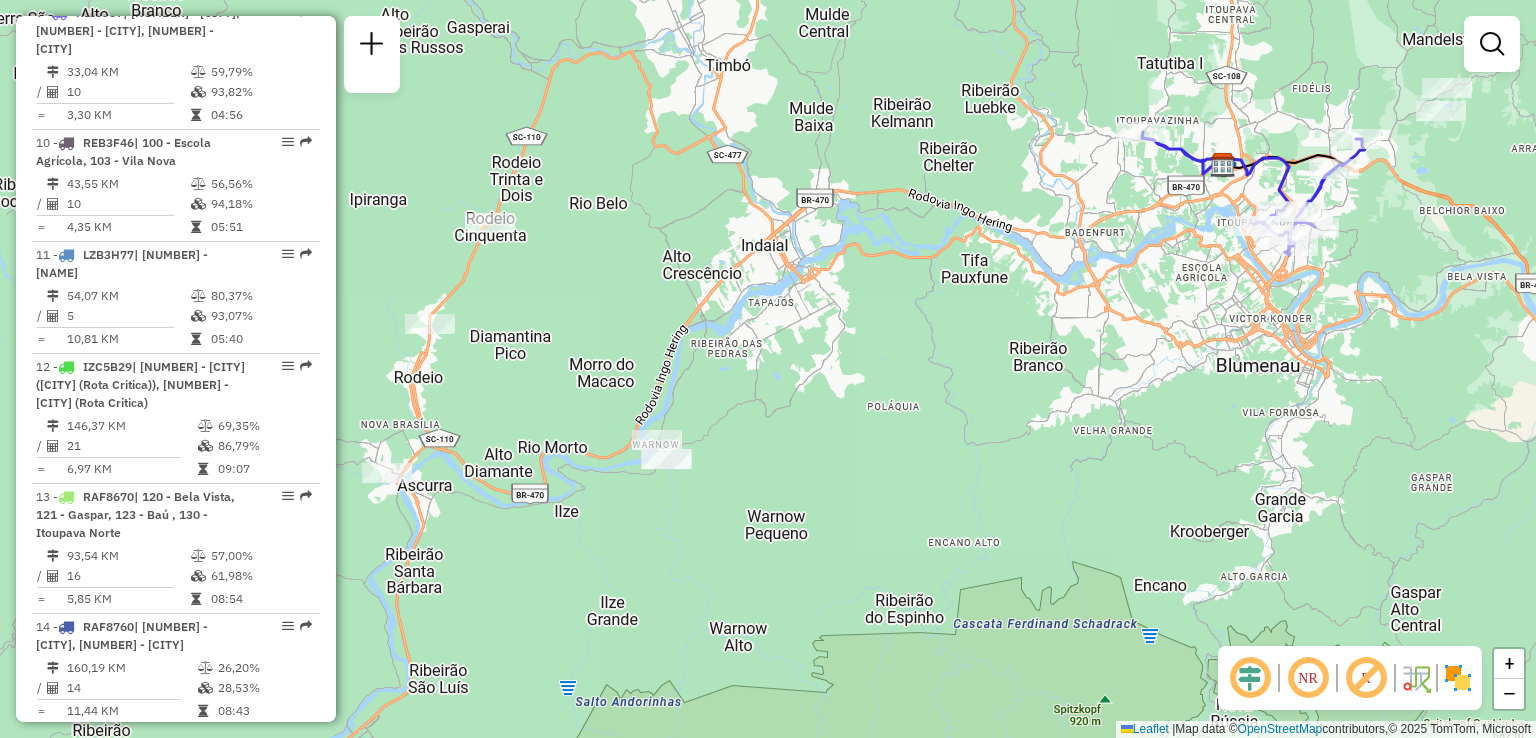 drag, startPoint x: 682, startPoint y: 492, endPoint x: 680, endPoint y: 517, distance: 25.079872 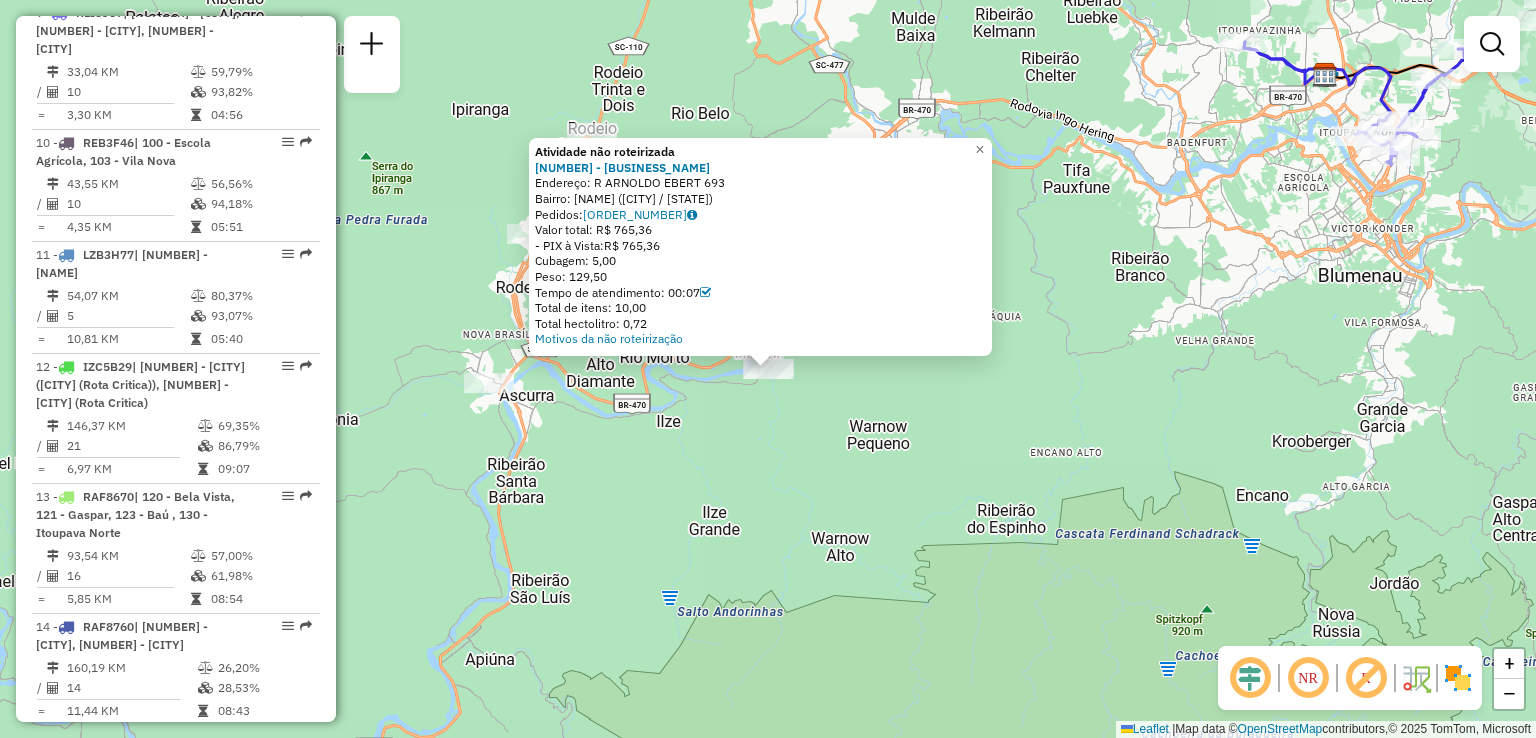 click on "Atividade não roteirizada [NUMBER] - [NAME] Endereço: R [NAME] [NUMBER] Bairro: [NAME] ([CITY] / [STATE]) Pedidos: [NUMBER] Valor total: R$ [PRICE] - PIX à Vista: R$ [PRICE] Cubagem: [NUMBER] Peso: [NUMBER] Tempo de atendimento: [TIME] Total de itens: [NUMBER] Total hectolitro: [NUMBER] Motivos da não roteirização × Janela de atendimento Grade de atendimento Capacidade Transportadoras Veículos Cliente Pedidos Rotas Selecione os dias de semana para filtrar as janelas de atendimento Seg Ter Qua Qui Sex Sáb Dom Informe o período da janela de atendimento: De: Até: Filtrar exatamente a janela do cliente Considerar janela de atendimento padrão Selecione os dias de semana para filtrar as grades de atendimento Seg Ter Qua Qui Sex Sáb Dom Considerar clientes sem dia de atendimento cadastrado Clientes fora do dia de atendimento selecionado Filtrar as atividades entre os valores definidos abaixo: Peso mínimo: Peso máximo: De: De:" 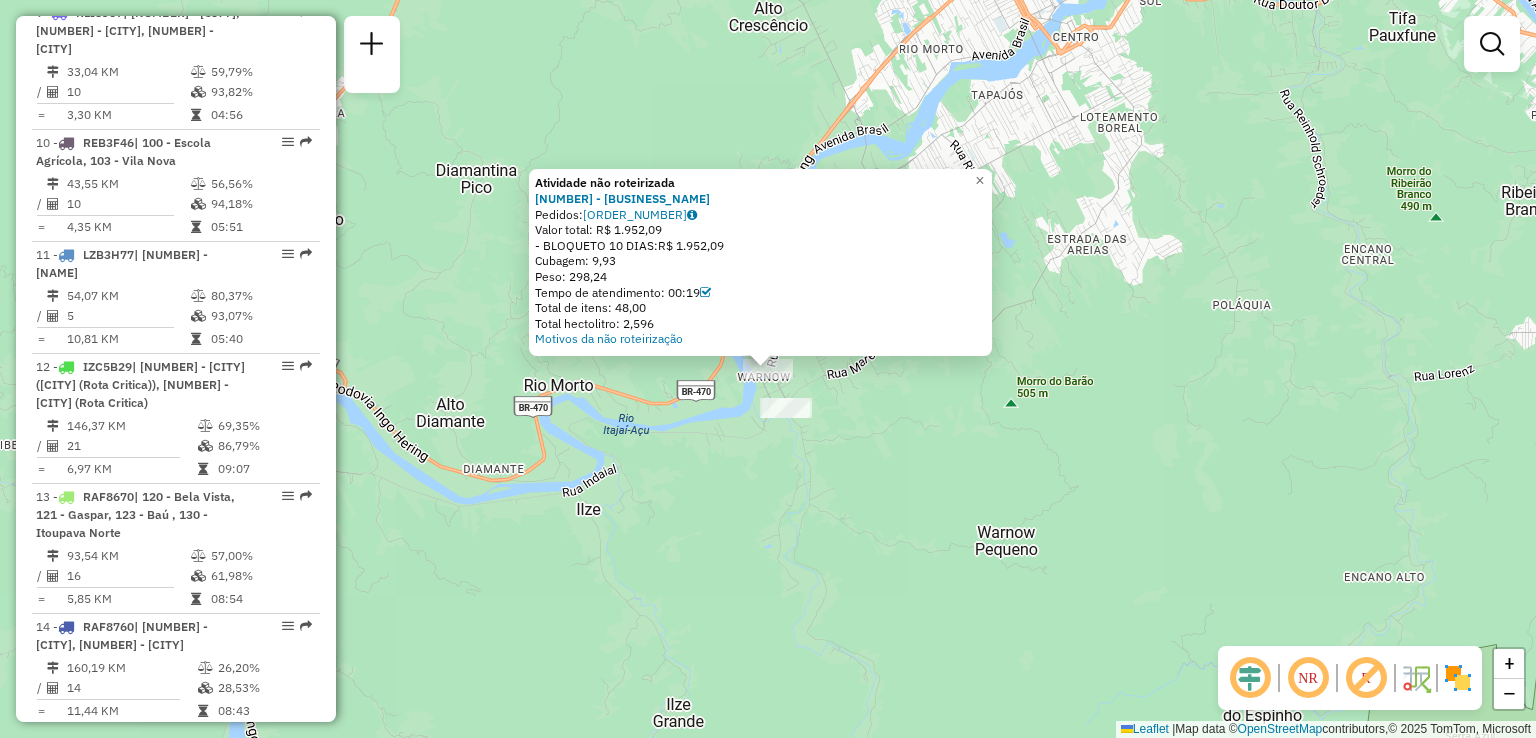click on "Atividade não roteirizada [NUMBER] - [BUSINESS_NAME]  Pedidos:  [ORDER_NUMBER]   Valor total: [CURRENCY] [AMOUNT]   - BLOQUETO 10 DIAS:  [CURRENCY] [AMOUNT]   Cubagem: [AMOUNT]   Peso: [AMOUNT]   Tempo de atendimento: [TIME]   Total de itens: [AMOUNT]   Total hectolitro: [AMOUNT]  Motivos da não roteirização" 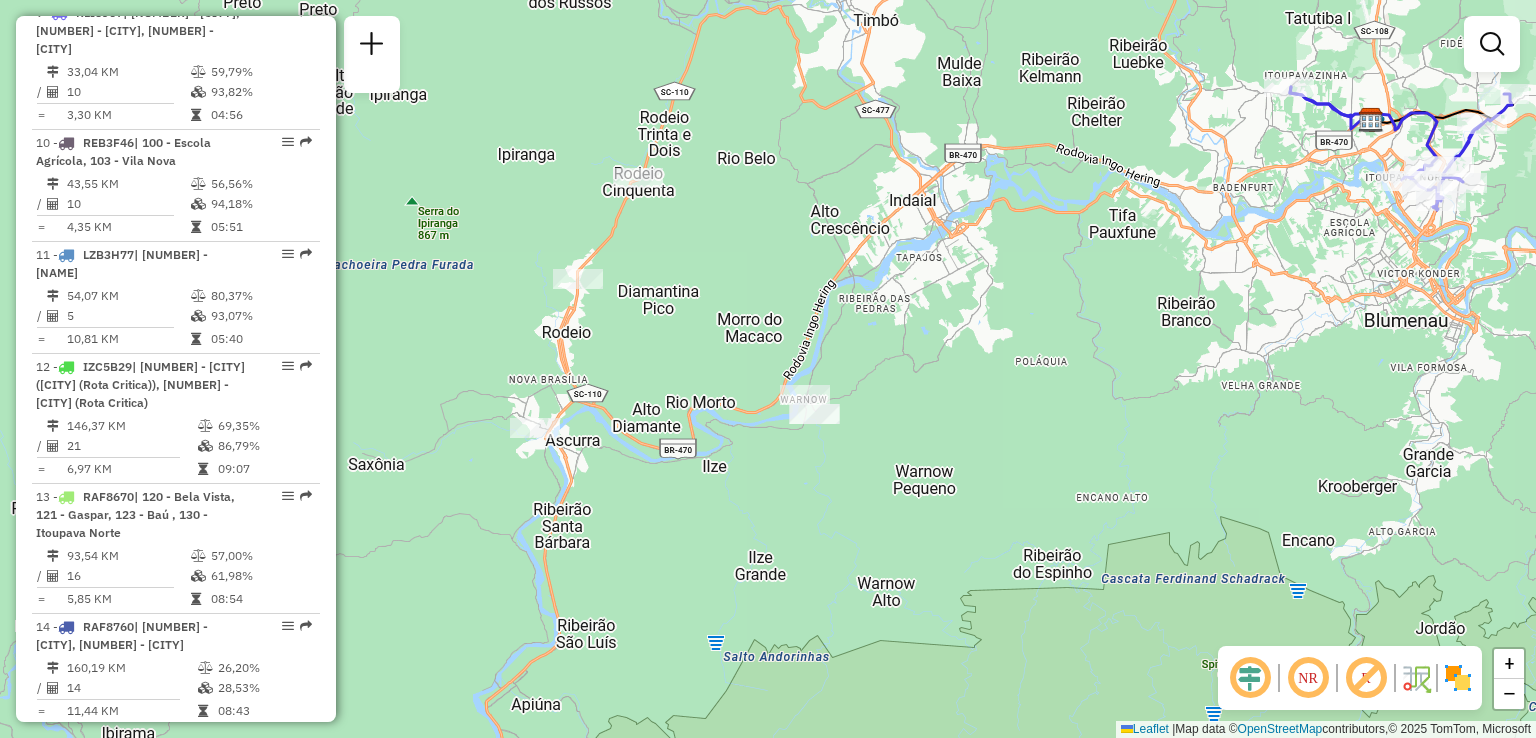 drag, startPoint x: 757, startPoint y: 443, endPoint x: 783, endPoint y: 443, distance: 26 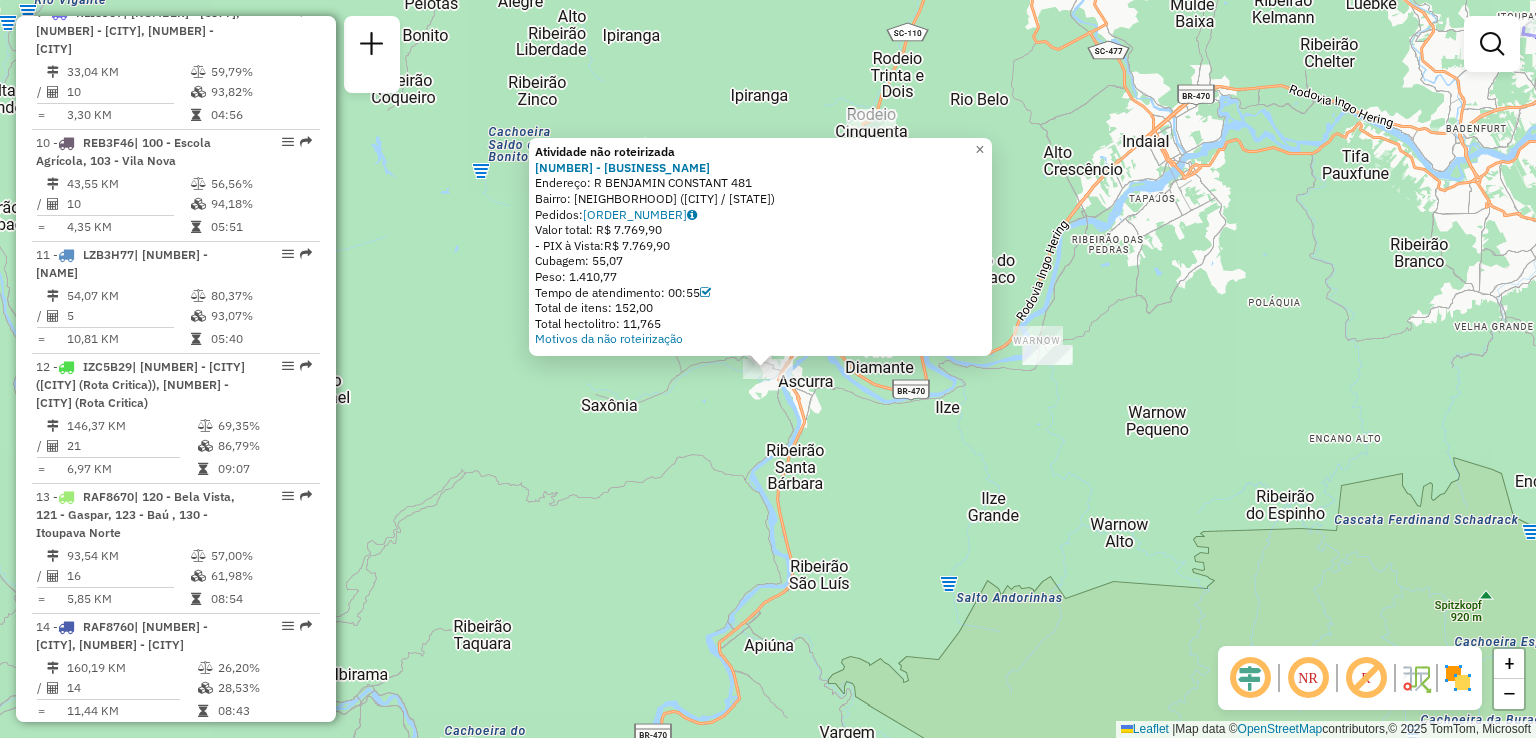click on "Atividade não roteirizada [NUMBER] - [BUSINESS_NAME]  Endereço: R   BENJAMIN CONSTANT             481   Bairro: [NEIGHBORHOOD] ([CITY] / [STATE])   Pedidos:  [ORDER_NUMBER]   Valor total: [CURRENCY] [AMOUNT]   - PIX à Vista:  [CURRENCY] [AMOUNT]   Cubagem: [AMOUNT]   Peso: [AMOUNT]   Tempo de atendimento: [TIME]   Total de itens: [AMOUNT]   Total hectolitro: [AMOUNT]  Motivos da não roteirização × Janela de atendimento Grade de atendimento Capacidade Transportadoras Veículos Cliente Pedidos  Rotas Selecione os dias de semana para filtrar as janelas de atendimento  Seg   Ter   Qua   Qui   Sex   Sáb   Dom   Informe o período da janela de atendimento: De: Até:  Filtrar exatamente a janela do cliente  Considerar janela de atendimento padrão  Selecione os dias de semana para filtrar as grades de atendimento  Seg   Ter   Qua   Qui   Sex   Sáb   Dom   Considerar clientes sem dia de atendimento cadastrado  Clientes fora do dia de atendimento selecionado Filtrar as atividades entre os valores definidos abaixo:  Peso mínimo:   Peso máximo:" 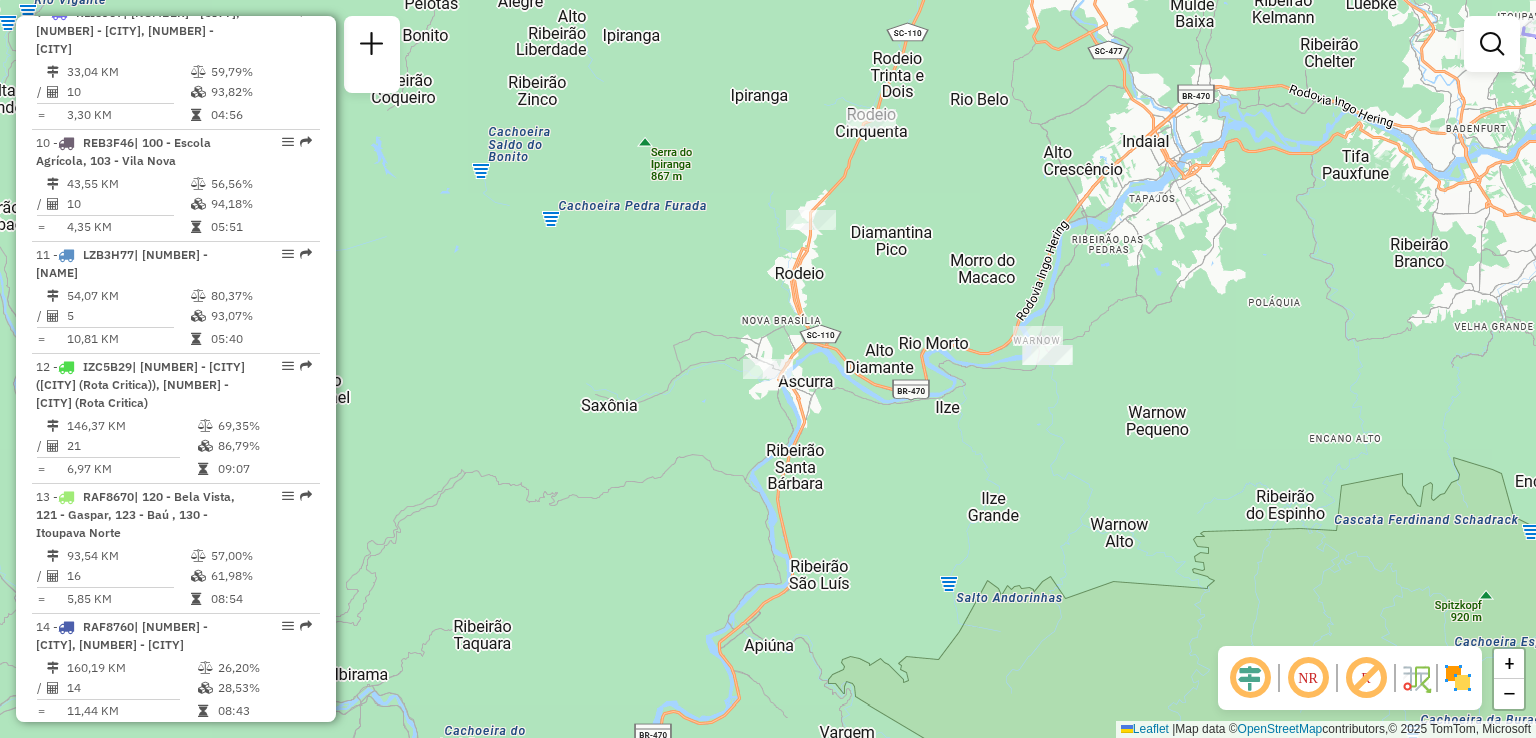 drag, startPoint x: 736, startPoint y: 457, endPoint x: 723, endPoint y: 513, distance: 57.48913 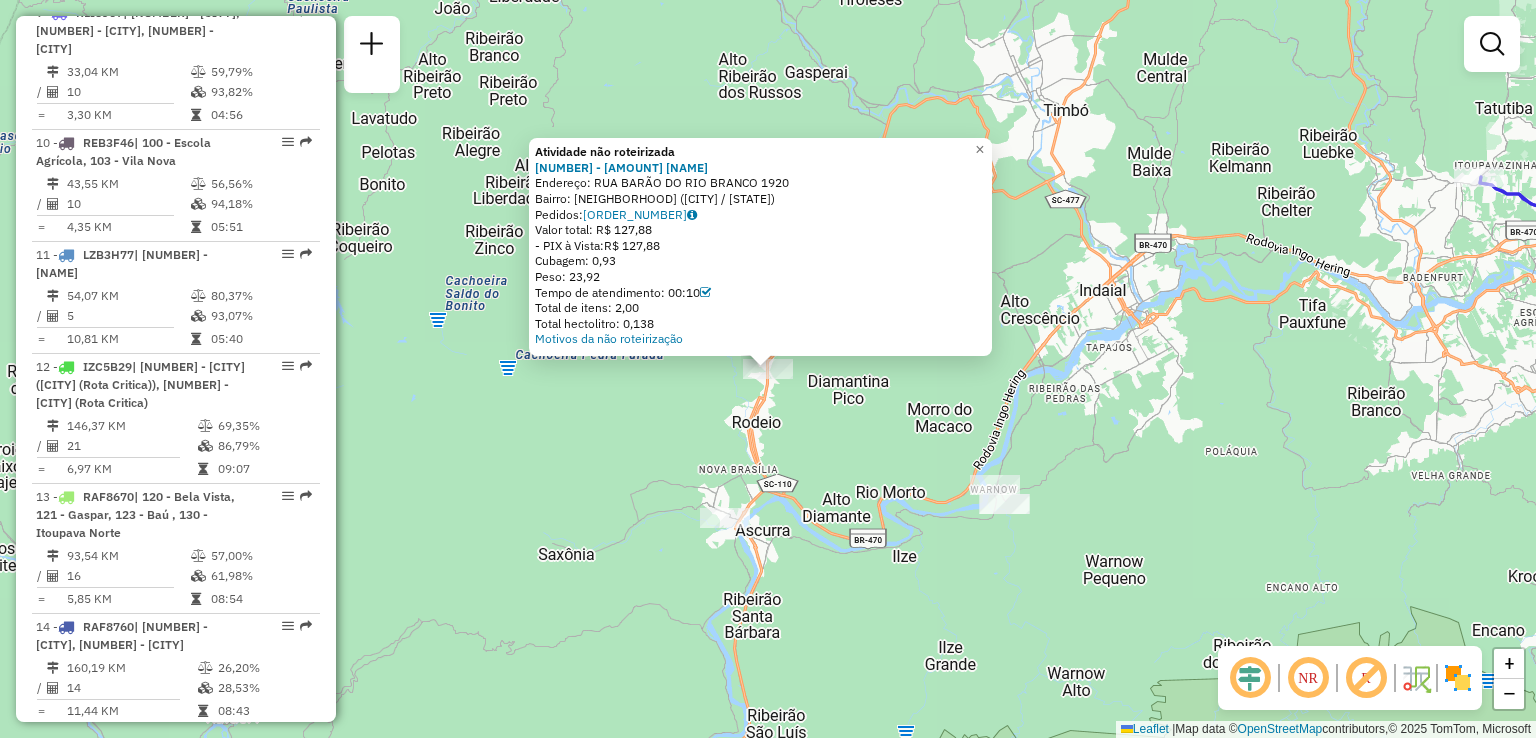 click on "Atividade não roteirizada [NUMBER] - [NUMBER] [NAME] Endereço: RUA [NAME] [NUMBER] Bairro: [NAME] ([CITY] / [STATE]) Pedidos: [NUMBER] Valor total: R$ [PRICE] - PIX à Vista: R$ [PRICE] Cubagem: [NUMBER] Peso: [NUMBER] Tempo de atendimento: [TIME] Total de itens: [NUMBER] Total hectolitro: [NUMBER] Motivos da não roteirização × Janela de atendimento Grade de atendimento Capacidade Transportadoras Veículos Cliente Pedidos Rotas Selecione os dias de semana para filtrar as janelas de atendimento Seg Ter Qua Qui Sex Sáb Dom Informe o período da janela de atendimento: De: Até: Filtrar exatamente a janela do cliente Considerar janela de atendimento padrão Selecione os dias de semana para filtrar as grades de atendimento Seg Ter Qua Qui Sex Sáb Dom Considerar clientes sem dia de atendimento cadastrado Clientes fora do dia de atendimento selecionado Filtrar as atividades entre os valores definidos abaixo: Peso mínimo: Peso máximo: De: Até:" 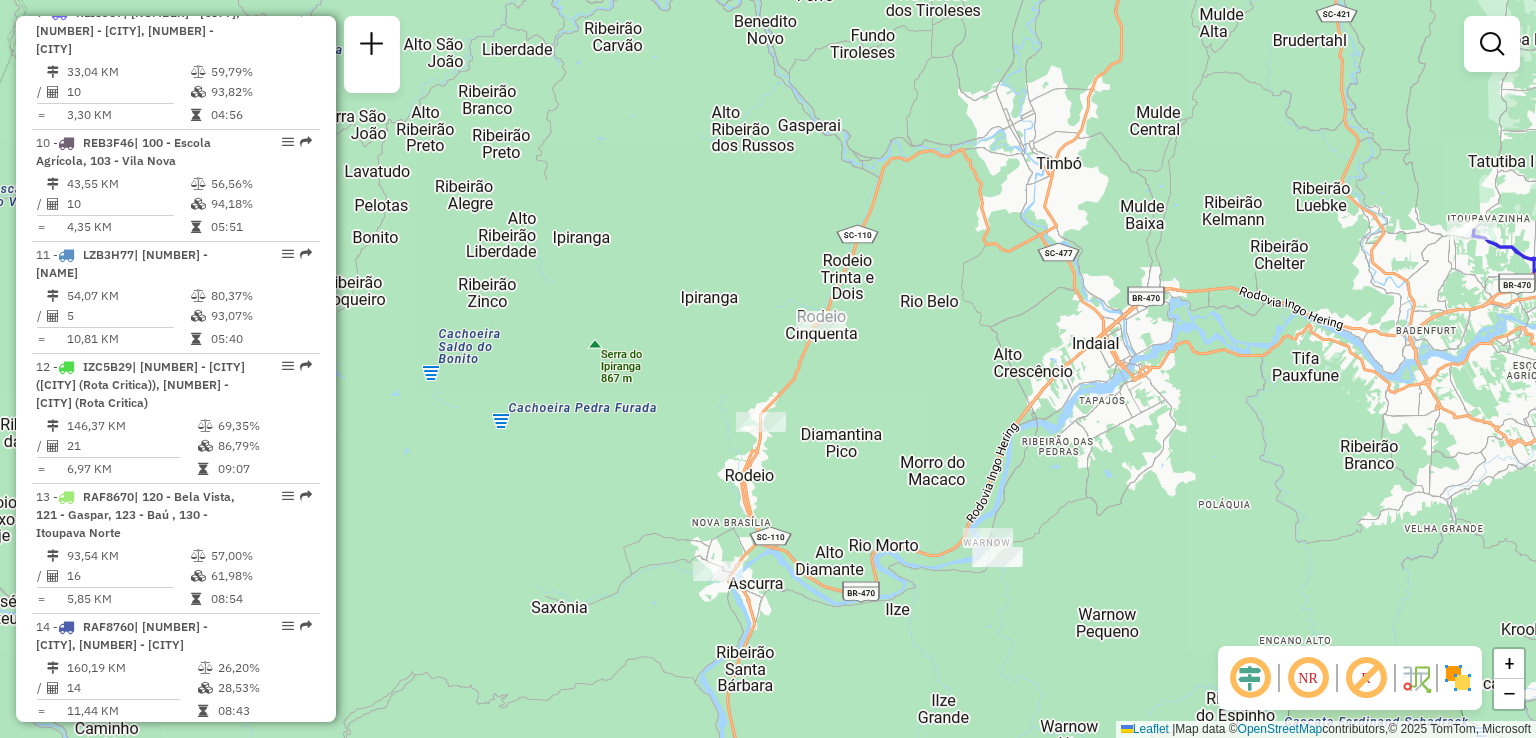 drag, startPoint x: 809, startPoint y: 413, endPoint x: 797, endPoint y: 495, distance: 82.8734 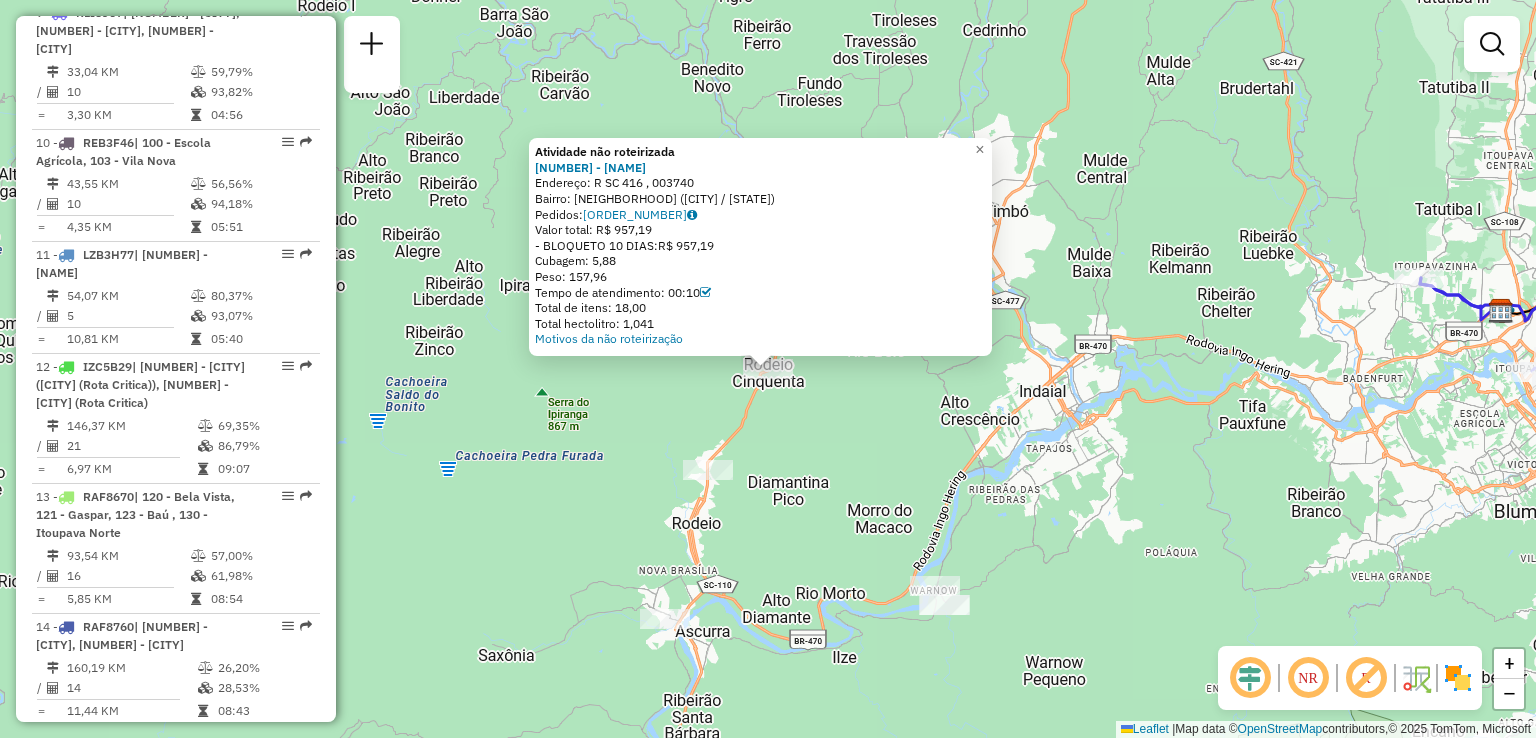 click on "Atividade não roteirizada [NUMBER] - [NAME]  Endereço: R   SC 416 ,                      003740   Bairro: [NEIGHBORHOOD] ([CITY] / [STATE])   Pedidos:  [ORDER_NUMBER]   Valor total: [CURRENCY] [AMOUNT]   - BLOQUETO 10 DIAS:  [CURRENCY] [AMOUNT]   Cubagem: [AMOUNT]   Peso: [AMOUNT]   Tempo de atendimento: [TIME]   Total de itens: [AMOUNT]   Total hectolitro: [AMOUNT]  Motivos da não roteirização × Janela de atendimento Grade de atendimento Capacidade Transportadoras Veículos Cliente Pedidos  Rotas Selecione os dias de semana para filtrar as janelas de atendimento  Seg   Ter   Qua   Qui   Sex   Sáb   Dom  Informe o período da janela de atendimento: De: Até:  Filtrar exatamente a janela do cliente  Considerar janela de atendimento padrão  Selecione os dias de semana para filtrar as grades de atendimento  Seg   Ter   Qua   Qui   Sex   Sáb   Dom   Considerar clientes sem dia de atendimento cadastrado  Clientes fora do dia de atendimento selecionado Filtrar as atividades entre os valores definidos abaixo:  Peso mínimo:   Peso máximo:   De:" 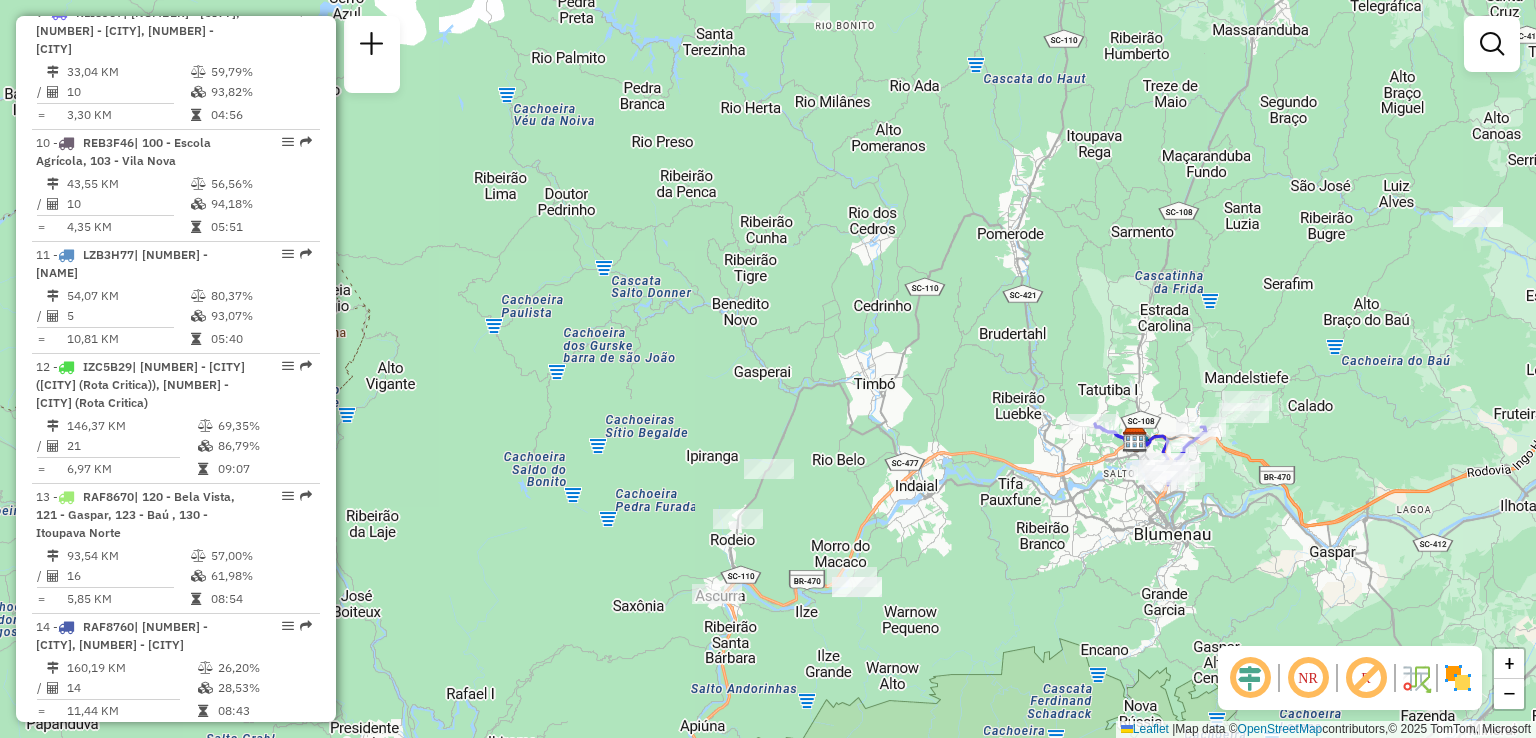 drag, startPoint x: 844, startPoint y: 471, endPoint x: 794, endPoint y: 565, distance: 106.47065 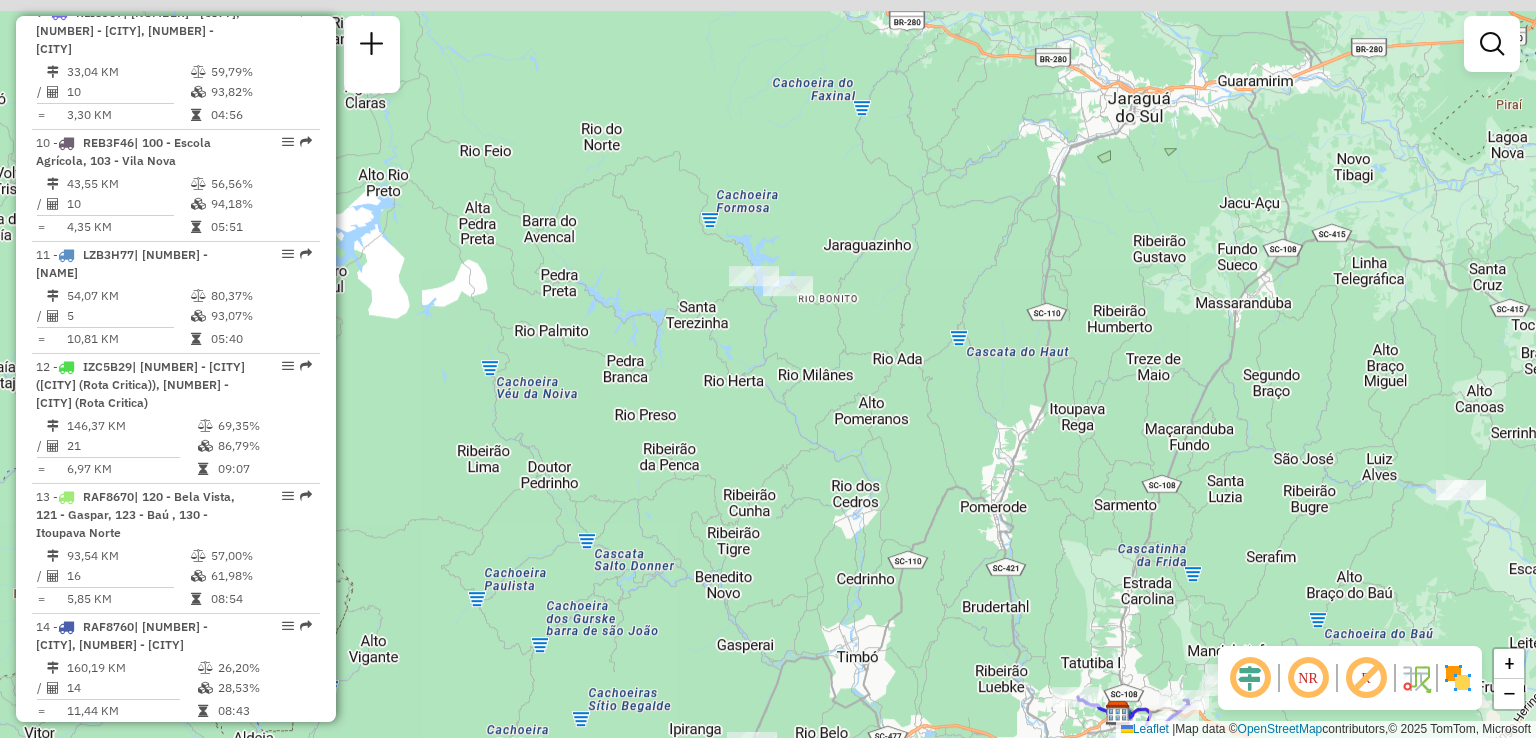 drag, startPoint x: 800, startPoint y: 402, endPoint x: 793, endPoint y: 610, distance: 208.11775 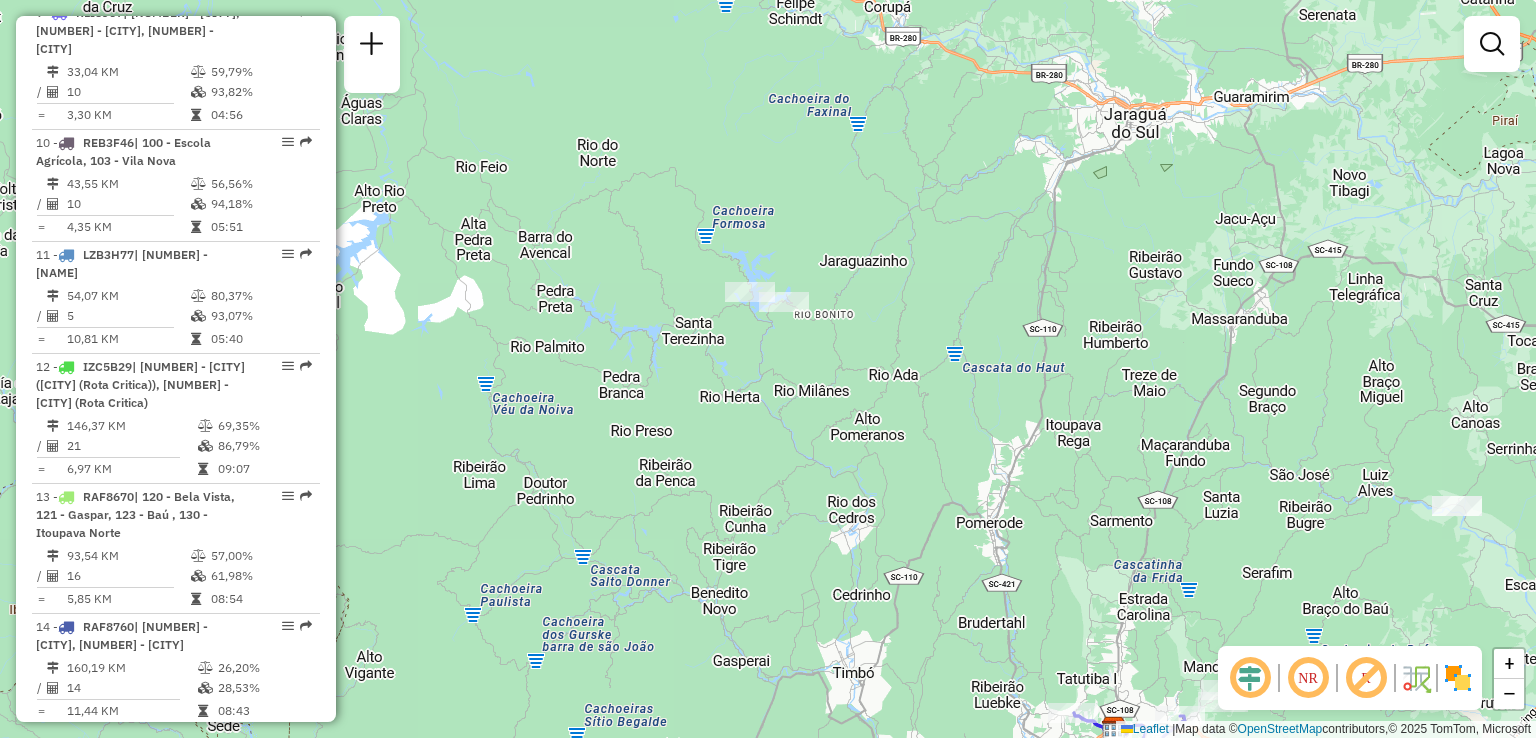 drag, startPoint x: 795, startPoint y: 434, endPoint x: 795, endPoint y: 748, distance: 314 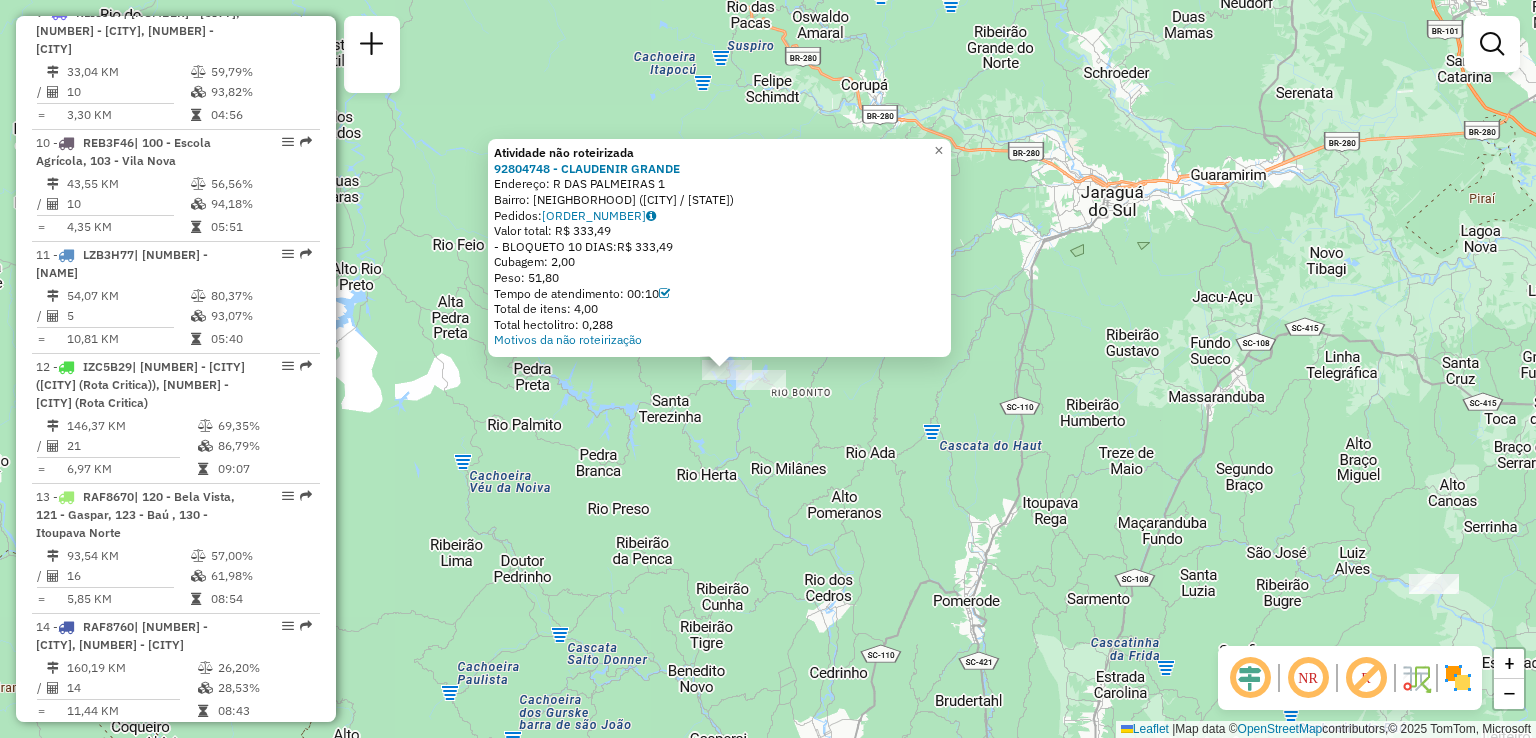 drag, startPoint x: 831, startPoint y: 461, endPoint x: 779, endPoint y: 465, distance: 52.153618 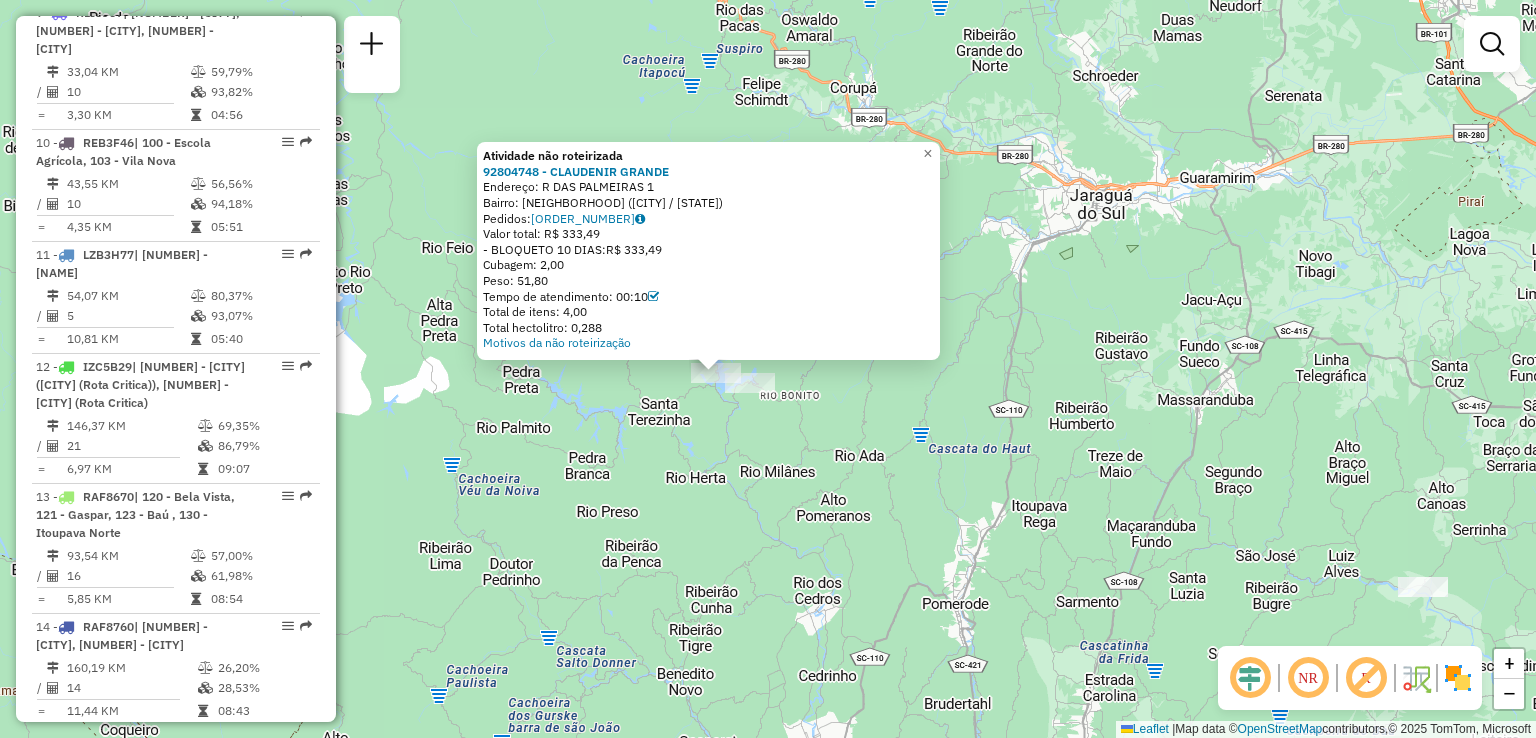 click on "Atividade não roteirizada [NUMBER] - [NAME]  Endereço: R   DAS PALMEIRAS                 1   Bairro: [NEIGHBORHOOD] ([CITY] / [STATE])   Pedidos:  [ORDER_NUMBER]   Valor total: [CURRENCY] [AMOUNT]   - BLOQUETO 10 DIAS:  [CURRENCY] [AMOUNT]   Cubagem: [AMOUNT]   Peso: [AMOUNT]   Tempo de atendimento: [TIME]   Total de itens: [AMOUNT]   Total hectolitro: [AMOUNT]  Motivos da não roteirização × Janela de atendimento Grade de atendimento Capacidade Transportadoras Veículos Cliente Pedidos  Rotas Selecione os dias de semana para filtrar as janelas de atendimento  Seg   Ter   Qua   Qui   Sex   Sáb   Dom  Informe o período da janela de atendimento: De: Até:  Filtrar exatamente a janela do cliente  Considerar janela de atendimento padrão  Selecione os dias de semana para filtrar as grades de atendimento  Seg   Ter   Qua   Qui   Sex   Sáb   Dom   Considerar clientes sem dia de atendimento cadastrado  Clientes fora do dia de atendimento selecionado Filtrar as atividades entre os valores definidos abaixo:  Peso mínimo:   Peso máximo:  De:" 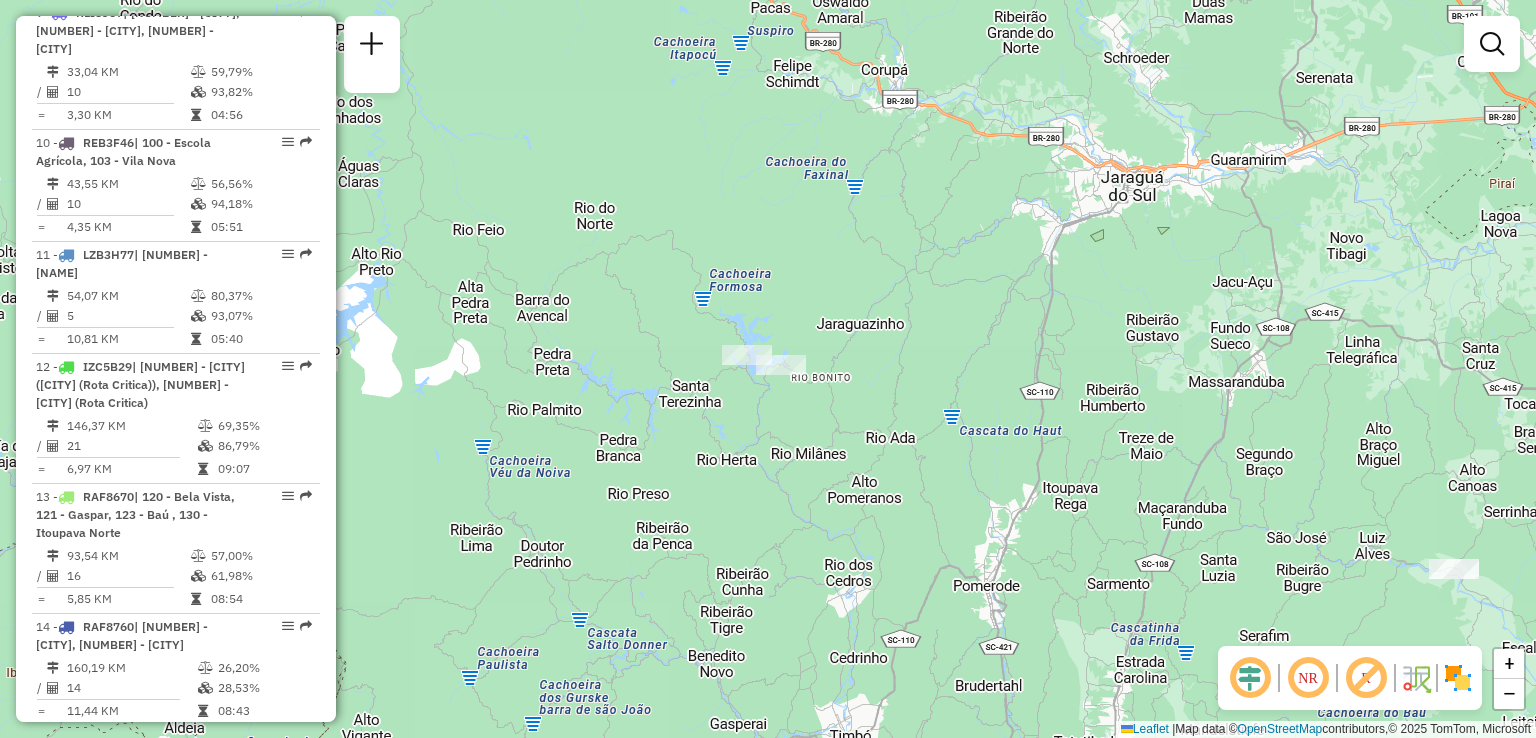 drag, startPoint x: 841, startPoint y: 477, endPoint x: 851, endPoint y: 469, distance: 12.806249 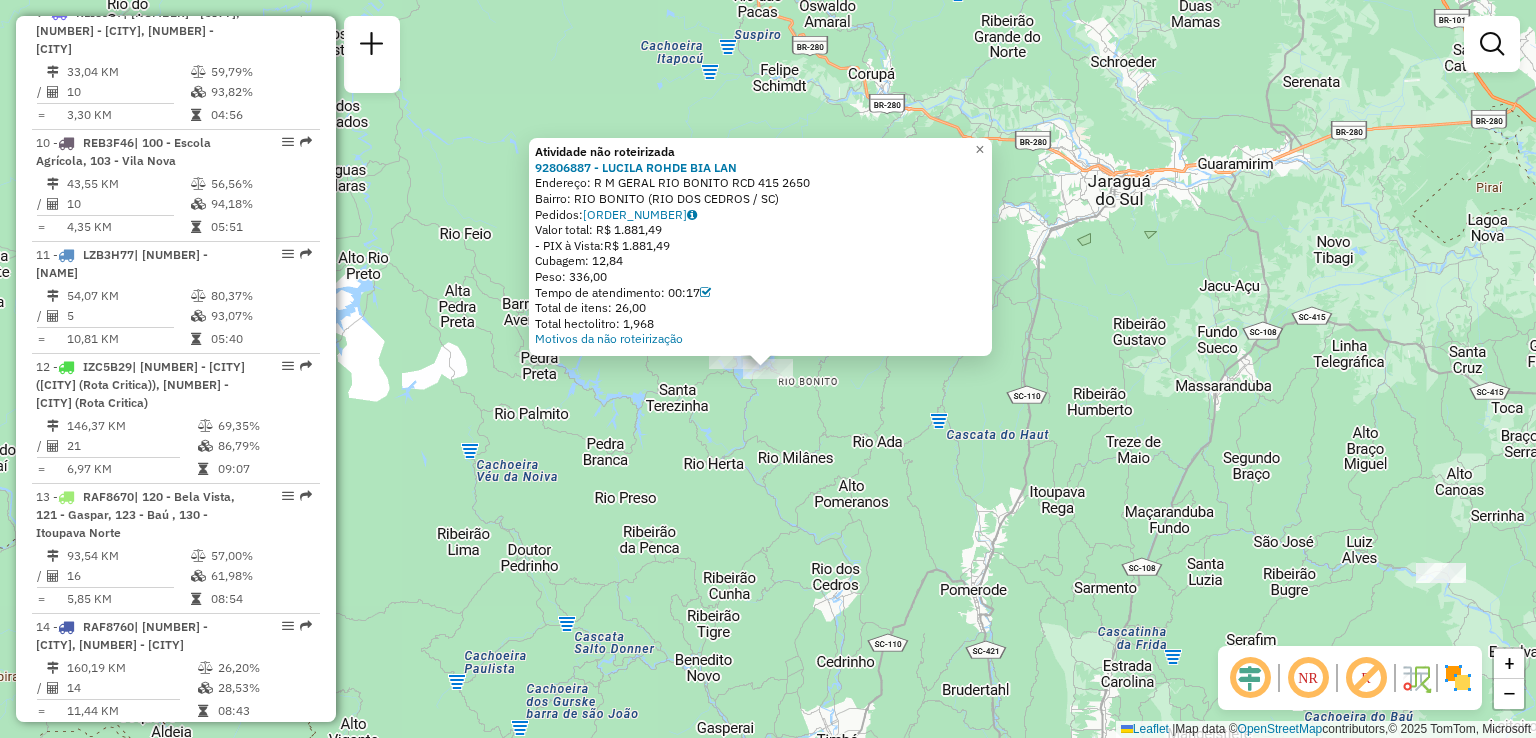 click on "Atividade não roteirizada [NUMBER] - [NAME] Endereço: R [NAME] [NAME] [NUMBER] [NUMBER] Bairro: [NAME] ([CITY] / [STATE]) Pedidos: [NUMBER] Valor total: R$ [PRICE] - PIX à Vista: R$ [PRICE] Cubagem: [NUMBER] Peso: [NUMBER] Tempo de atendimento: [TIME] Total de itens: [NUMBER] Total hectolitro: [NUMBER] Motivos da não roteirização × Janela de atendimento Grade de atendimento Capacidade Transportadoras Veículos Cliente Pedidos Rotas Selecione os dias de semana para filtrar as janelas de atendimento Seg Ter Qua Qui Sex Sáb Dom Informe o período da janela de atendimento: De: Até: Filtrar exatamente a janela do cliente Considerar janela de atendimento padrão Selecione os dias de semana para filtrar as grades de atendimento Seg Ter Qua Qui Sex Sáb Dom Considerar clientes sem dia de atendimento cadastrado Clientes fora do dia de atendimento selecionado Filtrar as atividades entre os valores definidos abaixo: Peso mínimo: De: +" 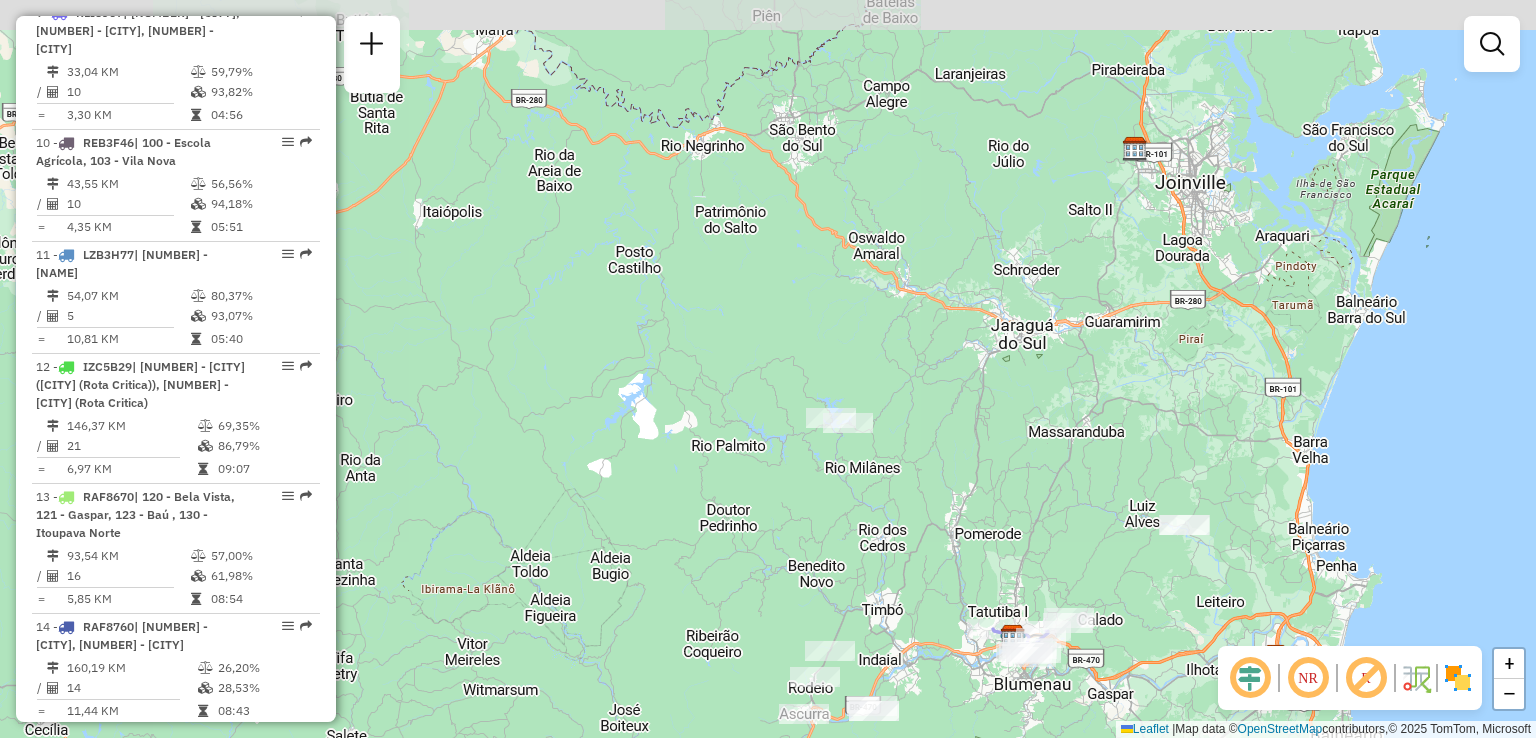 drag, startPoint x: 971, startPoint y: 511, endPoint x: 916, endPoint y: 466, distance: 71.063354 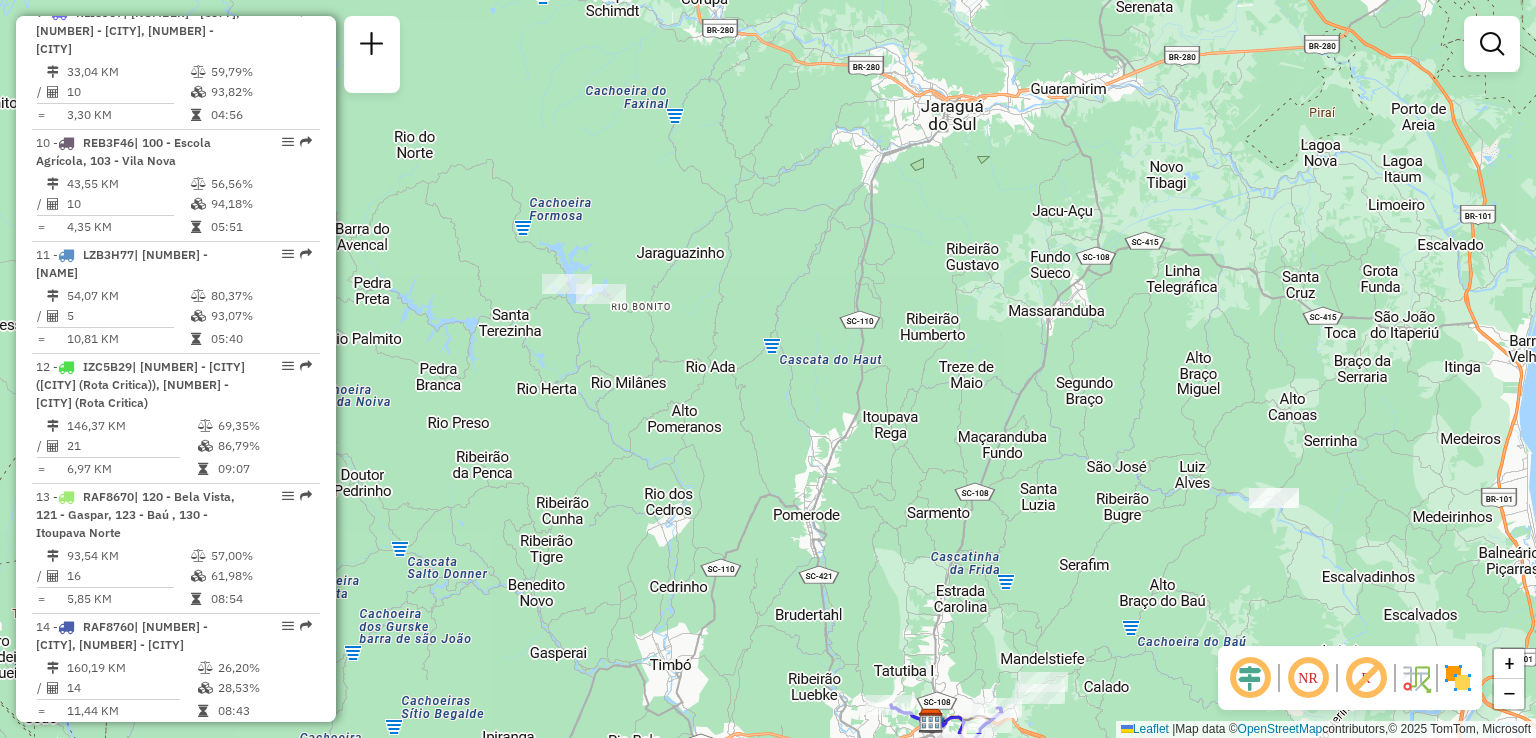 click on "Janela de atendimento Grade de atendimento Capacidade Transportadoras Veículos Cliente Pedidos  Rotas Selecione os dias de semana para filtrar as janelas de atendimento  Seg   Ter   Qua   Qui   Sex   Sáb   Dom  Informe o período da janela de atendimento: De: Até:  Filtrar exatamente a janela do cliente  Considerar janela de atendimento padrão  Selecione os dias de semana para filtrar as grades de atendimento  Seg   Ter   Qua   Qui   Sex   Sáb   Dom   Considerar clientes sem dia de atendimento cadastrado  Clientes fora do dia de atendimento selecionado Filtrar as atividades entre os valores definidos abaixo:  Peso mínimo:   Peso máximo:   Cubagem mínima:   Cubagem máxima:   De:   Até:  Filtrar as atividades entre o tempo de atendimento definido abaixo:  De:   Até:   Considerar capacidade total dos clientes não roteirizados Transportadora: Selecione um ou mais itens Tipo de veículo: Selecione um ou mais itens Veículo: Selecione um ou mais itens Motorista: Selecione um ou mais itens Nome: Rótulo:" 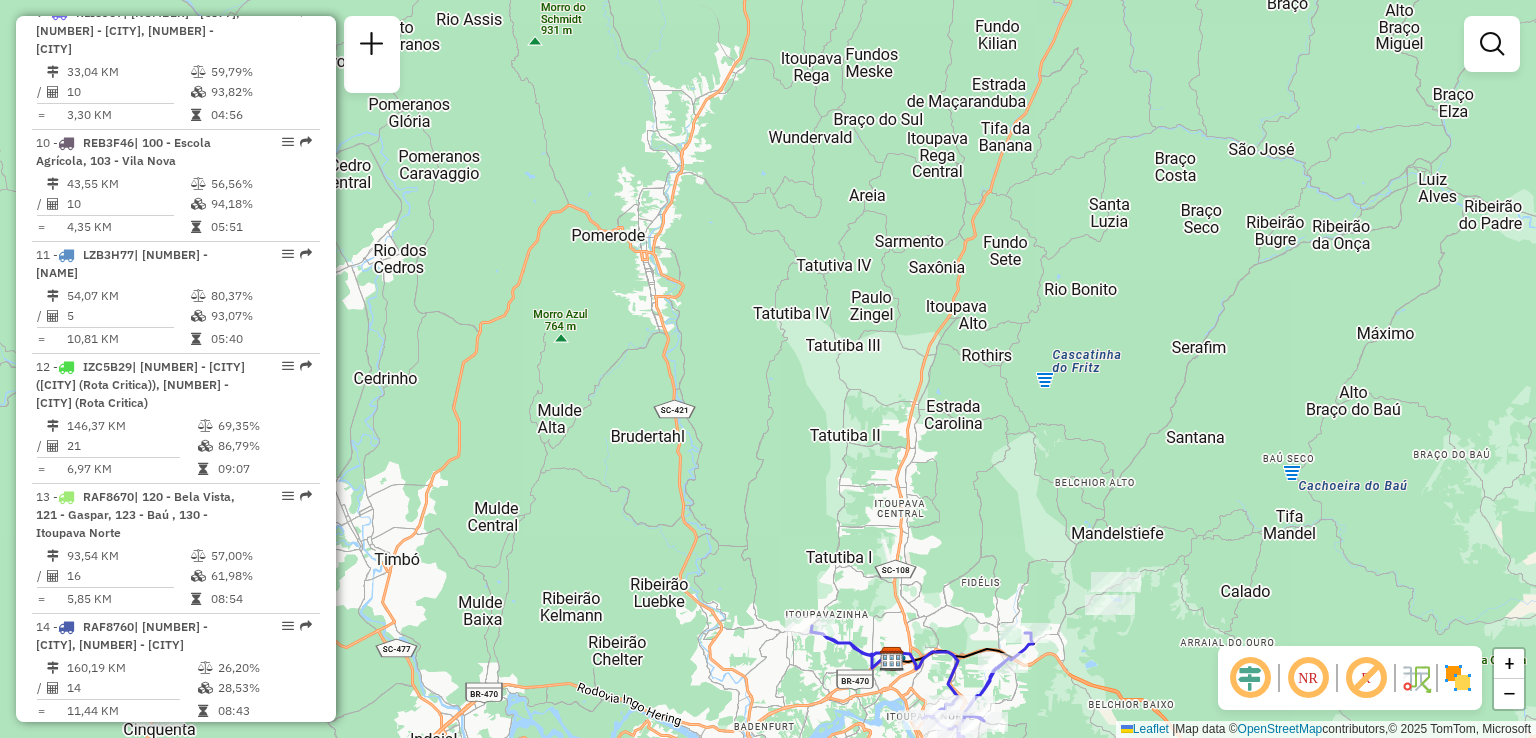 drag, startPoint x: 965, startPoint y: 533, endPoint x: 947, endPoint y: 398, distance: 136.19472 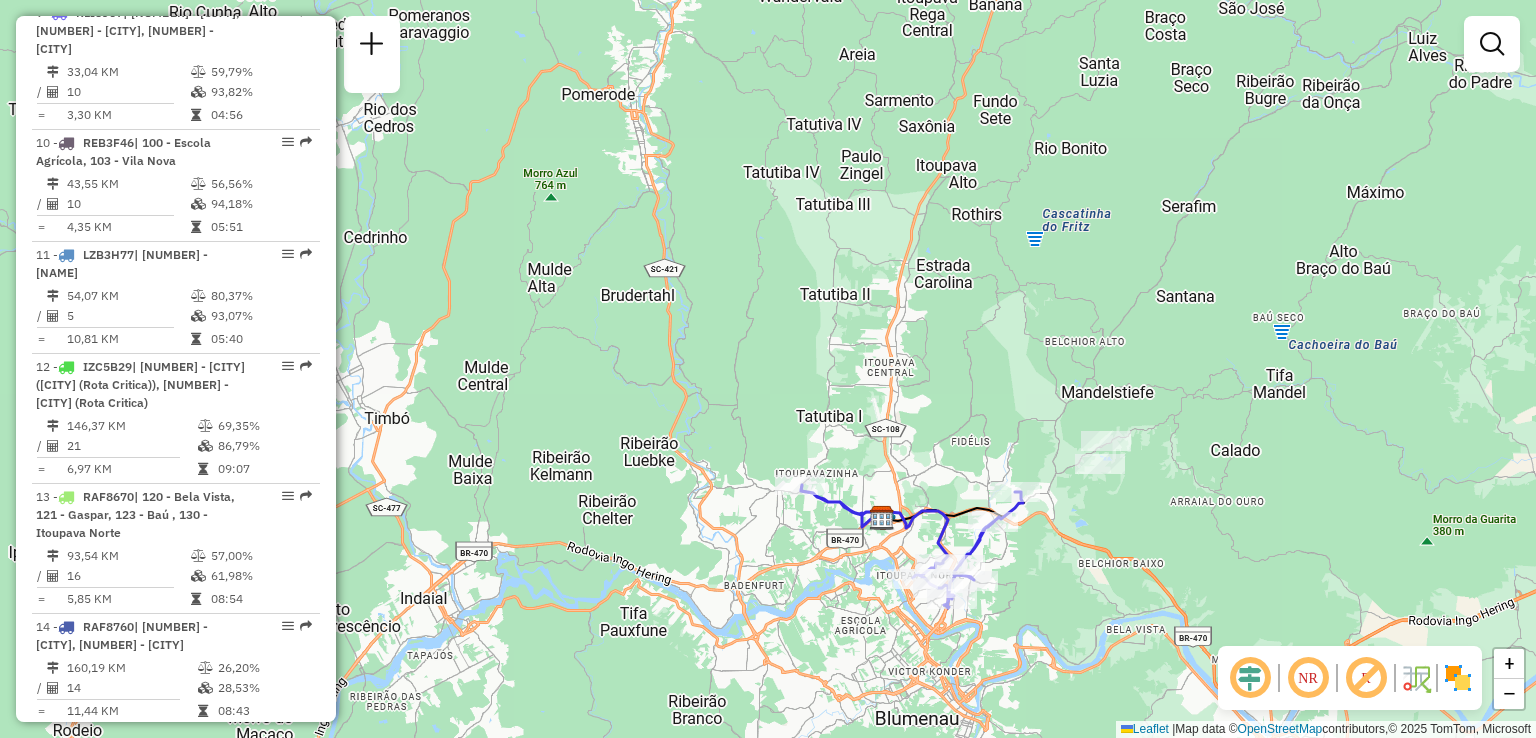 drag, startPoint x: 942, startPoint y: 502, endPoint x: 923, endPoint y: 405, distance: 98.84331 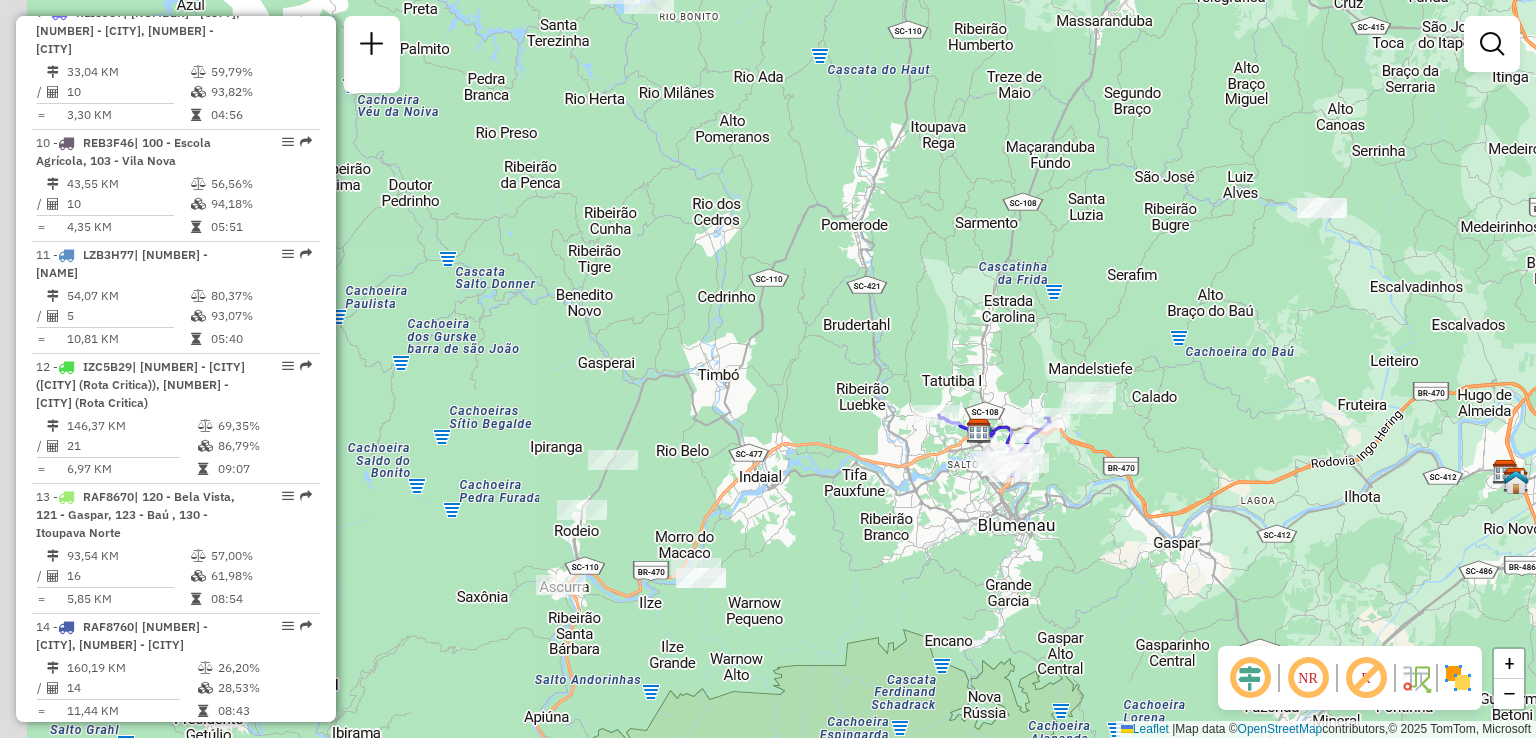 drag, startPoint x: 876, startPoint y: 455, endPoint x: 916, endPoint y: 455, distance: 40 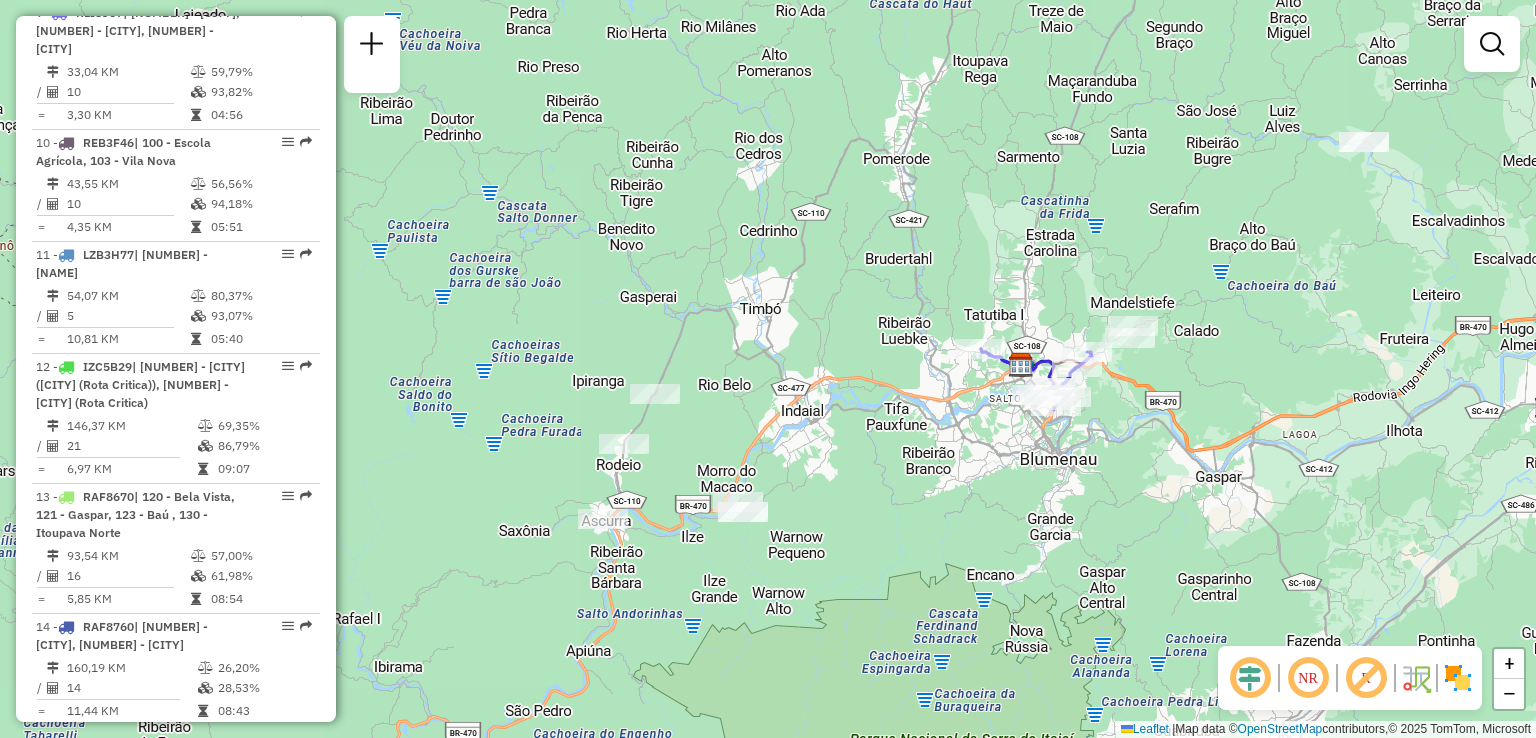 drag, startPoint x: 824, startPoint y: 525, endPoint x: 841, endPoint y: 603, distance: 79.83107 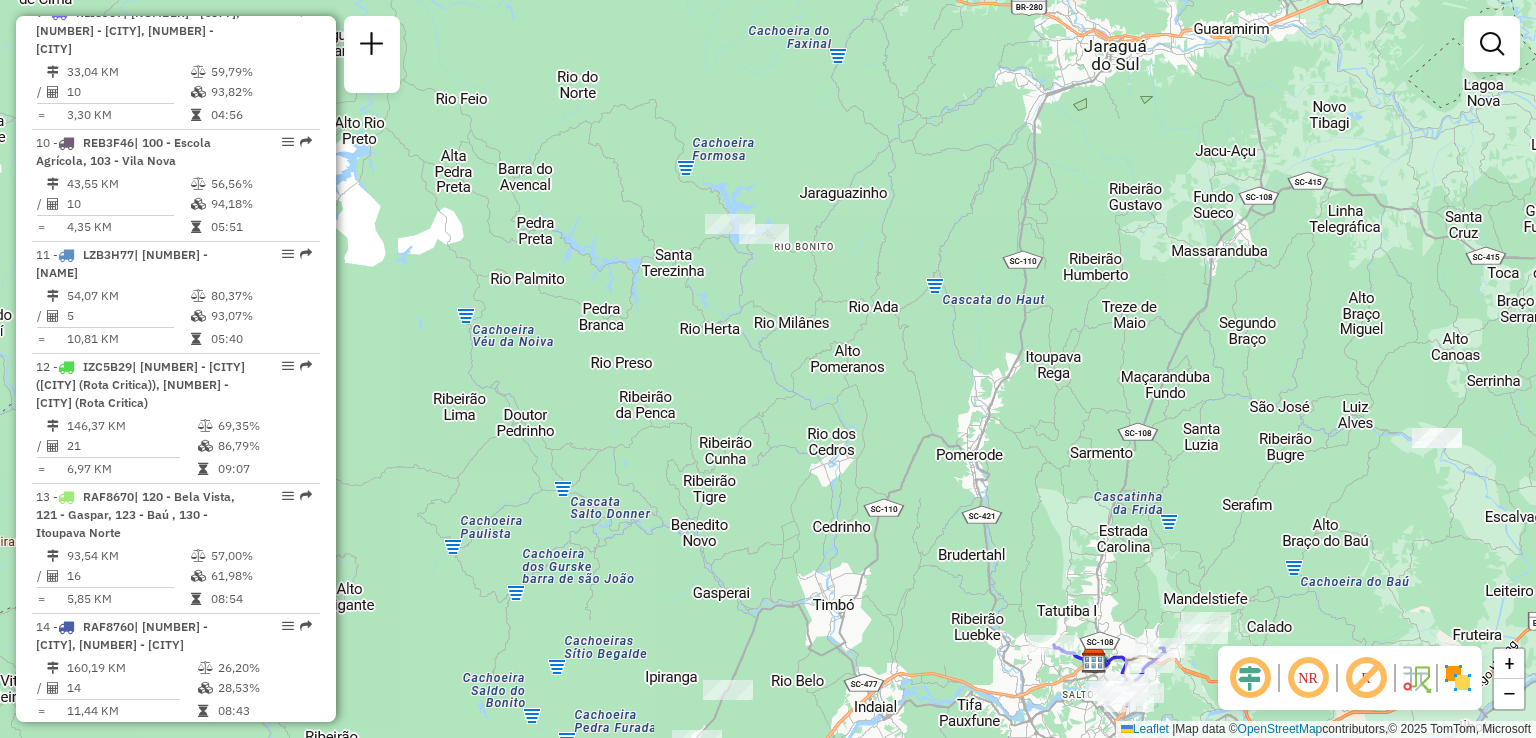 drag, startPoint x: 823, startPoint y: 483, endPoint x: 834, endPoint y: 620, distance: 137.4409 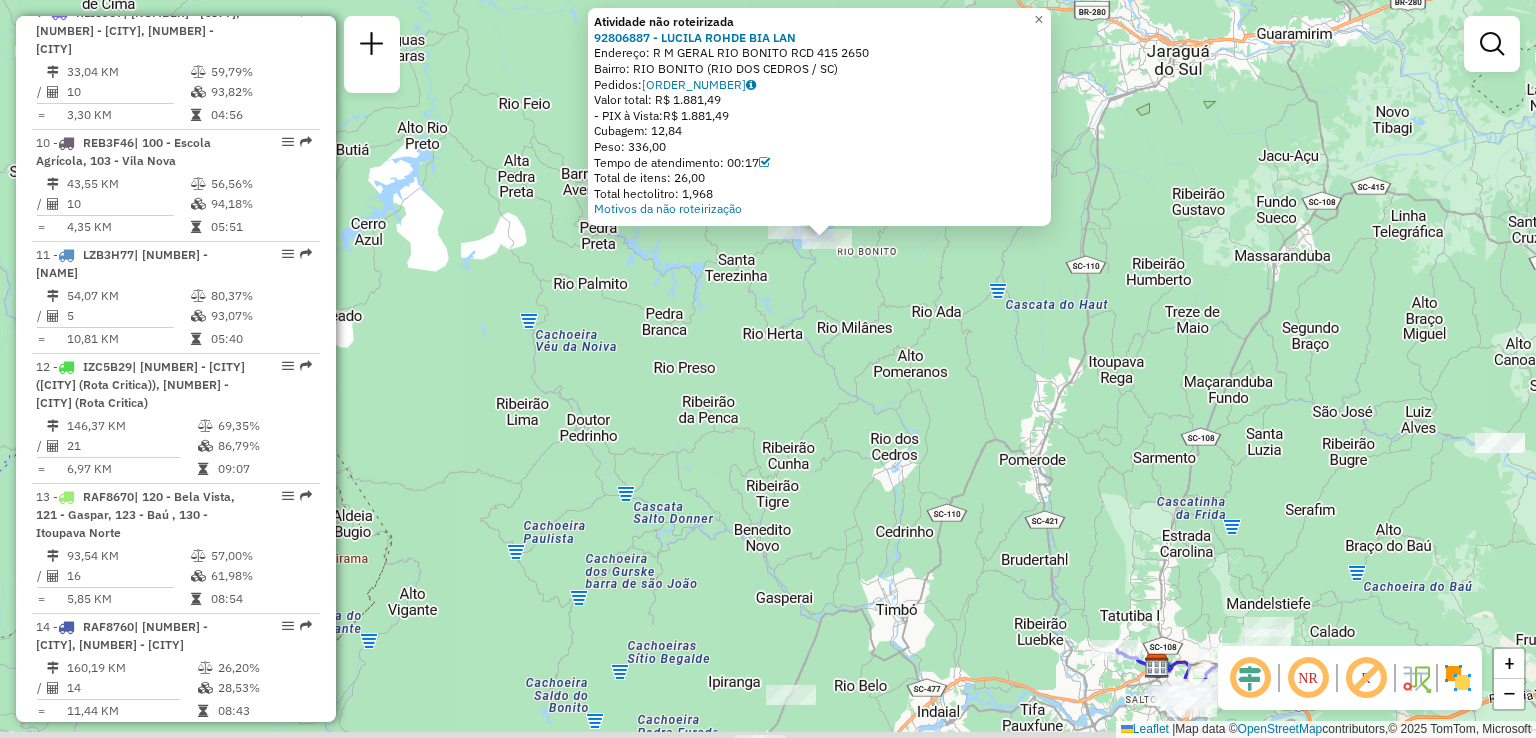 drag, startPoint x: 721, startPoint y: 521, endPoint x: 799, endPoint y: 353, distance: 185.22418 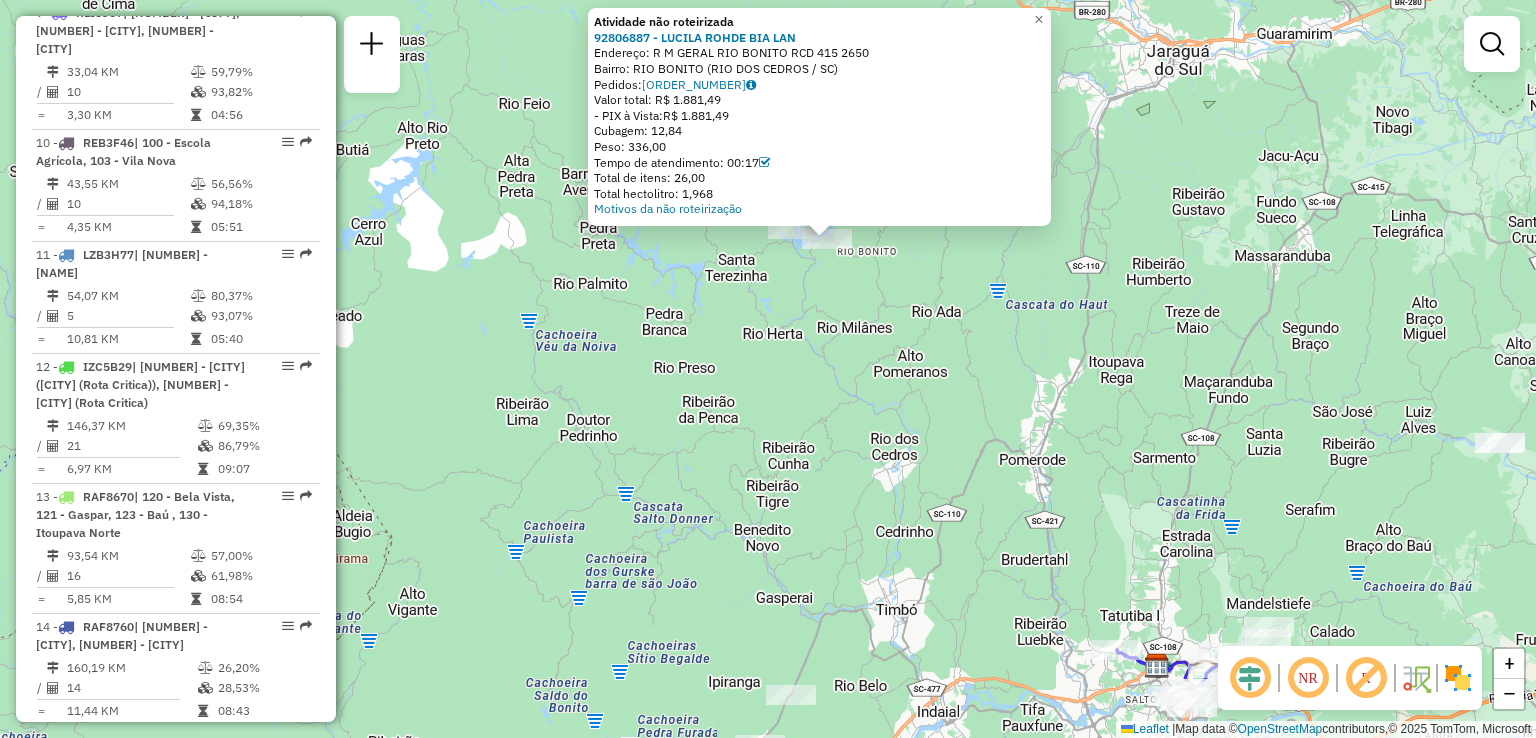 click on "Atividade não roteirizada [NUMBER] - [NAME] Endereço: R [NAME] [NAME] [NUMBER] [NUMBER] Bairro: [NAME] ([CITY] / [STATE]) Pedidos: [NUMBER] Valor total: R$ [PRICE] - PIX à Vista: R$ [PRICE] Cubagem: [NUMBER] Peso: [NUMBER] Tempo de atendimento: [TIME] Total de itens: [NUMBER] Total hectolitro: [NUMBER] Motivos da não roteirização × Janela de atendimento Grade de atendimento Capacidade Transportadoras Veículos Cliente Pedidos Rotas Selecione os dias de semana para filtrar as janelas de atendimento Seg Ter Qua Qui Sex Sáb Dom Informe o período da janela de atendimento: De: Até: Filtrar exatamente a janela do cliente Considerar janela de atendimento padrão Selecione os dias de semana para filtrar as grades de atendimento Seg Ter Qua Qui Sex Sáb Dom Considerar clientes sem dia de atendimento cadastrado Clientes fora do dia de atendimento selecionado Filtrar as atividades entre os valores definidos abaixo: Peso mínimo: De: +" 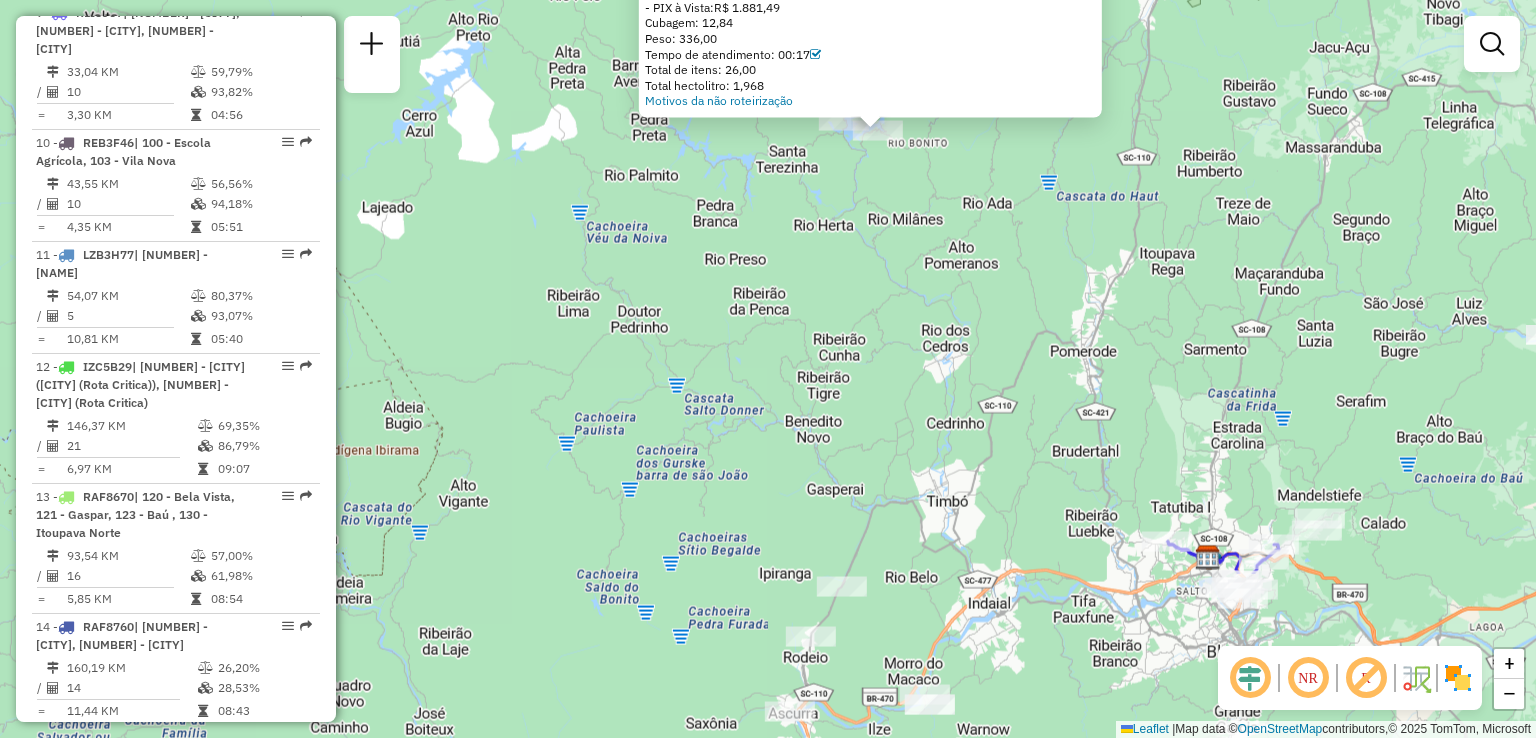 drag, startPoint x: 795, startPoint y: 521, endPoint x: 796, endPoint y: 398, distance: 123.00407 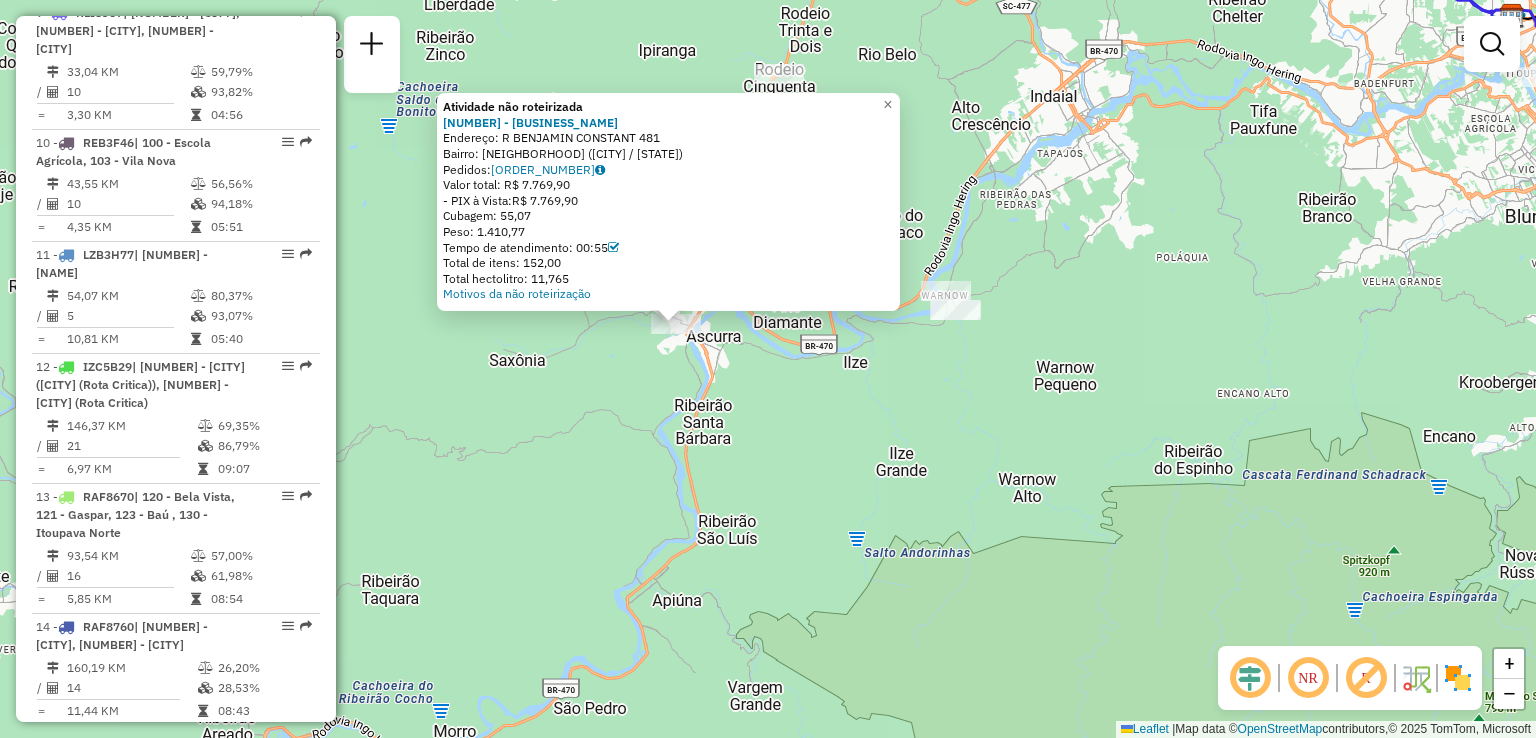 drag, startPoint x: 894, startPoint y: 414, endPoint x: 813, endPoint y: 592, distance: 195.5633 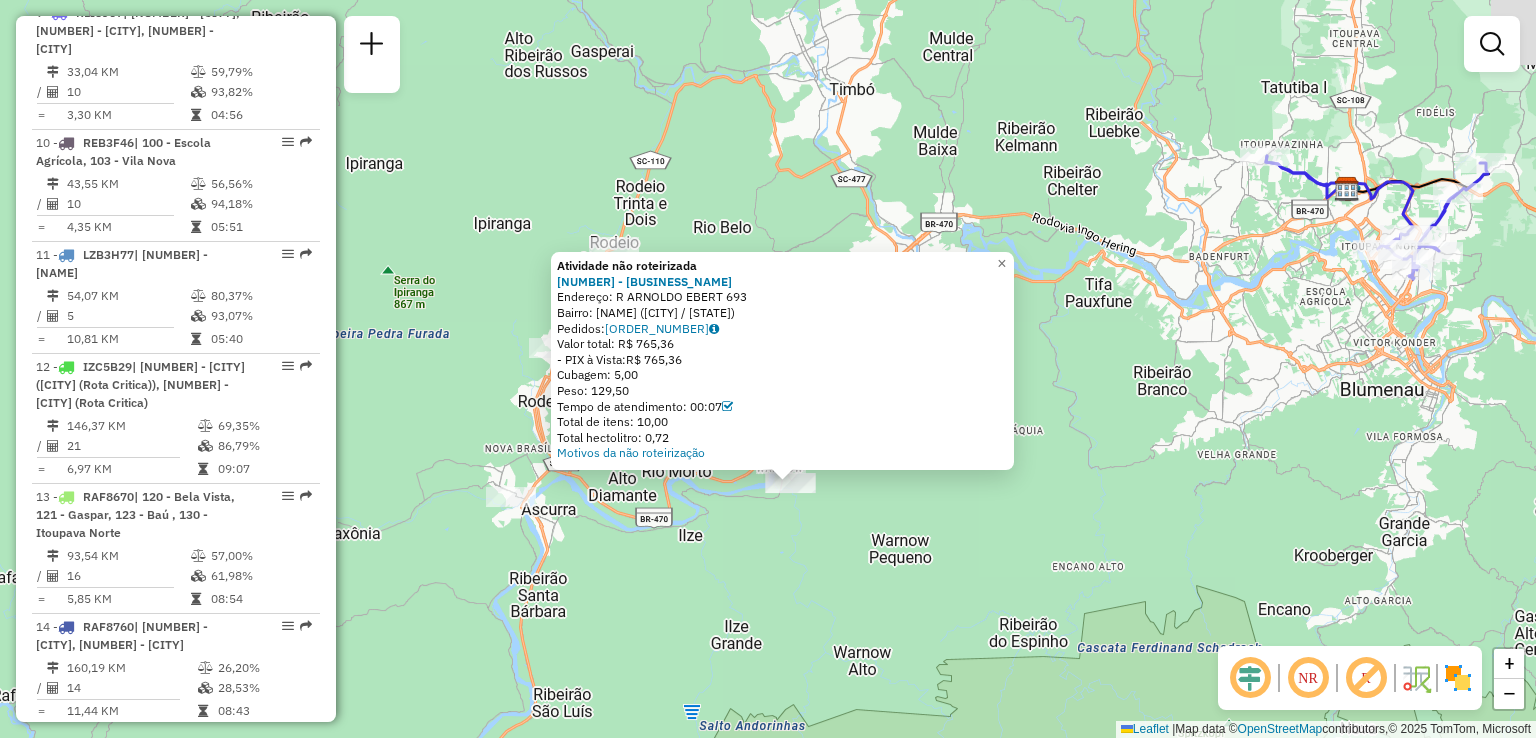 drag, startPoint x: 859, startPoint y: 505, endPoint x: 864, endPoint y: 533, distance: 28.442924 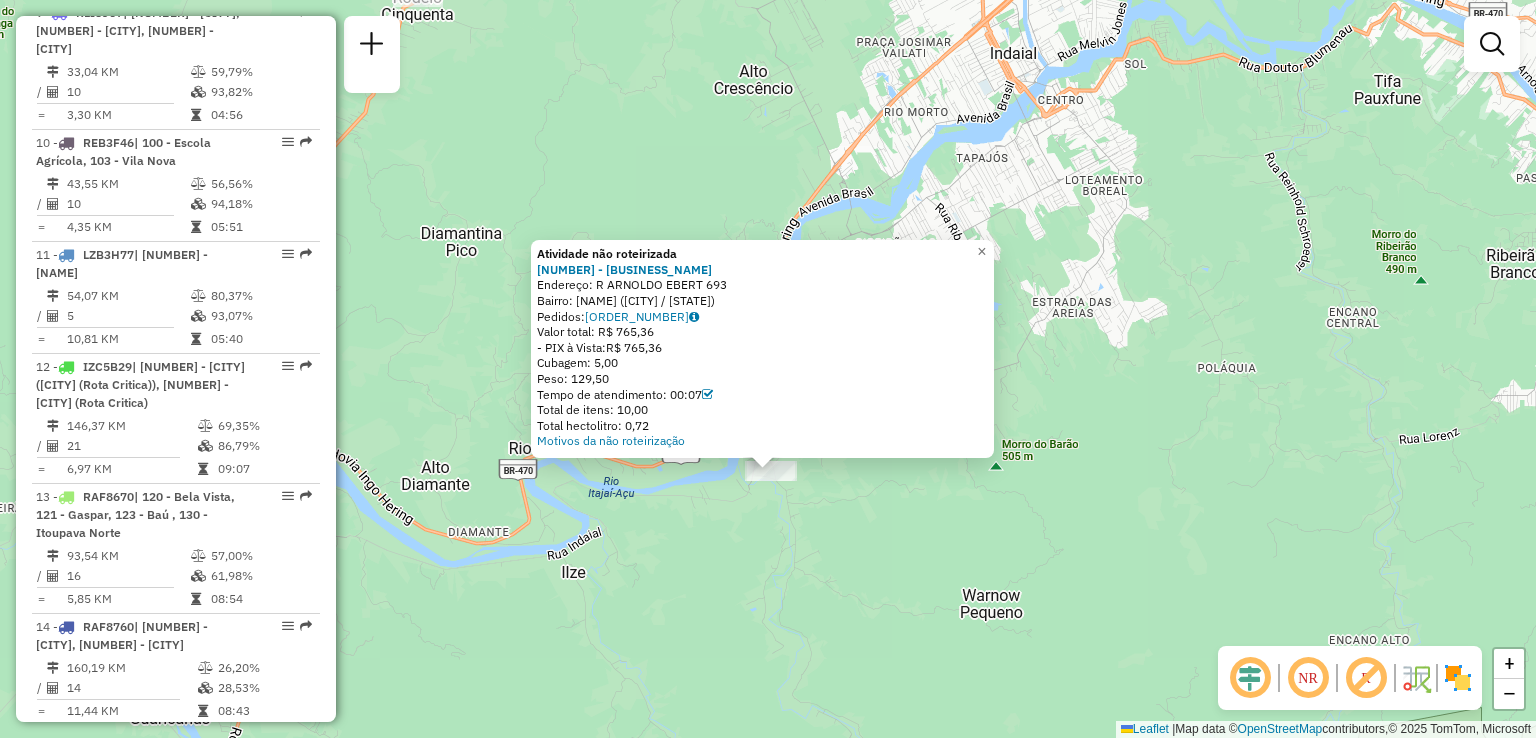 click on "Atividade não roteirizada [NUMBER] - [NAME] Endereço: R [NAME] [NUMBER] Bairro: [NAME] ([CITY] / [STATE]) Pedidos: [NUMBER] Valor total: R$ [PRICE] - PIX à Vista: R$ [PRICE] Cubagem: [NUMBER] Peso: [NUMBER] Tempo de atendimento: [TIME] Total de itens: [NUMBER] Total hectolitro: [NUMBER] Motivos da não roteirização × Janela de atendimento Grade de atendimento Capacidade Transportadoras Veículos Cliente Pedidos Rotas Selecione os dias de semana para filtrar as janelas de atendimento Seg Ter Qua Qui Sex Sáb Dom Informe o período da janela de atendimento: De: Até: Filtrar exatamente a janela do cliente Considerar janela de atendimento padrão Selecione os dias de semana para filtrar as grades de atendimento Seg Ter Qua Qui Sex Sáb Dom Considerar clientes sem dia de atendimento cadastrado Clientes fora do dia de atendimento selecionado Filtrar as atividades entre os valores definidos abaixo: Peso mínimo: Peso máximo: De: De:" 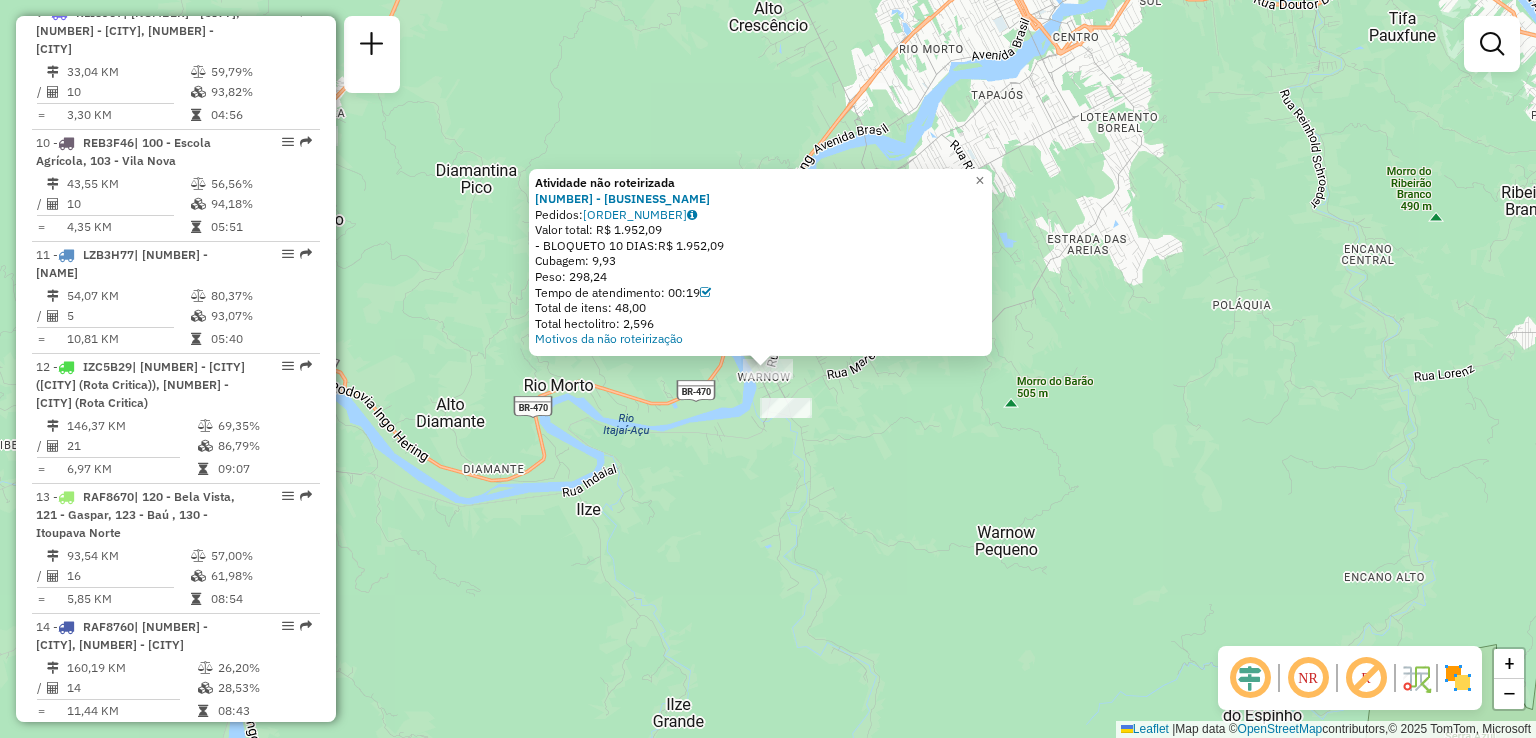 click on "Atividade não roteirizada [NUMBER] - [BUSINESS_NAME]  Pedidos:  [ORDER_NUMBER]   Valor total: [CURRENCY] [AMOUNT]   - BLOQUETO 10 DIAS:  [CURRENCY] [AMOUNT]   Cubagem: [AMOUNT]   Peso: [AMOUNT]   Tempo de atendimento: [TIME]   Total de itens: [AMOUNT]   Total hectolitro: [AMOUNT]  Motivos da não roteirização × Janela de atendimento Grade de atendimento Capacidade Transportadoras Veículos Cliente Pedidos  Rotas Selecione os dias de semana para filtrar as janelas de atendimento  Seg   Ter   Qua   Qui   Sex   Sáb   Dom  Informe o período da janela de atendimento: De: Até:  Filtrar exatamente a janela do cliente  Considerar janela de atendimento padrão  Selecione os dias de semana para filtrar as grades de atendimento  Seg   Ter   Qua   Qui   Sex   Sáb   Dom   Considerar clientes sem dia de atendimento cadastrado  Clientes fora do dia de atendimento selecionado Filtrar as atividades entre os valores definidos abaixo:  Peso mínimo:   Peso máximo:   Cubagem mínima:   Cubagem máxima:   De:   Até:  De:   Até:  Nome:" 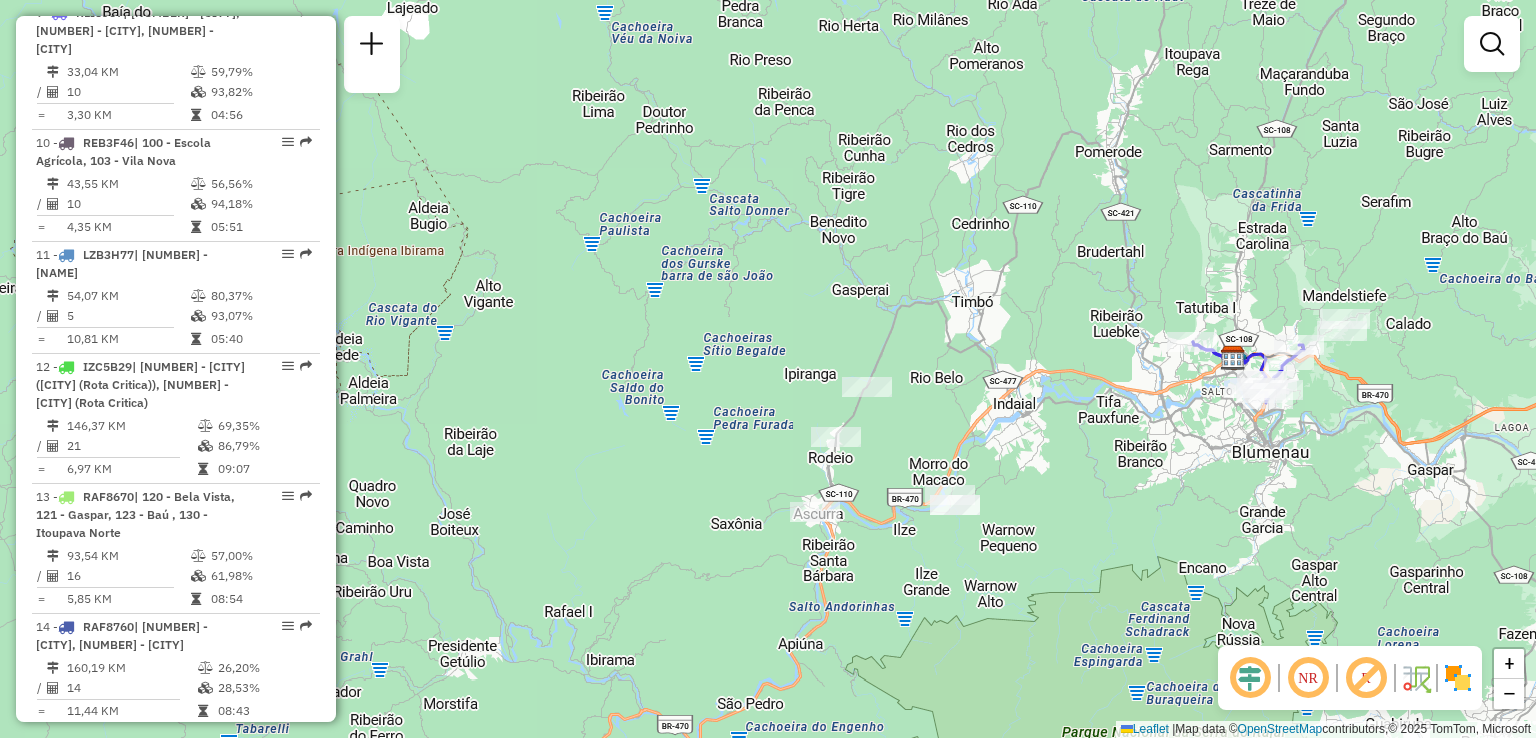 drag, startPoint x: 1111, startPoint y: 514, endPoint x: 833, endPoint y: 575, distance: 284.61377 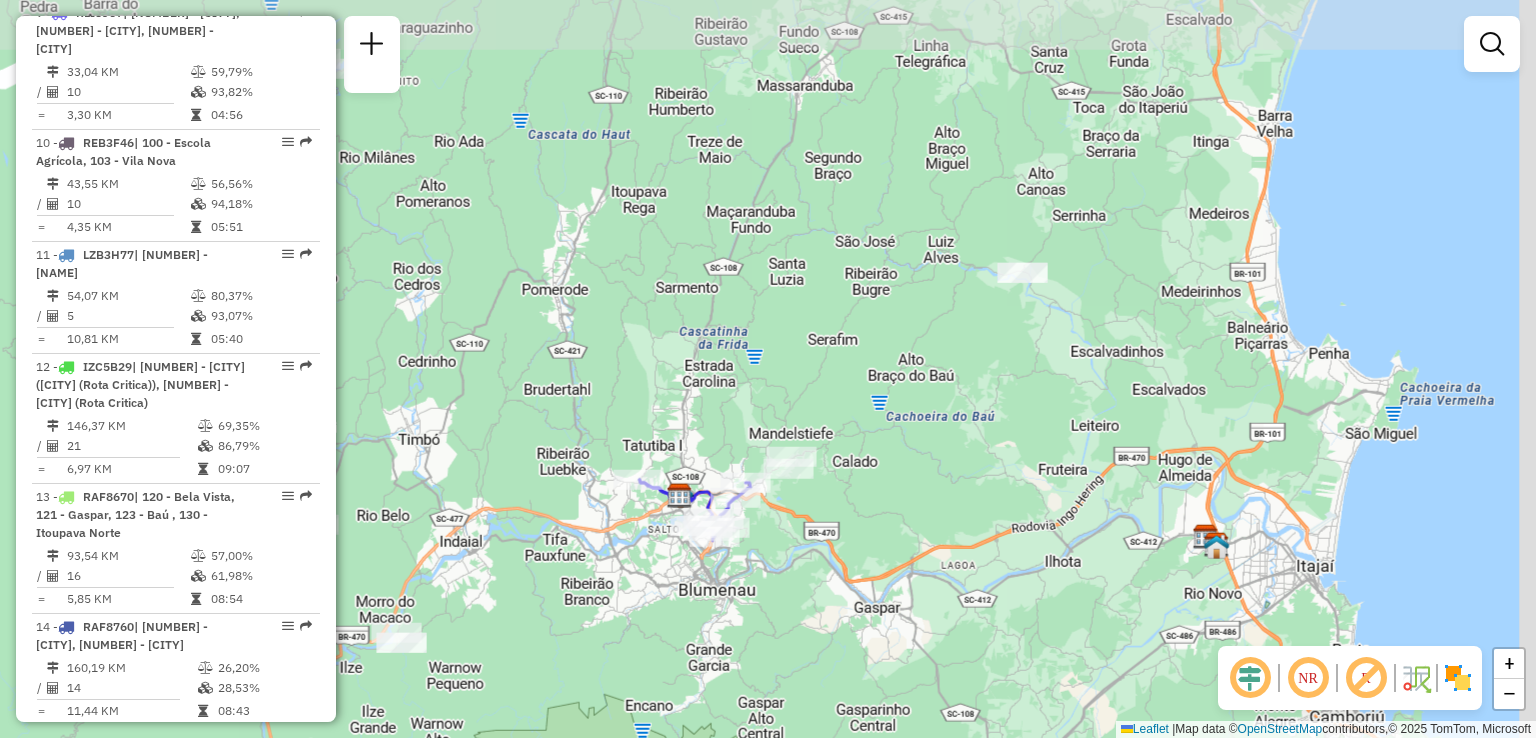 drag, startPoint x: 1059, startPoint y: 521, endPoint x: 1099, endPoint y: 694, distance: 177.56407 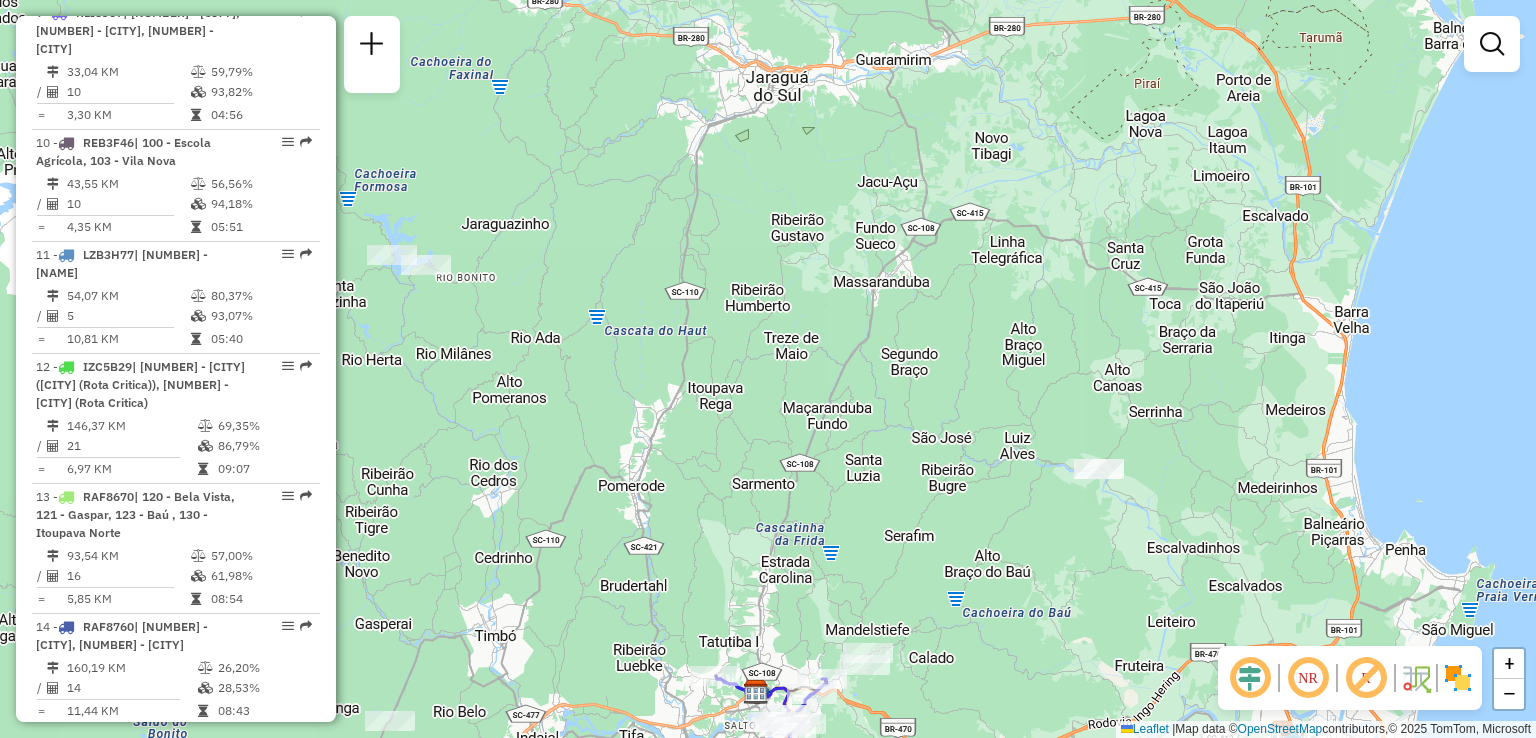 drag, startPoint x: 1084, startPoint y: 656, endPoint x: 1117, endPoint y: 658, distance: 33.06055 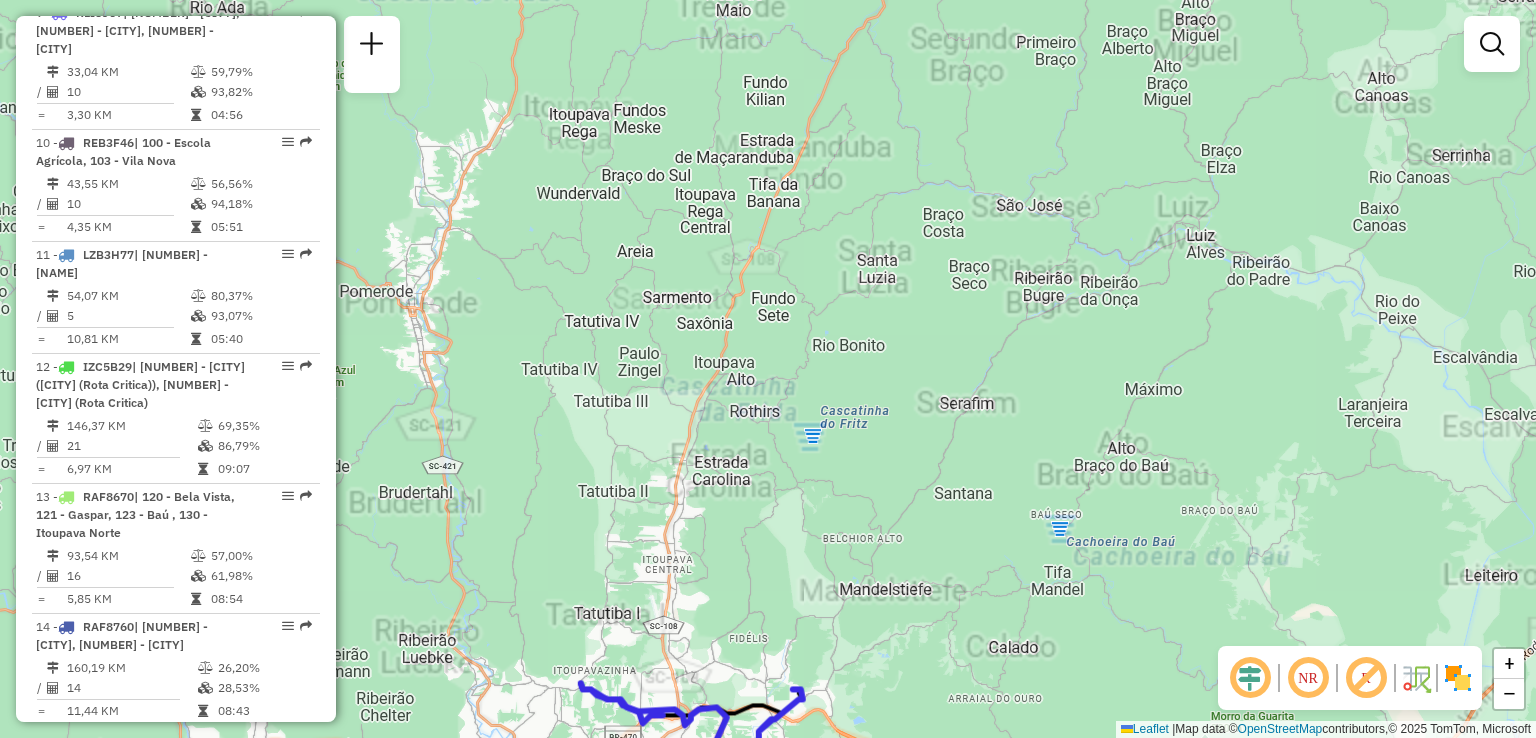 click on "Janela de atendimento Grade de atendimento Capacidade Transportadoras Veículos Cliente Pedidos  Rotas Selecione os dias de semana para filtrar as janelas de atendimento  Seg   Ter   Qua   Qui   Sex   Sáb   Dom  Informe o período da janela de atendimento: De: Até:  Filtrar exatamente a janela do cliente  Considerar janela de atendimento padrão  Selecione os dias de semana para filtrar as grades de atendimento  Seg   Ter   Qua   Qui   Sex   Sáb   Dom   Considerar clientes sem dia de atendimento cadastrado  Clientes fora do dia de atendimento selecionado Filtrar as atividades entre os valores definidos abaixo:  Peso mínimo:   Peso máximo:   Cubagem mínima:   Cubagem máxima:   De:   Até:  Filtrar as atividades entre o tempo de atendimento definido abaixo:  De:   Até:   Considerar capacidade total dos clientes não roteirizados Transportadora: Selecione um ou mais itens Tipo de veículo: Selecione um ou mais itens Veículo: Selecione um ou mais itens Motorista: Selecione um ou mais itens Nome: Rótulo:" 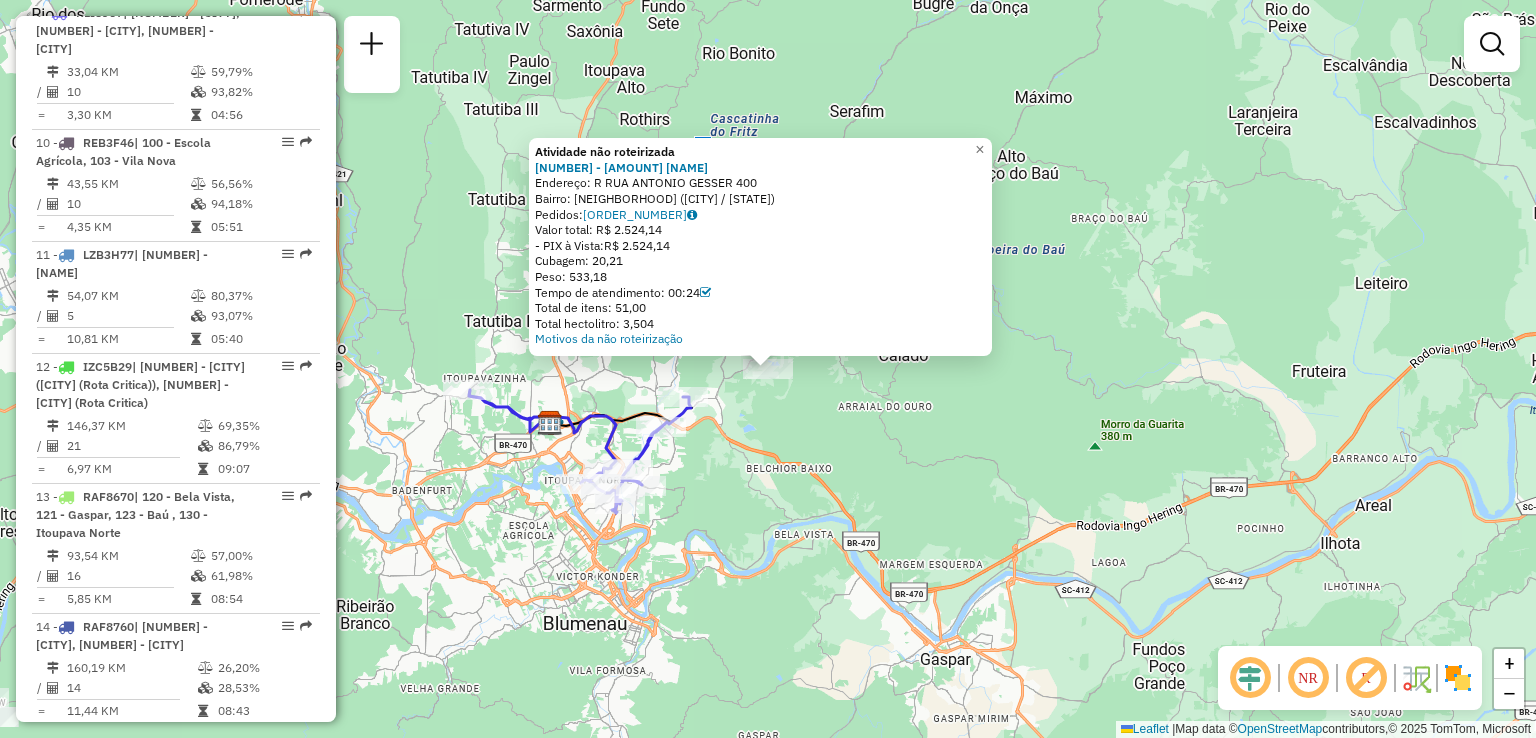 click on "Atividade não roteirizada [NUMBER] - [AMOUNT] [NAME]  Endereço: R   RUA ANTONIO GESSER            400   Bairro: [NEIGHBORHOOD] ([CITY] / [STATE])   Pedidos:  [ORDER_NUMBER]   Valor total: [CURRENCY] [AMOUNT]   - PIX à Vista:  [CURRENCY] [AMOUNT]   Cubagem: [AMOUNT]   Peso: [AMOUNT]   Tempo de atendimento: [TIME]   Total de itens: [AMOUNT]   Total hectolitro: [AMOUNT]  Motivos da não roteirização × Janela de atendimento Grade de atendimento Capacidade Transportadoras Veículos Cliente Pedidos  Rotas Selecione os dias de semana para filtrar as janelas de atendimento  Seg   Ter   Qua   Qui   Sex   Sáb   Dom  Informe o período da janela de atendimento: De: Até:  Filtrar exatamente a janela do cliente  Considerar janela de atendimento padrão  Selecione os dias de semana para filtrar as grades de atendimento  Seg   Ter   Qua   Qui   Sex   Sáb   Dom   Considerar clientes sem dia de atendimento cadastrado  Clientes fora do dia de atendimento selecionado Filtrar as atividades entre os valores definidos abaixo:  Peso mínimo:   Peso máximo:   De:" 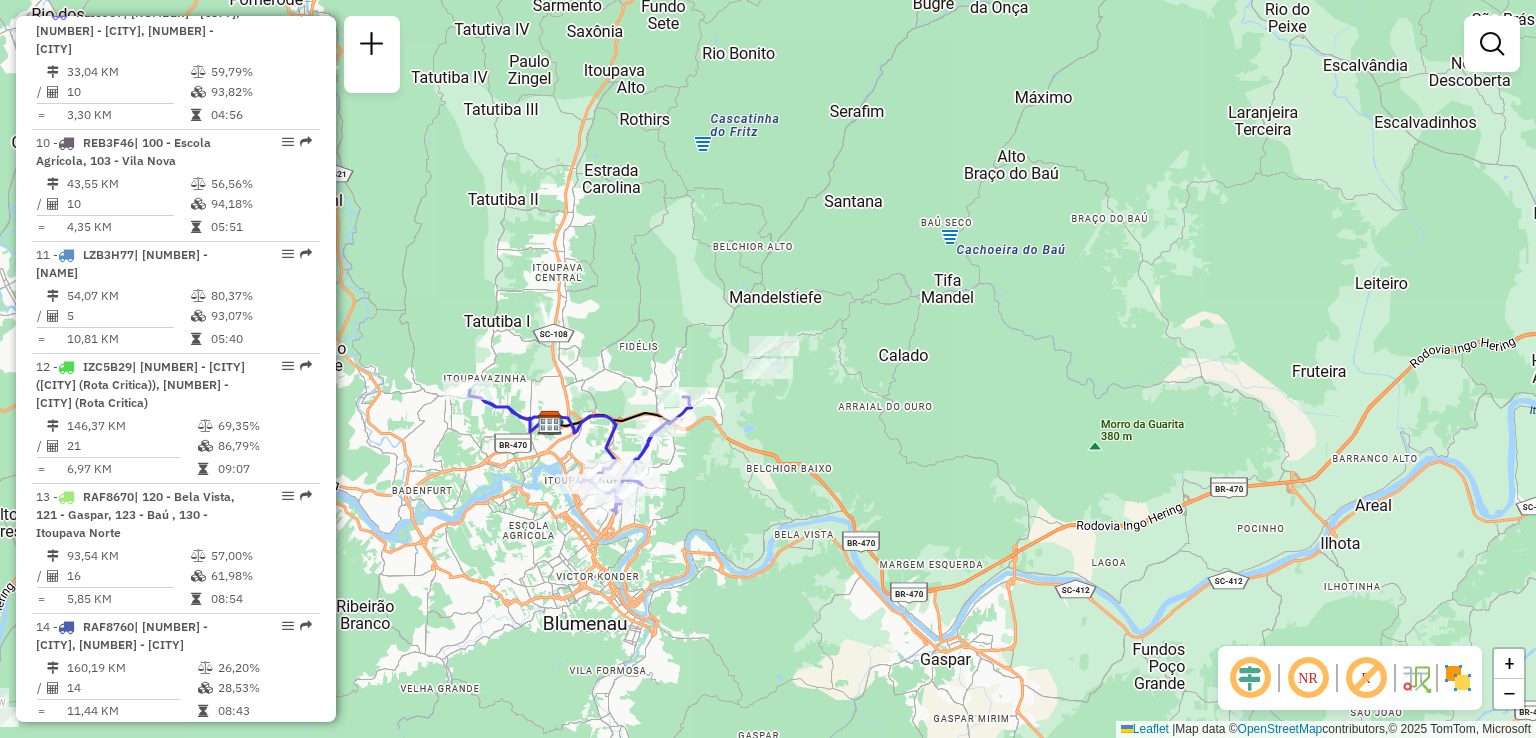 drag, startPoint x: 980, startPoint y: 295, endPoint x: 1067, endPoint y: 233, distance: 106.83164 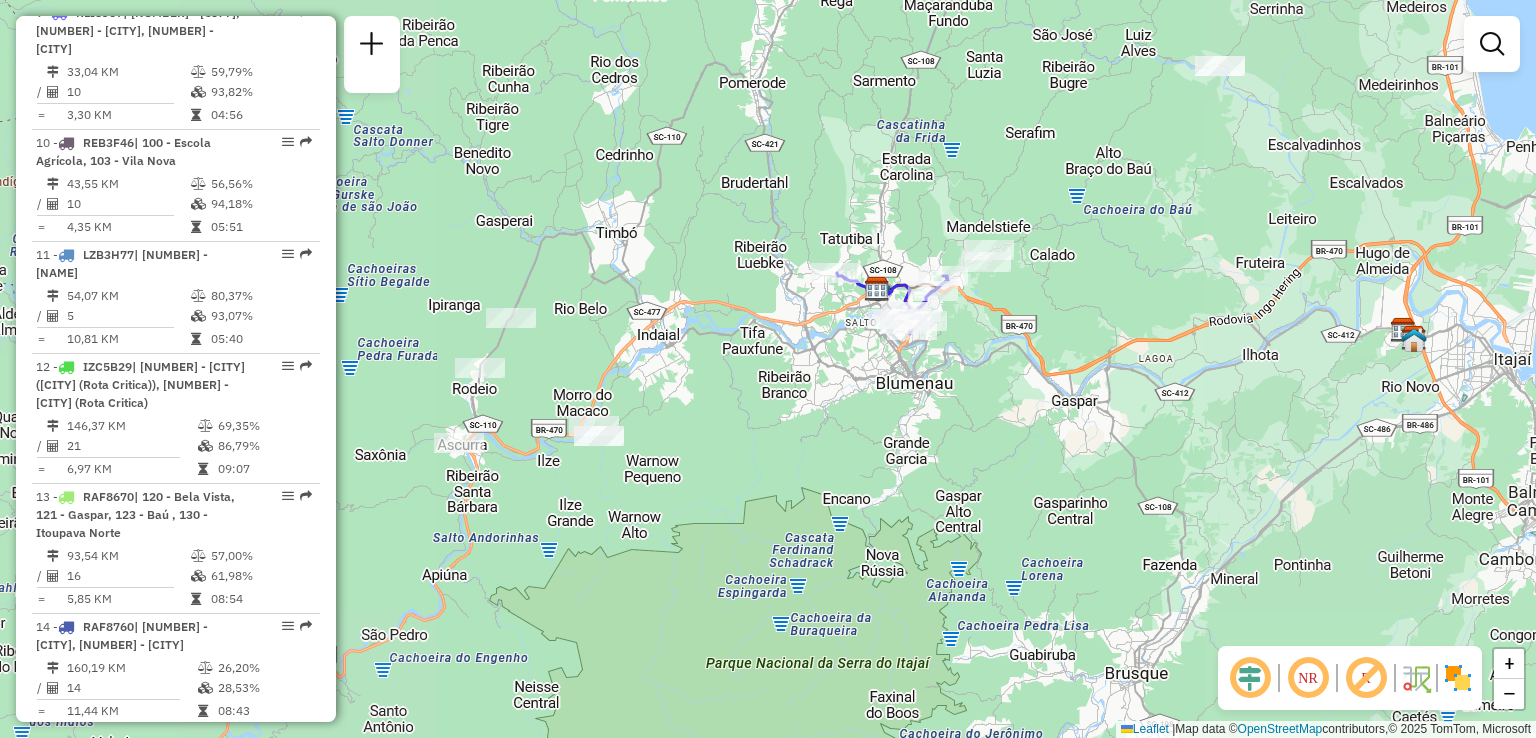 drag, startPoint x: 1012, startPoint y: 289, endPoint x: 1053, endPoint y: 288, distance: 41.01219 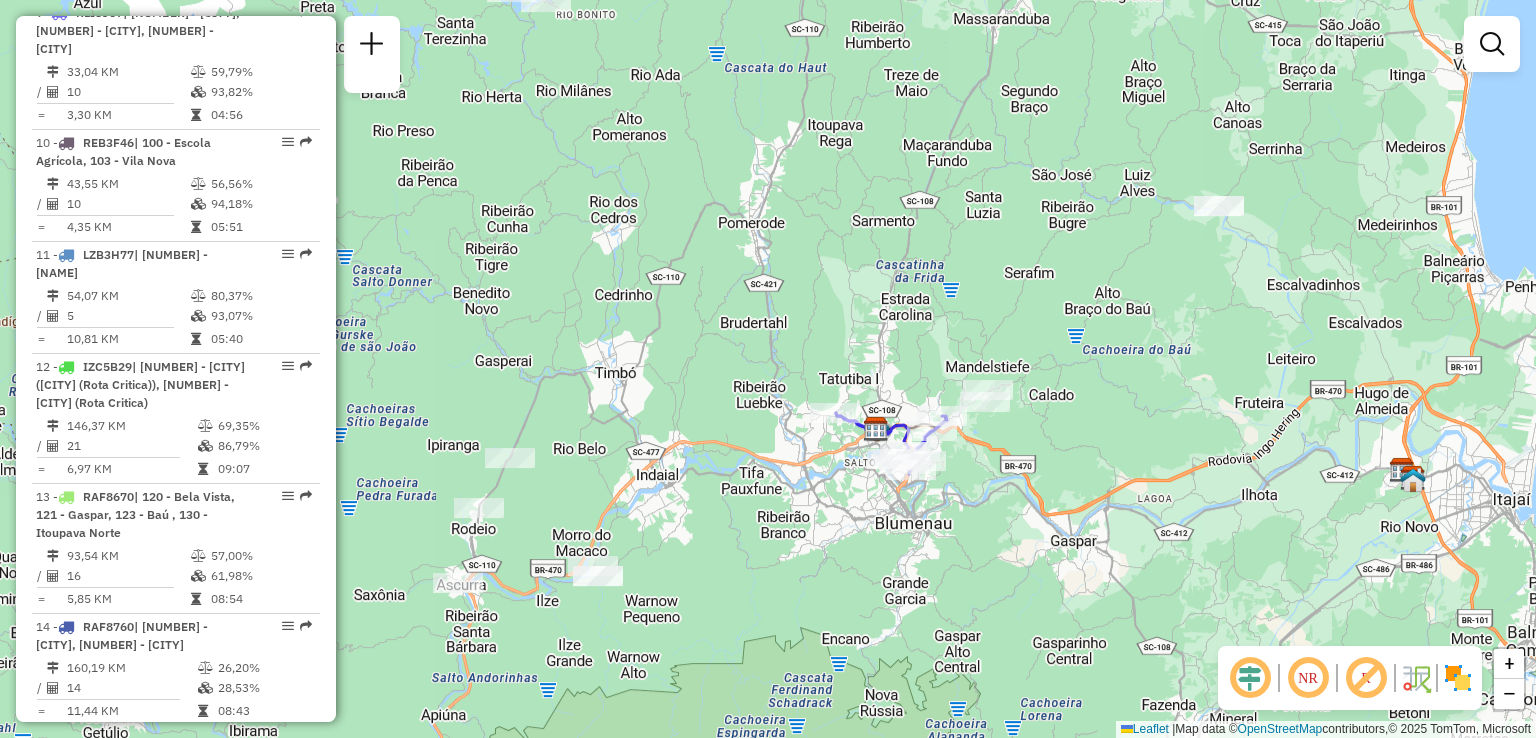 drag, startPoint x: 984, startPoint y: 297, endPoint x: 1014, endPoint y: 425, distance: 131.46863 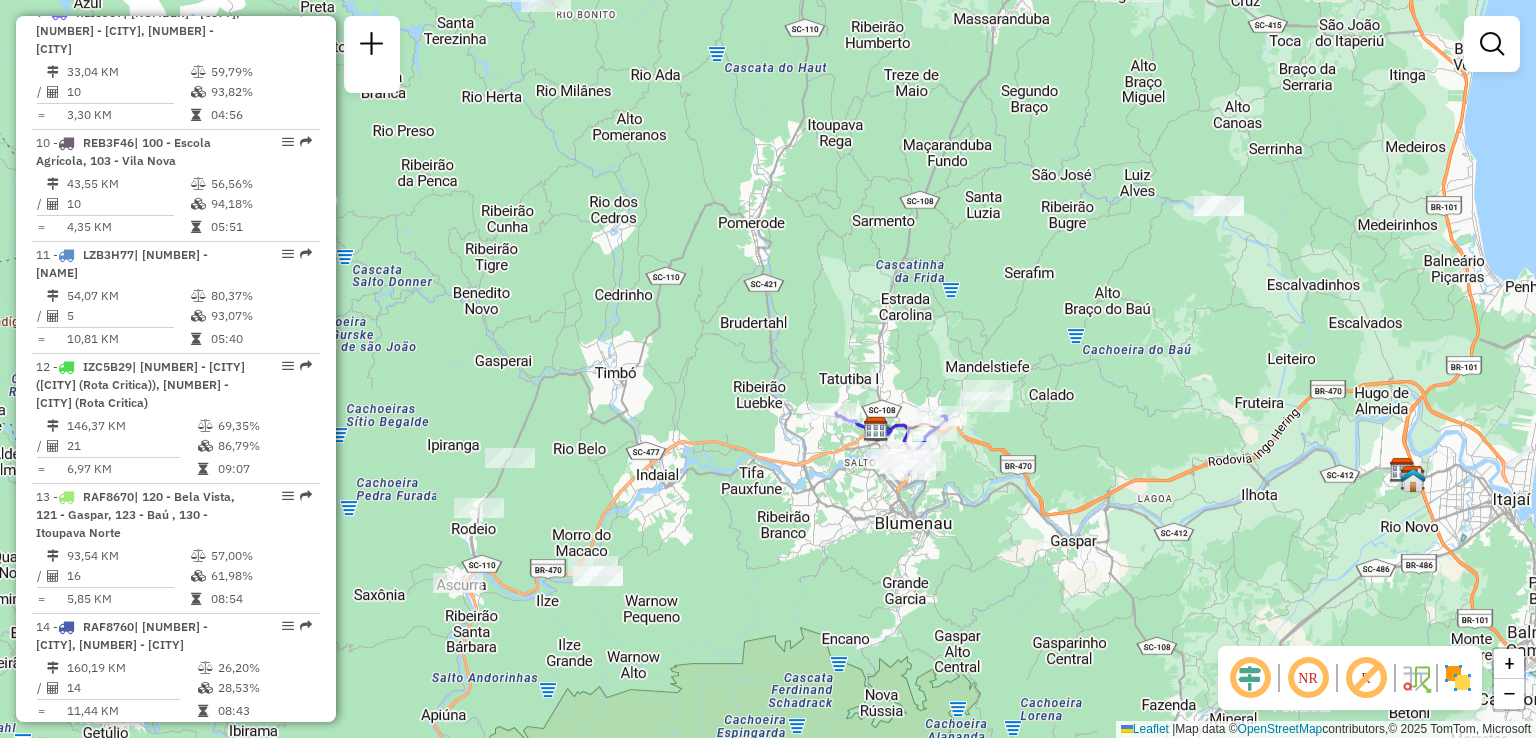 drag, startPoint x: 436, startPoint y: 282, endPoint x: 521, endPoint y: 209, distance: 112.04463 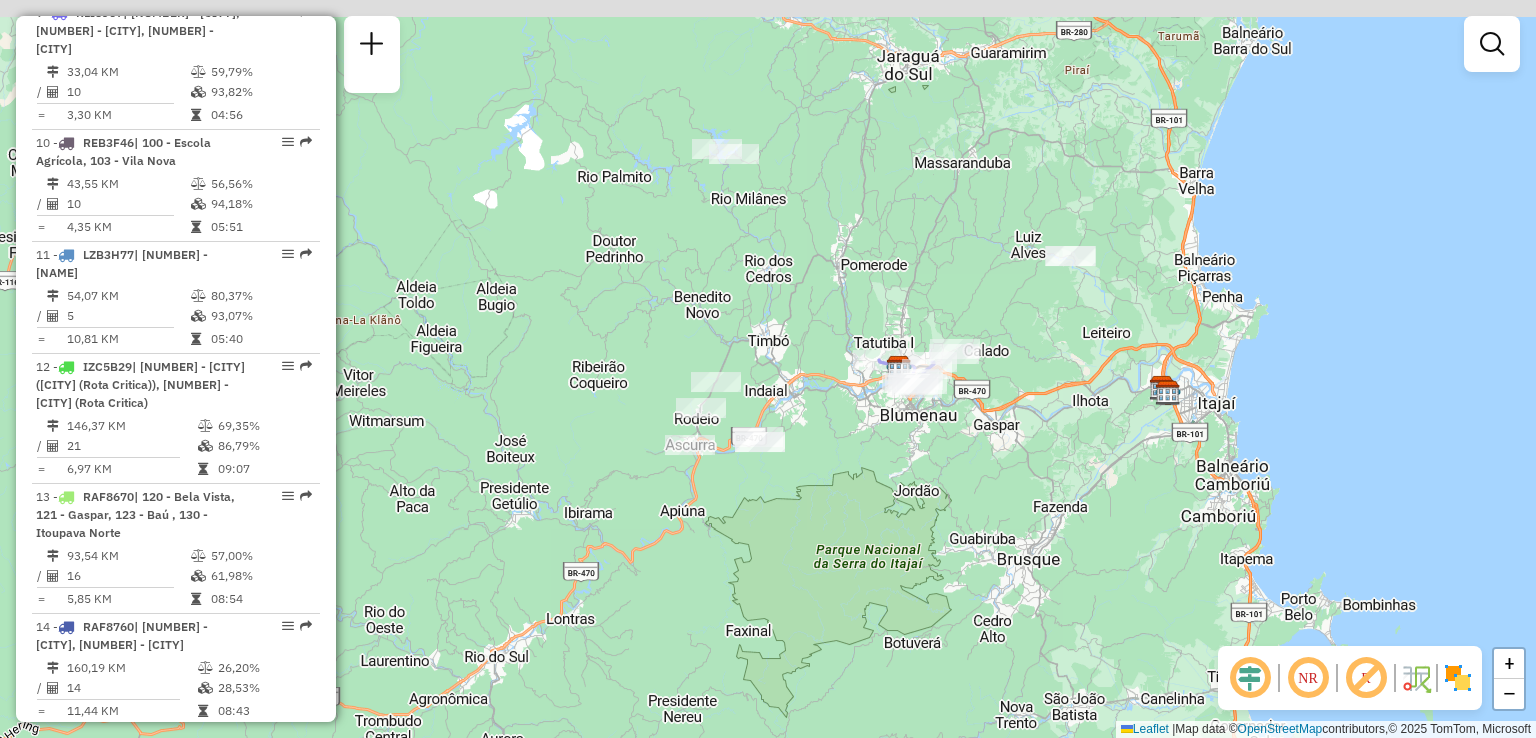 drag, startPoint x: 810, startPoint y: 313, endPoint x: 793, endPoint y: 213, distance: 101.43471 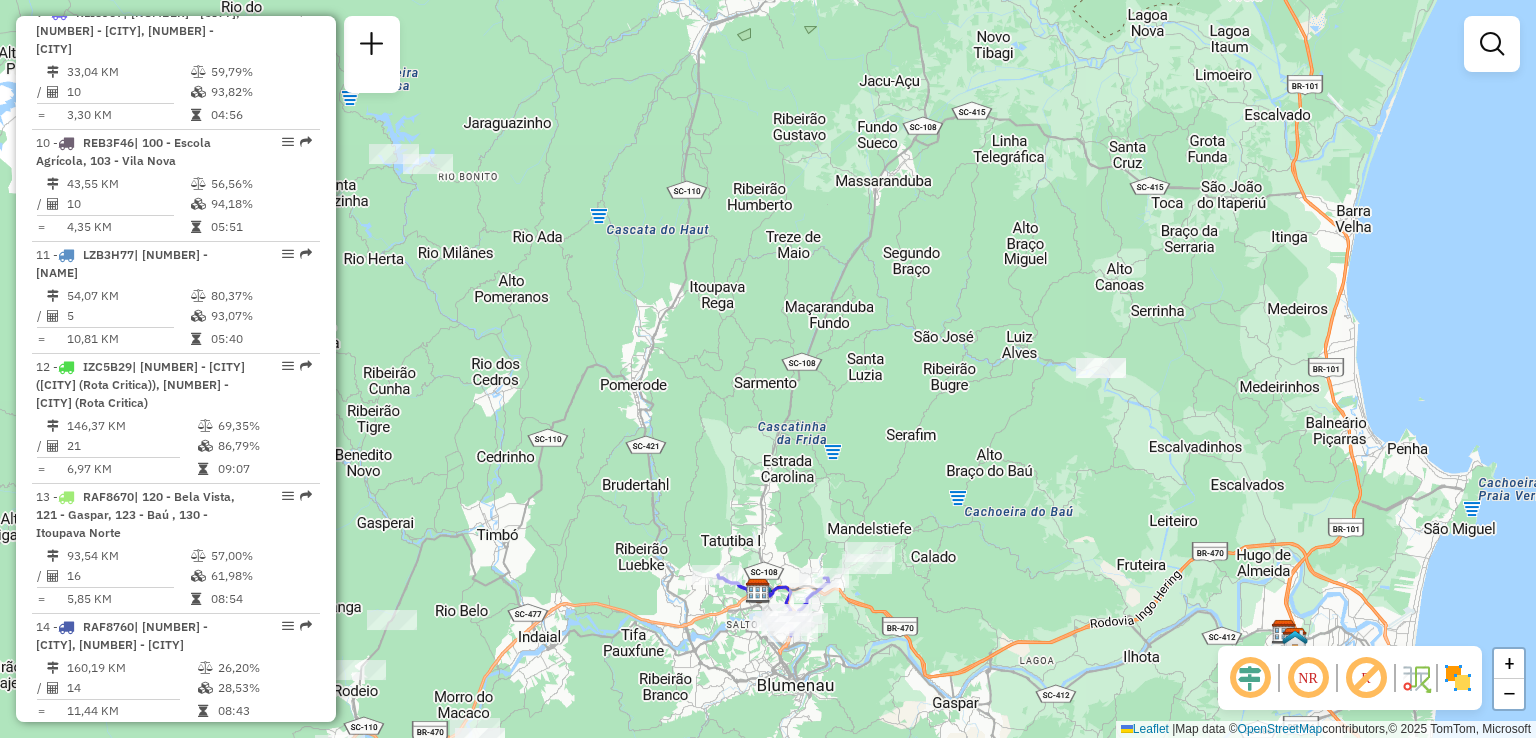 click on "Janela de atendimento Grade de atendimento Capacidade Transportadoras Veículos Cliente Pedidos  Rotas Selecione os dias de semana para filtrar as janelas de atendimento  Seg   Ter   Qua   Qui   Sex   Sáb   Dom  Informe o período da janela de atendimento: De: Até:  Filtrar exatamente a janela do cliente  Considerar janela de atendimento padrão  Selecione os dias de semana para filtrar as grades de atendimento  Seg   Ter   Qua   Qui   Sex   Sáb   Dom   Considerar clientes sem dia de atendimento cadastrado  Clientes fora do dia de atendimento selecionado Filtrar as atividades entre os valores definidos abaixo:  Peso mínimo:   Peso máximo:   Cubagem mínima:   Cubagem máxima:   De:   Até:  Filtrar as atividades entre o tempo de atendimento definido abaixo:  De:   Até:   Considerar capacidade total dos clientes não roteirizados Transportadora: Selecione um ou mais itens Tipo de veículo: Selecione um ou mais itens Veículo: Selecione um ou mais itens Motorista: Selecione um ou mais itens Nome: Rótulo:" 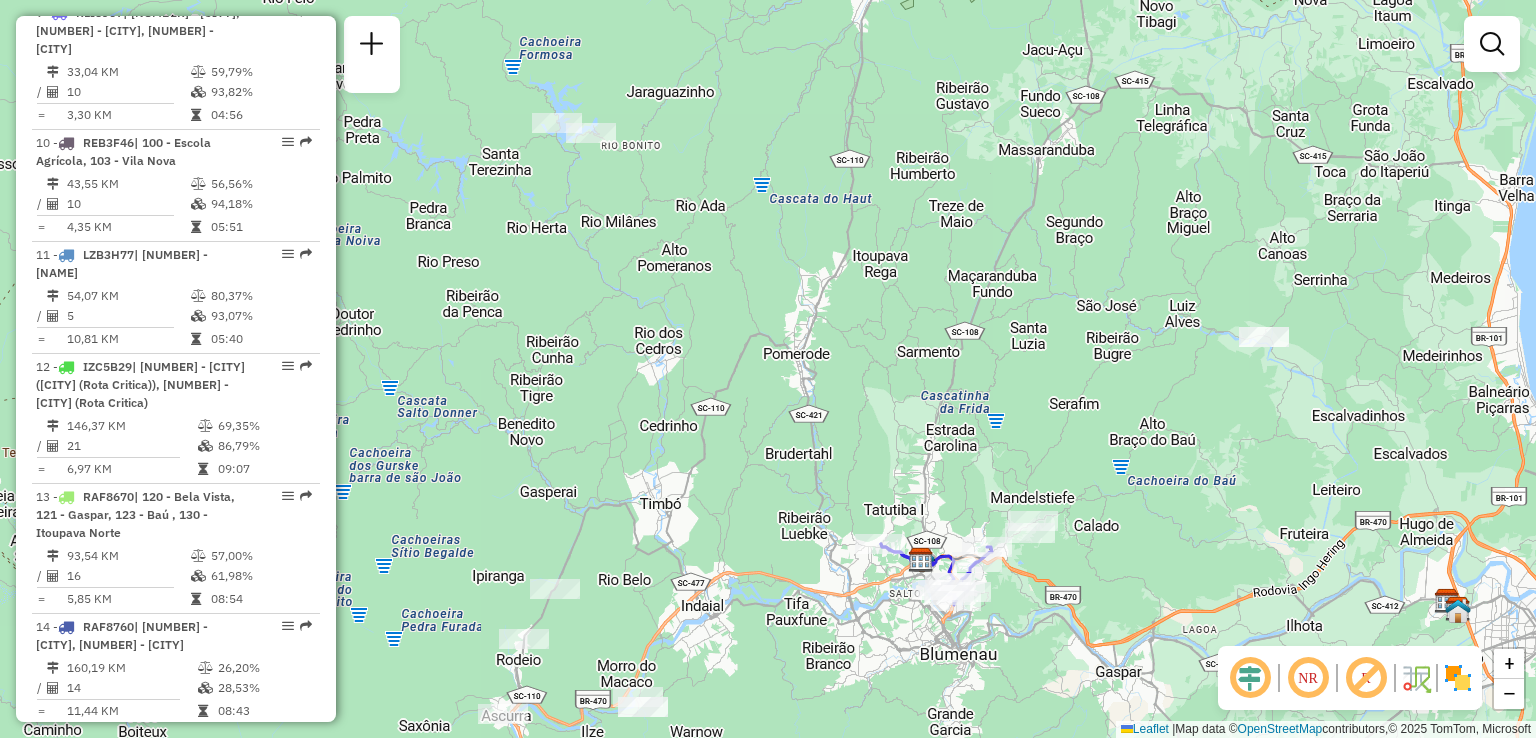 drag, startPoint x: 827, startPoint y: 443, endPoint x: 883, endPoint y: 357, distance: 102.625534 